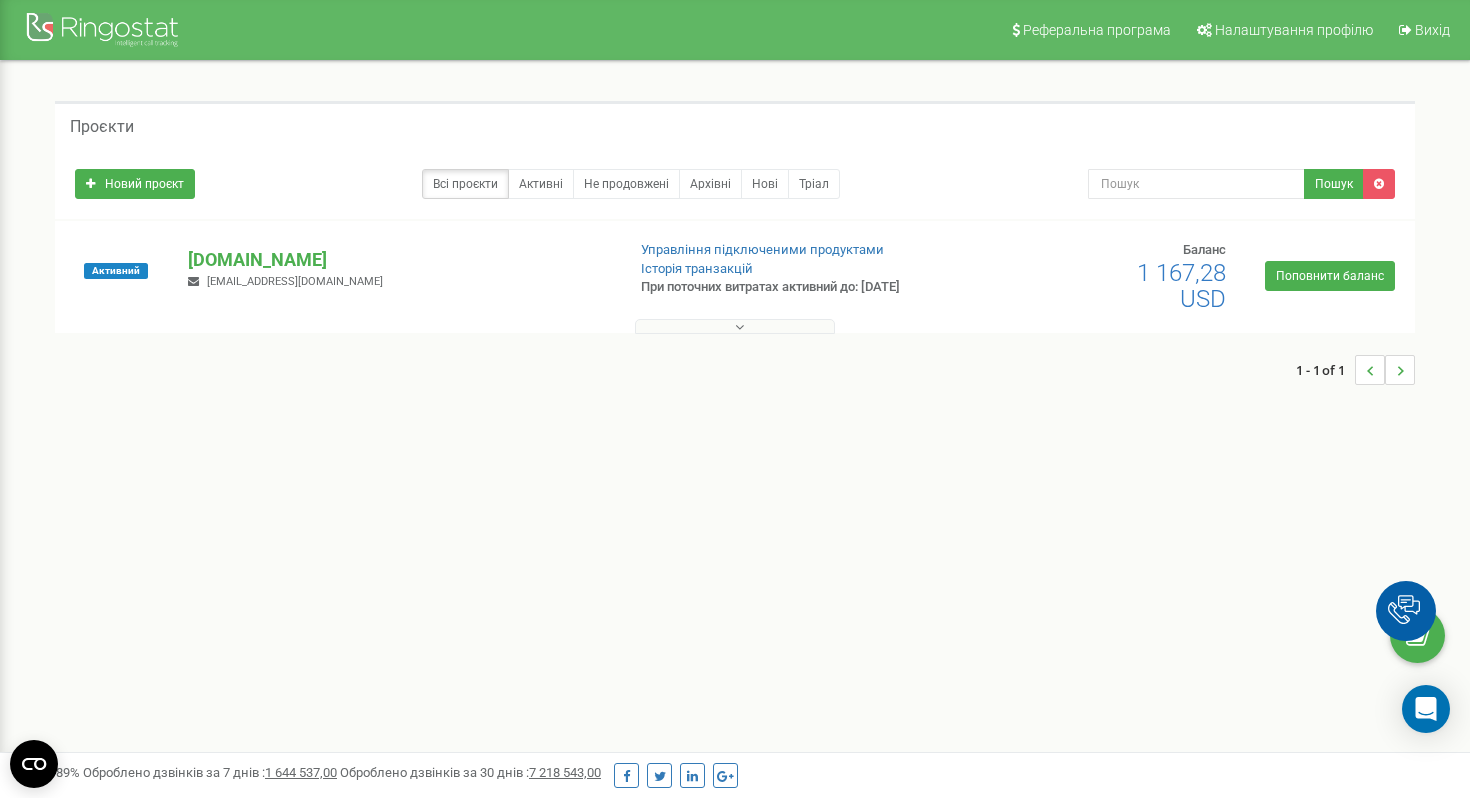 scroll, scrollTop: 0, scrollLeft: 0, axis: both 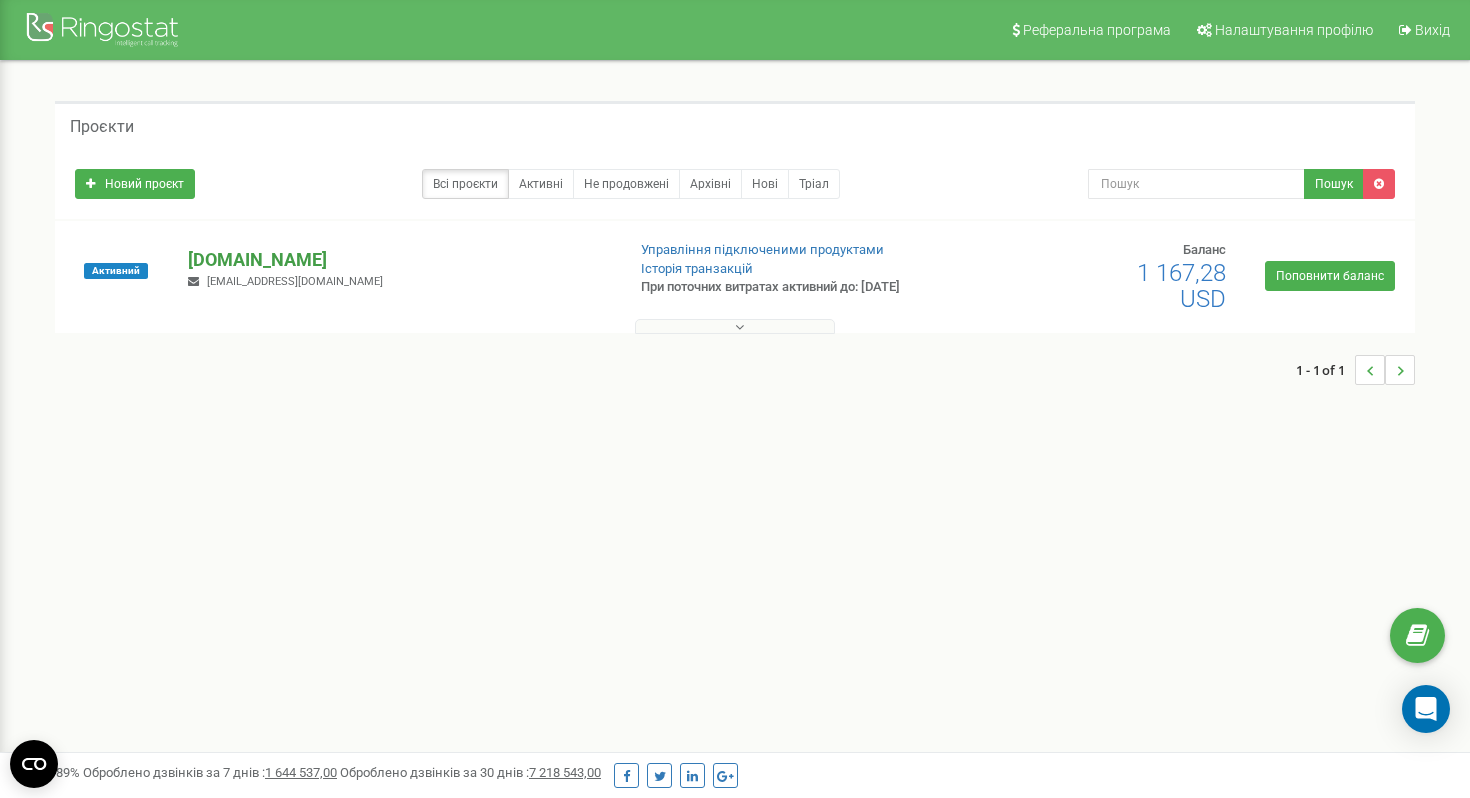 click on "[DOMAIN_NAME]" at bounding box center (398, 260) 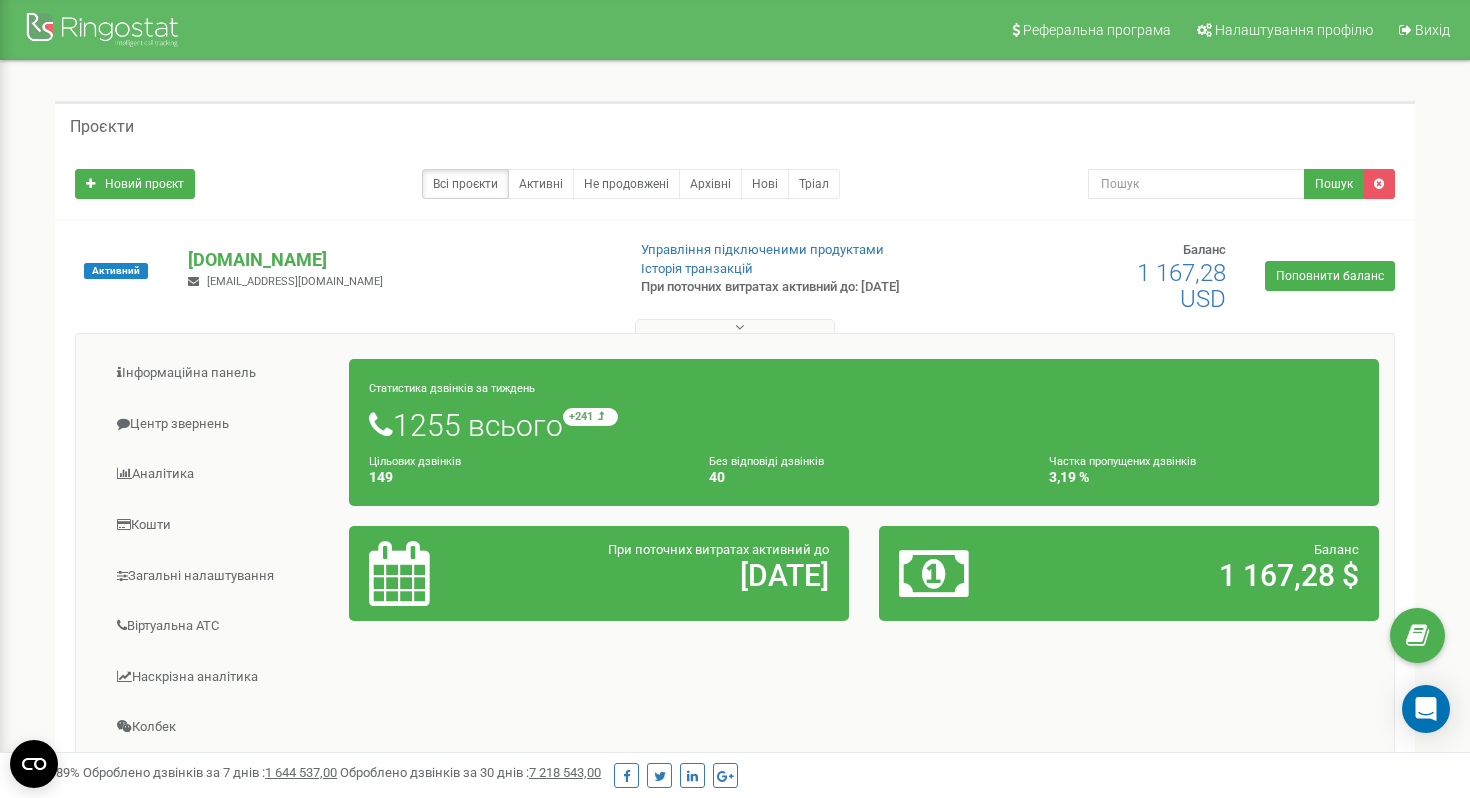 click on "tst-group.com.ua
o.farionov@tst-group.com.ua" at bounding box center [398, 269] 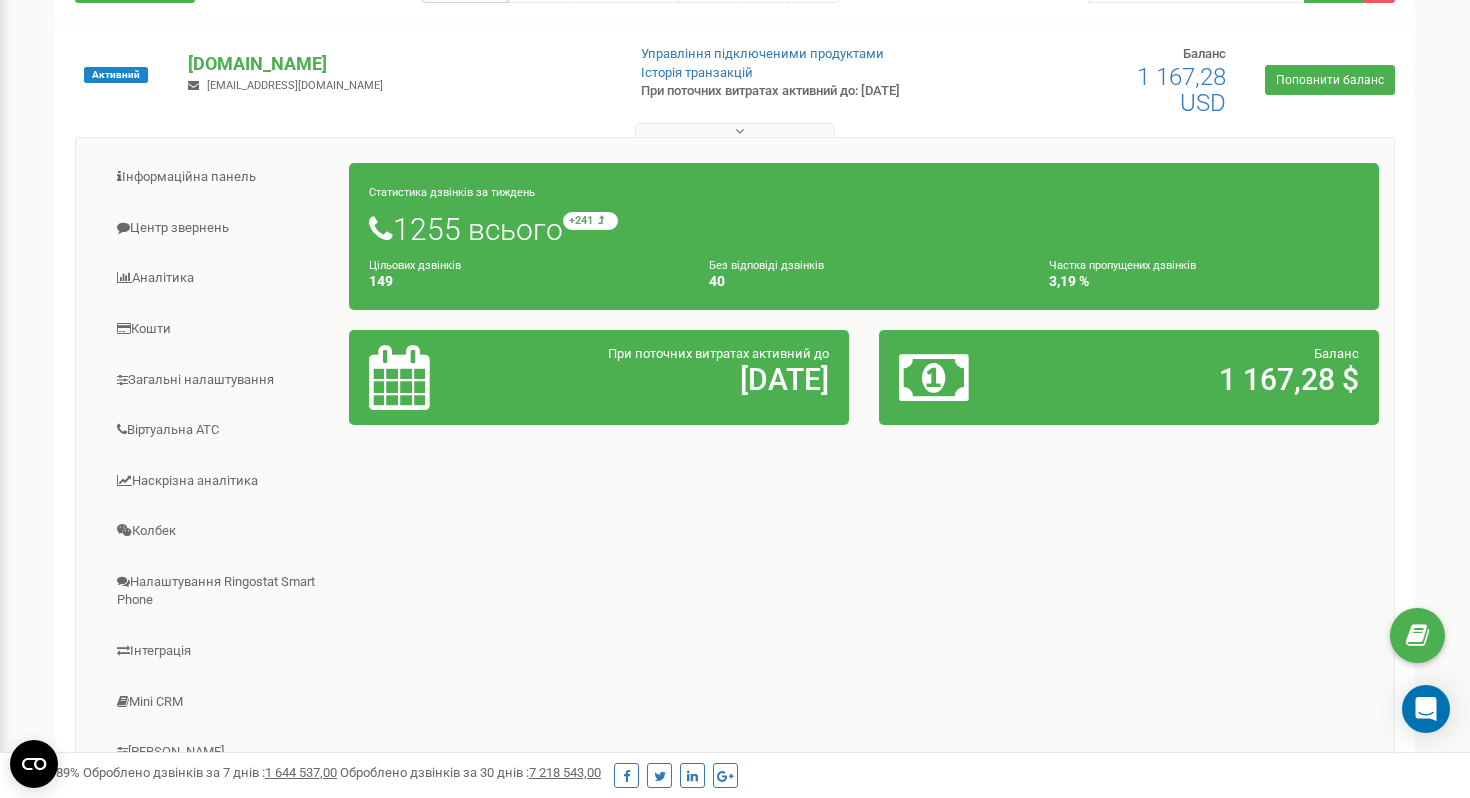 scroll, scrollTop: 234, scrollLeft: 0, axis: vertical 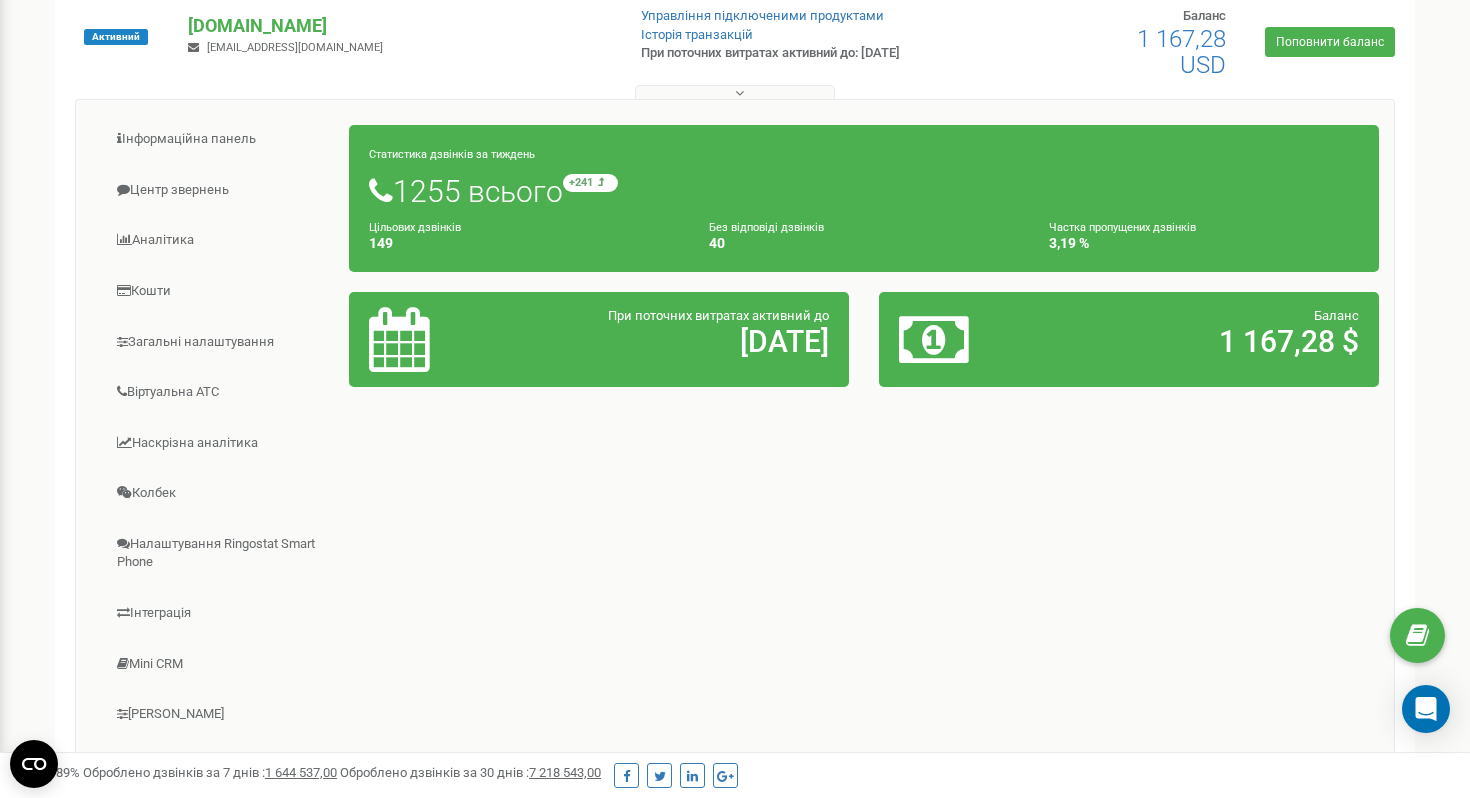 click on "3,19 %" at bounding box center (1204, 243) 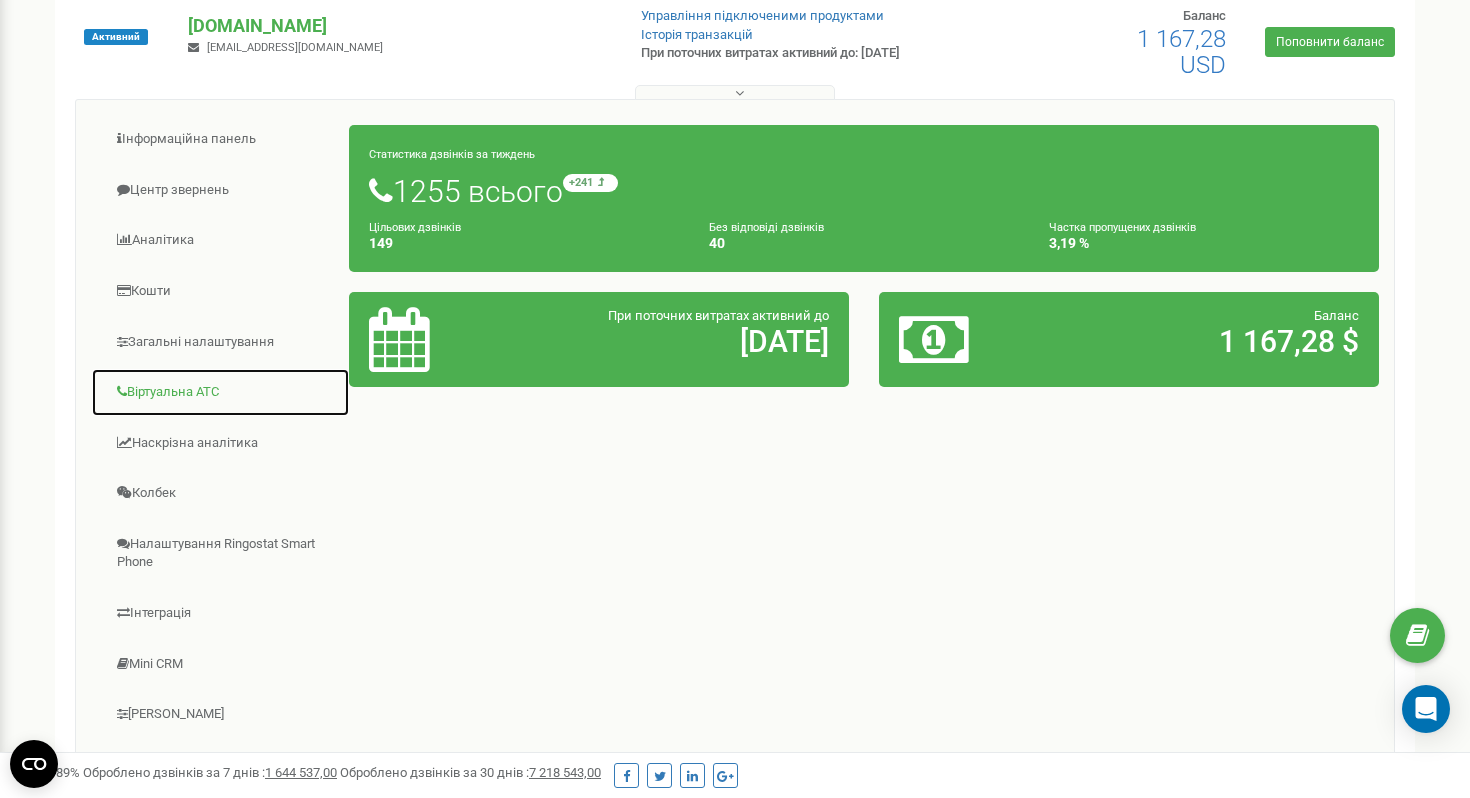 click on "Віртуальна АТС" at bounding box center [220, 392] 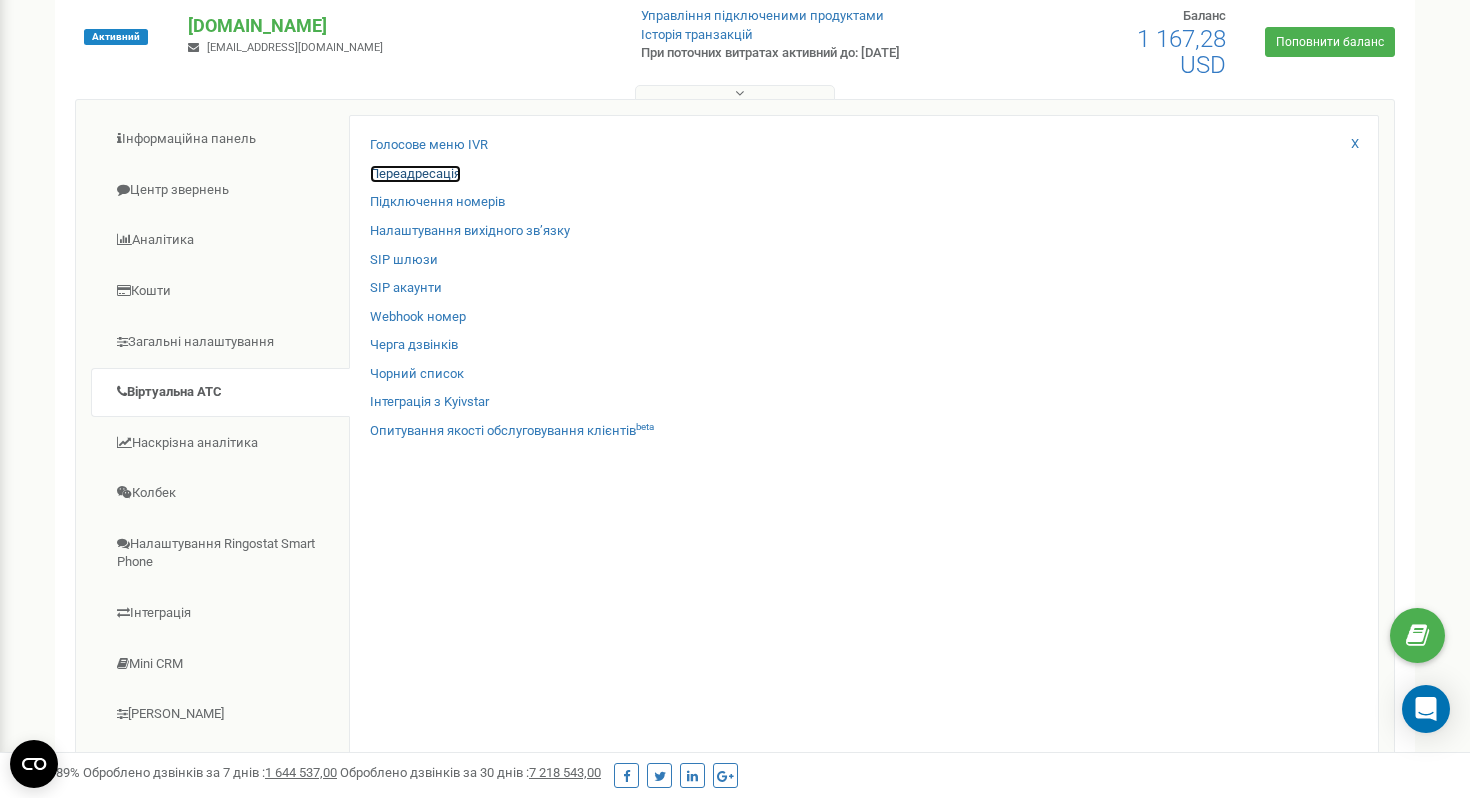 click on "Переадресація" at bounding box center [415, 174] 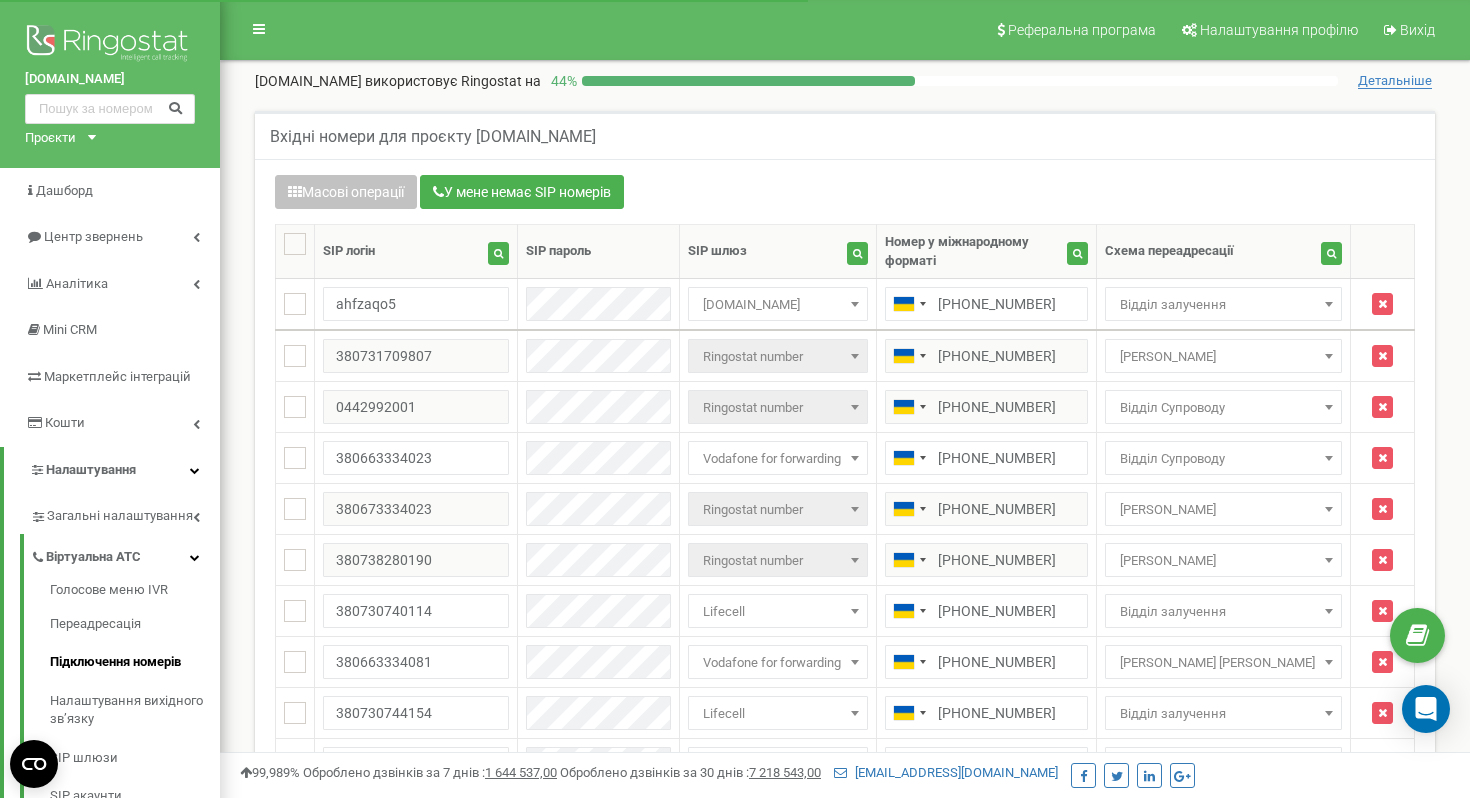 scroll, scrollTop: 0, scrollLeft: 0, axis: both 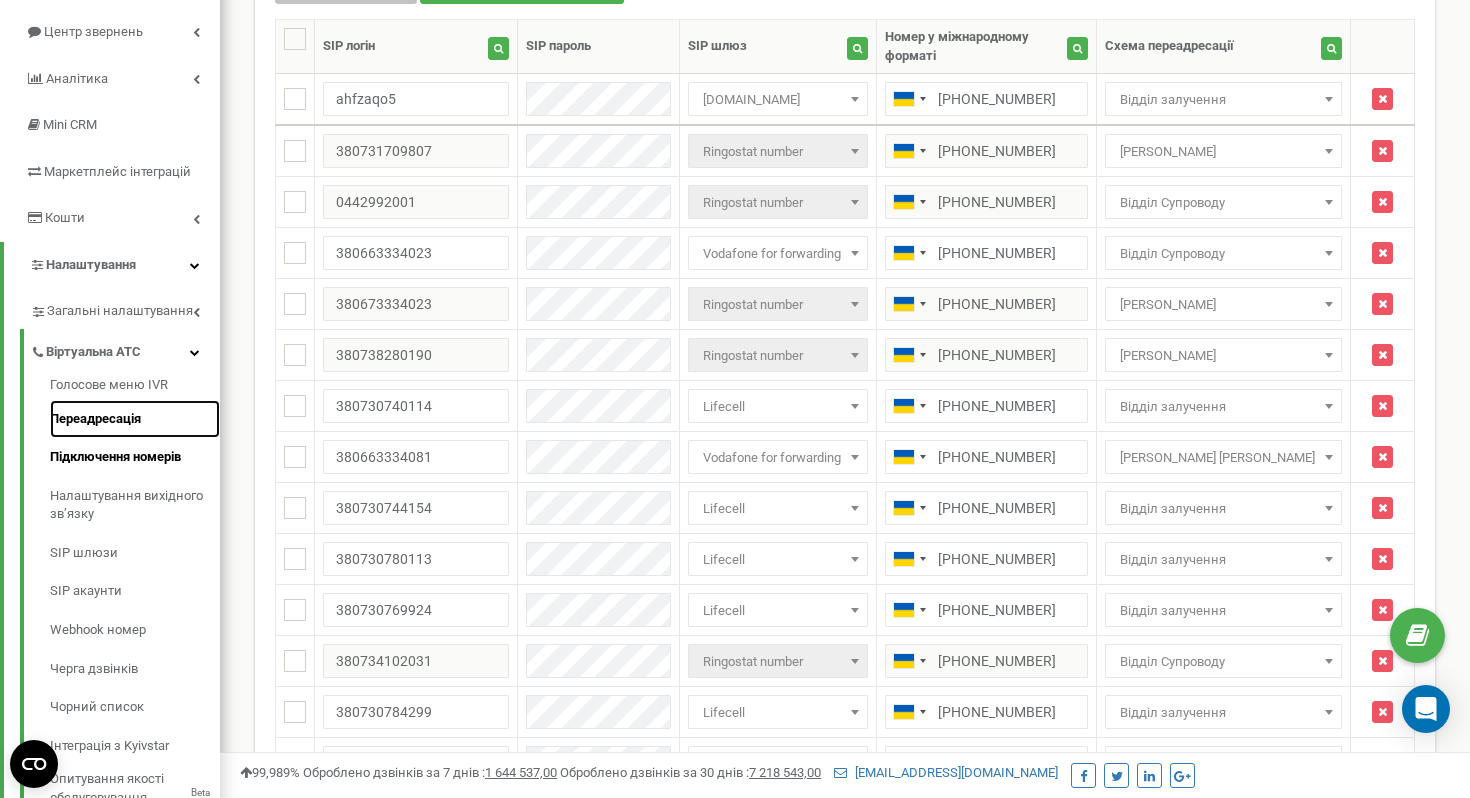 click on "Переадресація" at bounding box center [135, 419] 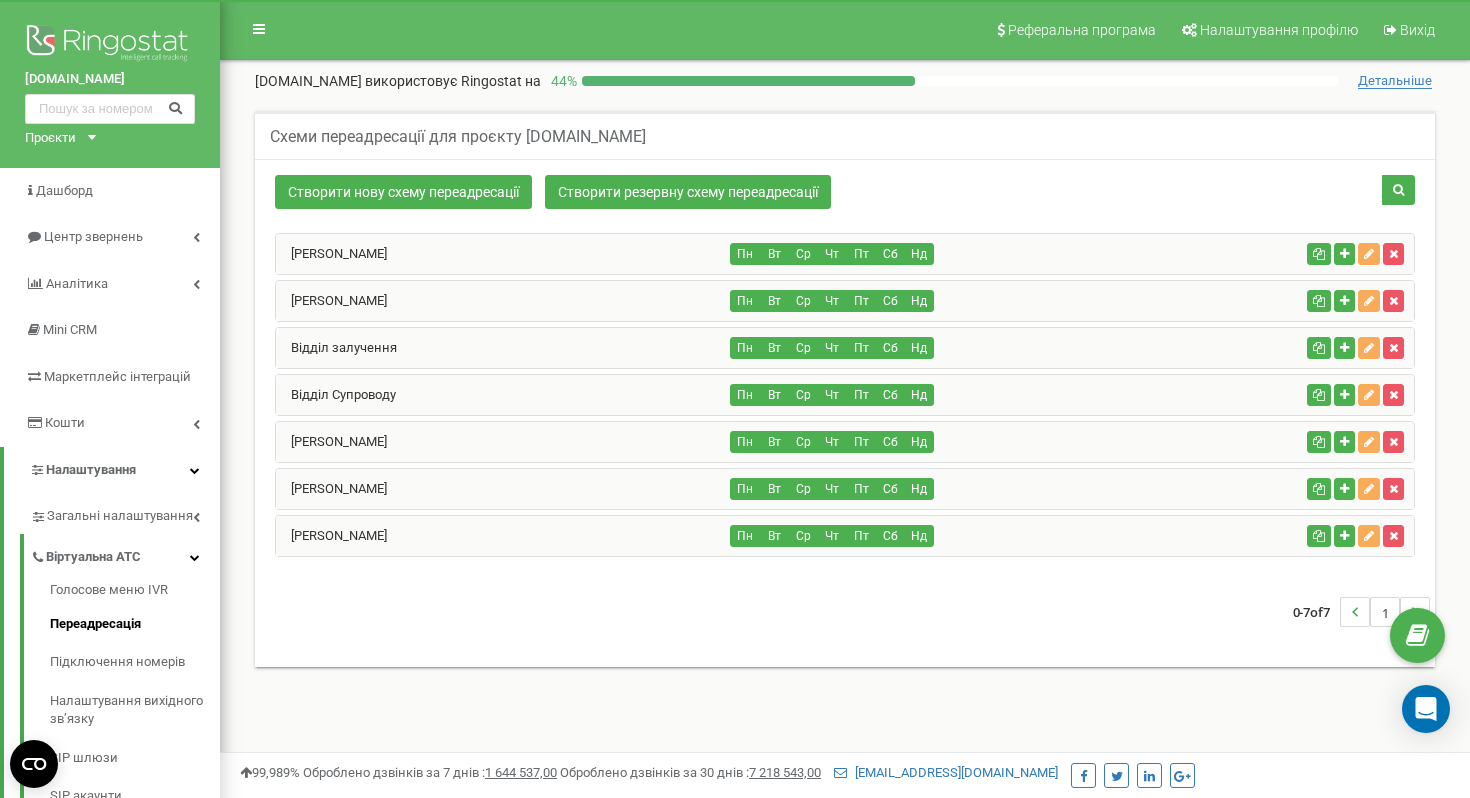 scroll, scrollTop: 0, scrollLeft: 0, axis: both 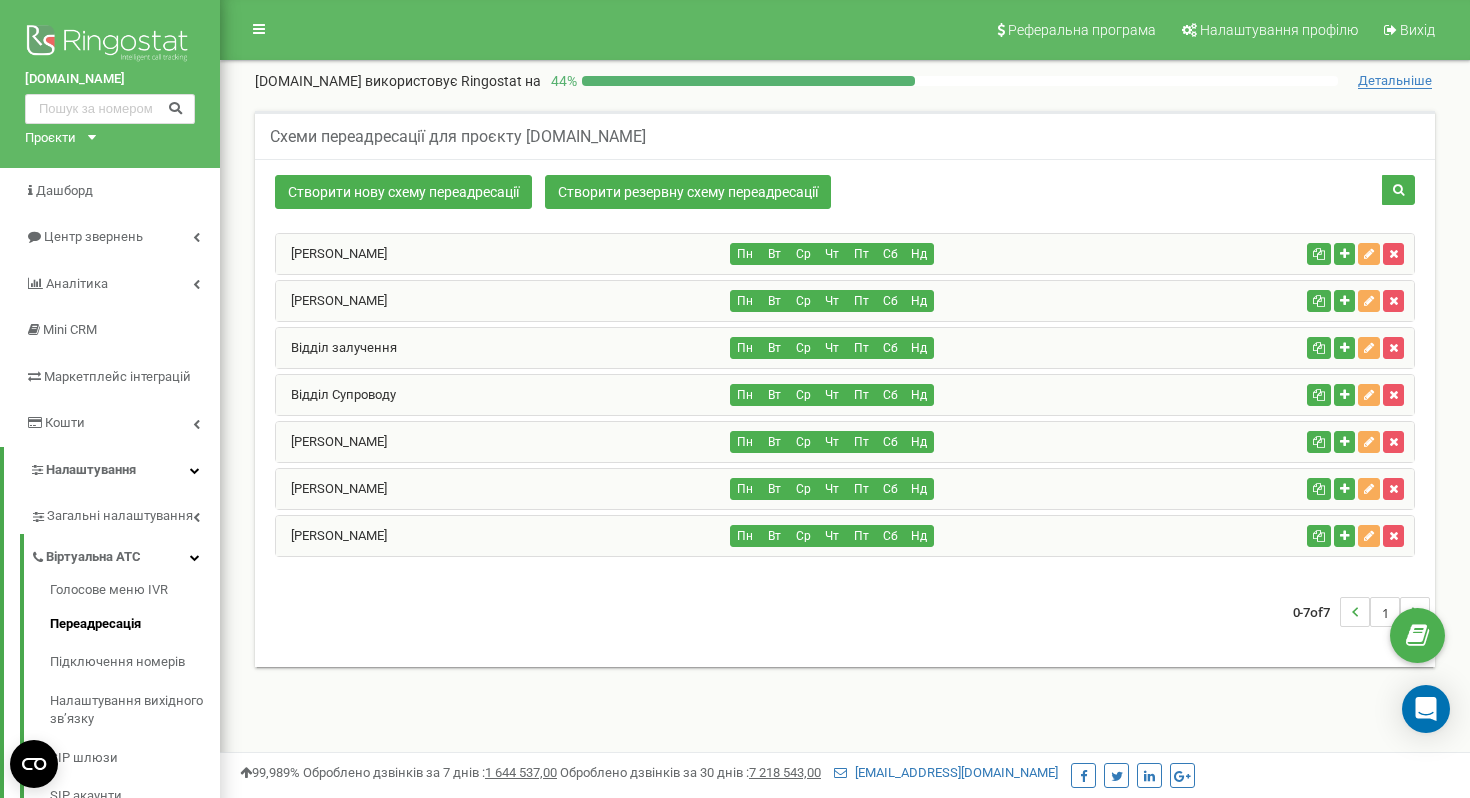 click on "Пн
Вт
Ср
Чт
Пт
Сб
Нд" at bounding box center (1015, 348) 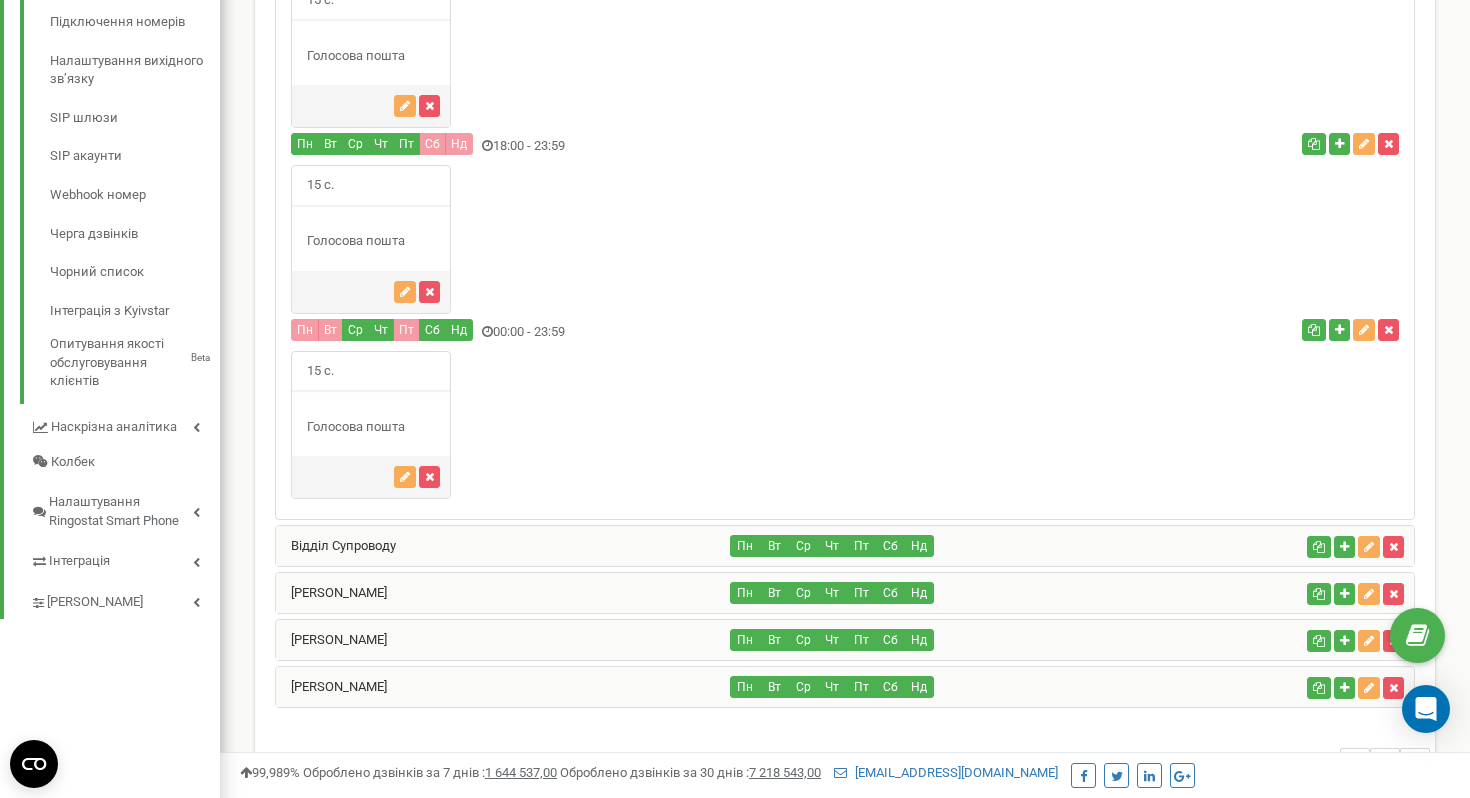 scroll, scrollTop: 654, scrollLeft: 0, axis: vertical 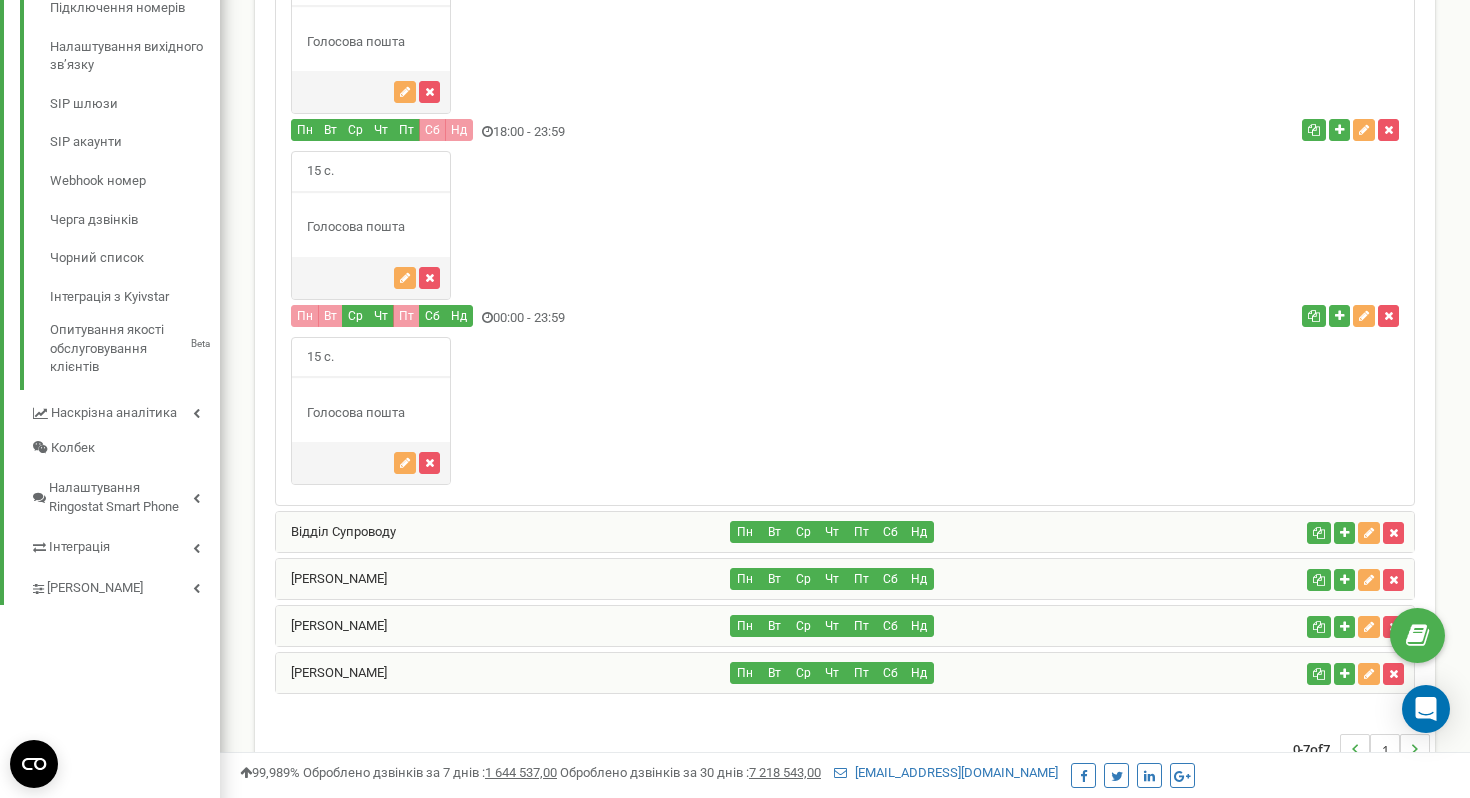 click on "Відділ Супроводу" at bounding box center [503, 532] 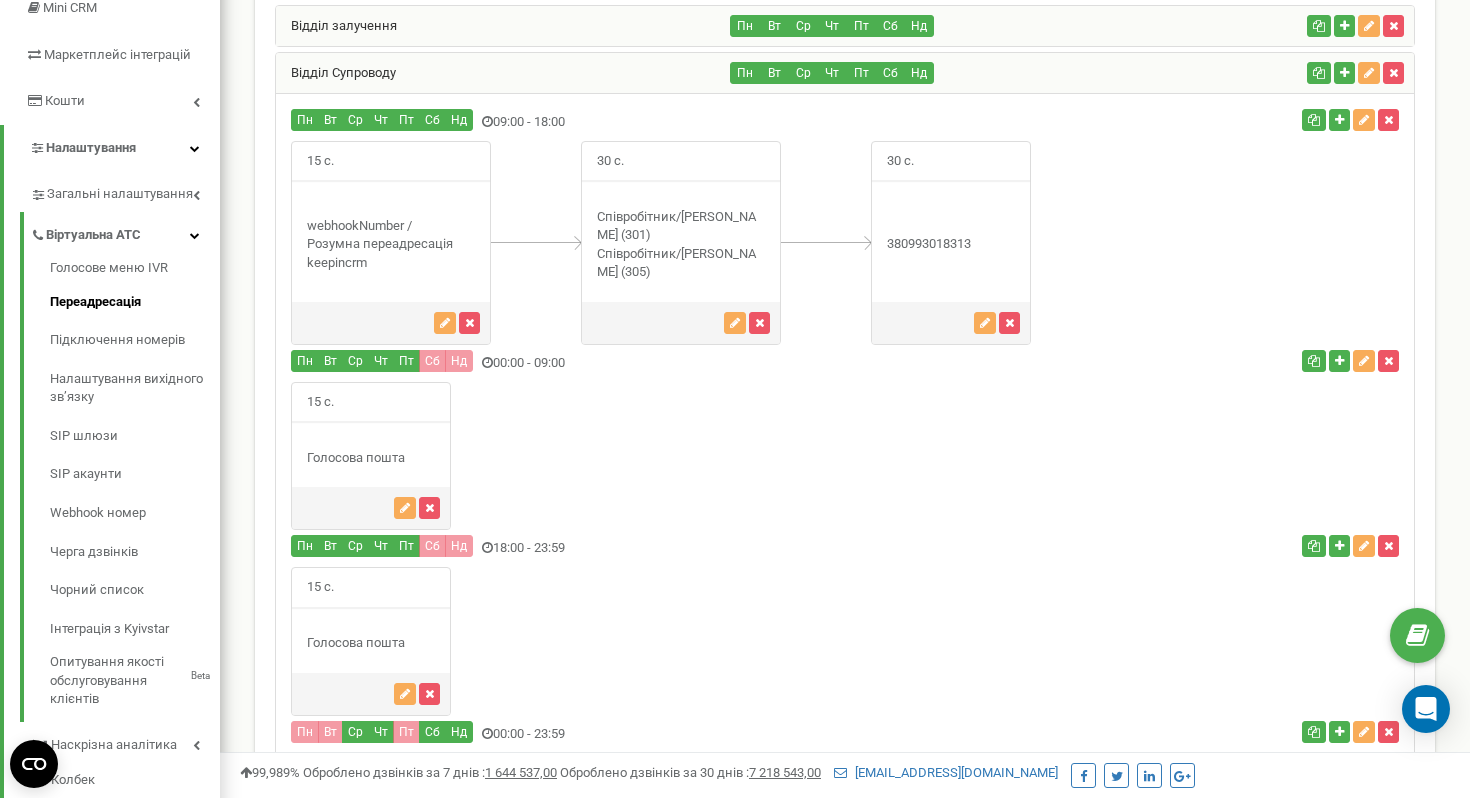 scroll, scrollTop: 323, scrollLeft: 0, axis: vertical 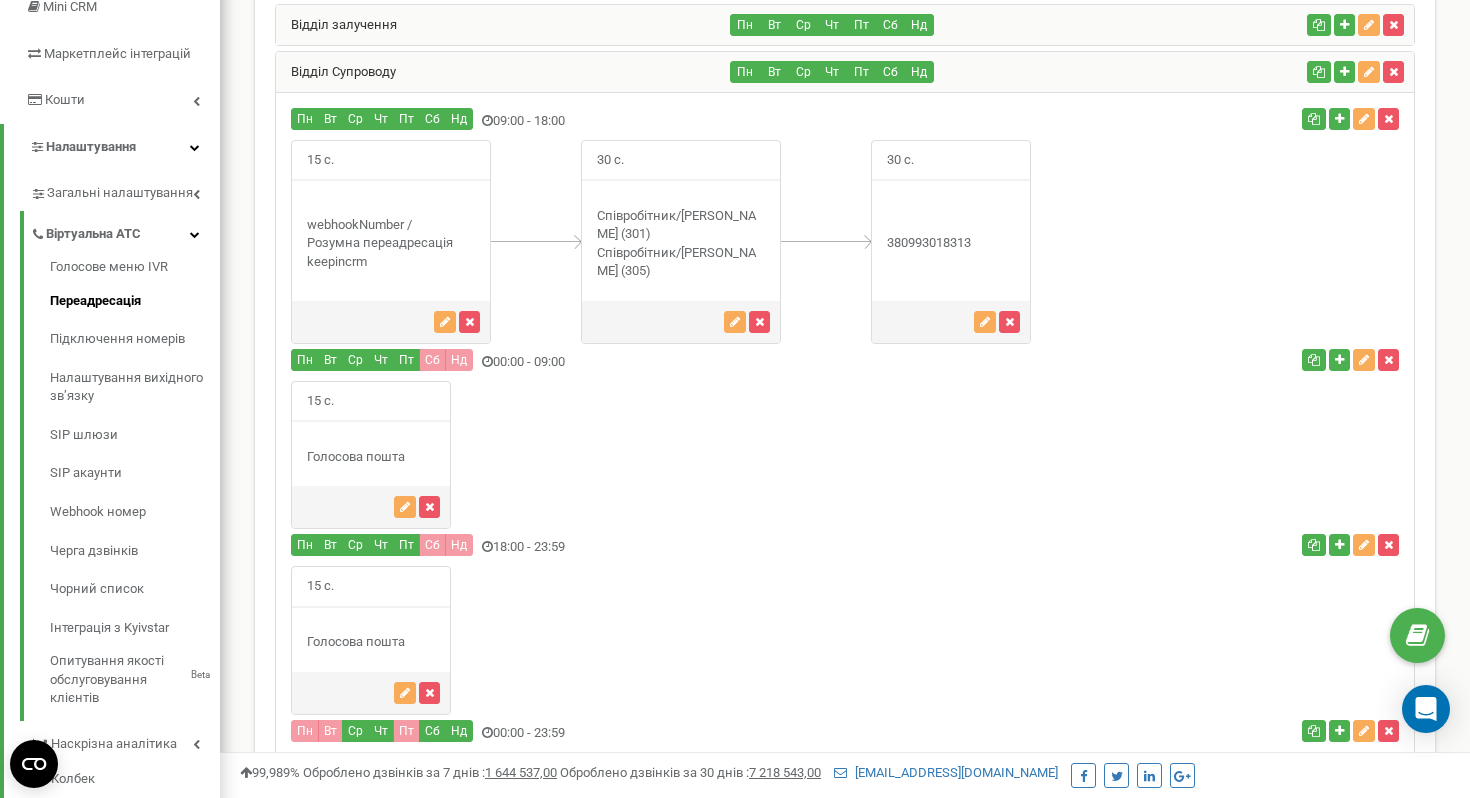 drag, startPoint x: 978, startPoint y: 241, endPoint x: 898, endPoint y: 244, distance: 80.05623 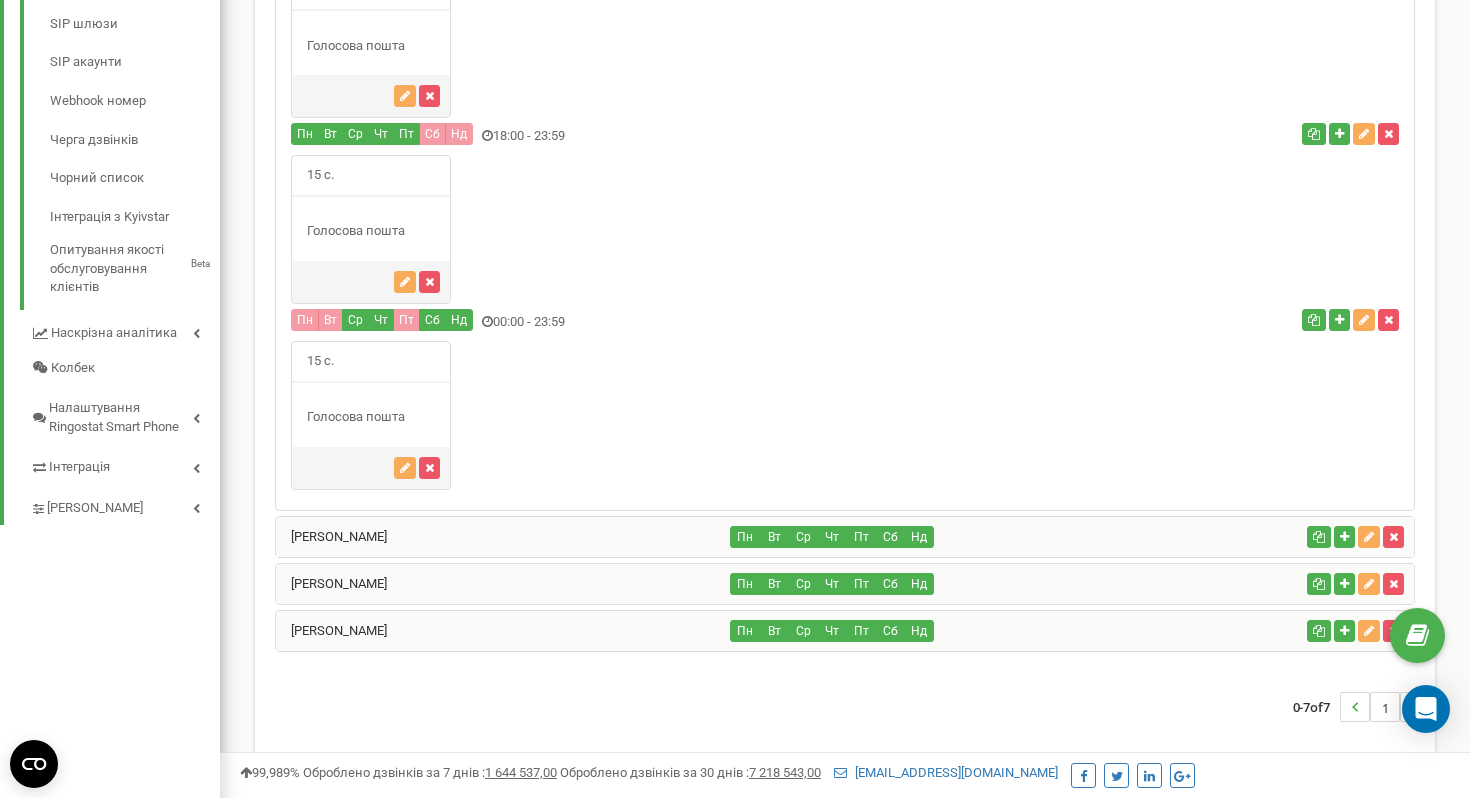 scroll, scrollTop: 762, scrollLeft: 0, axis: vertical 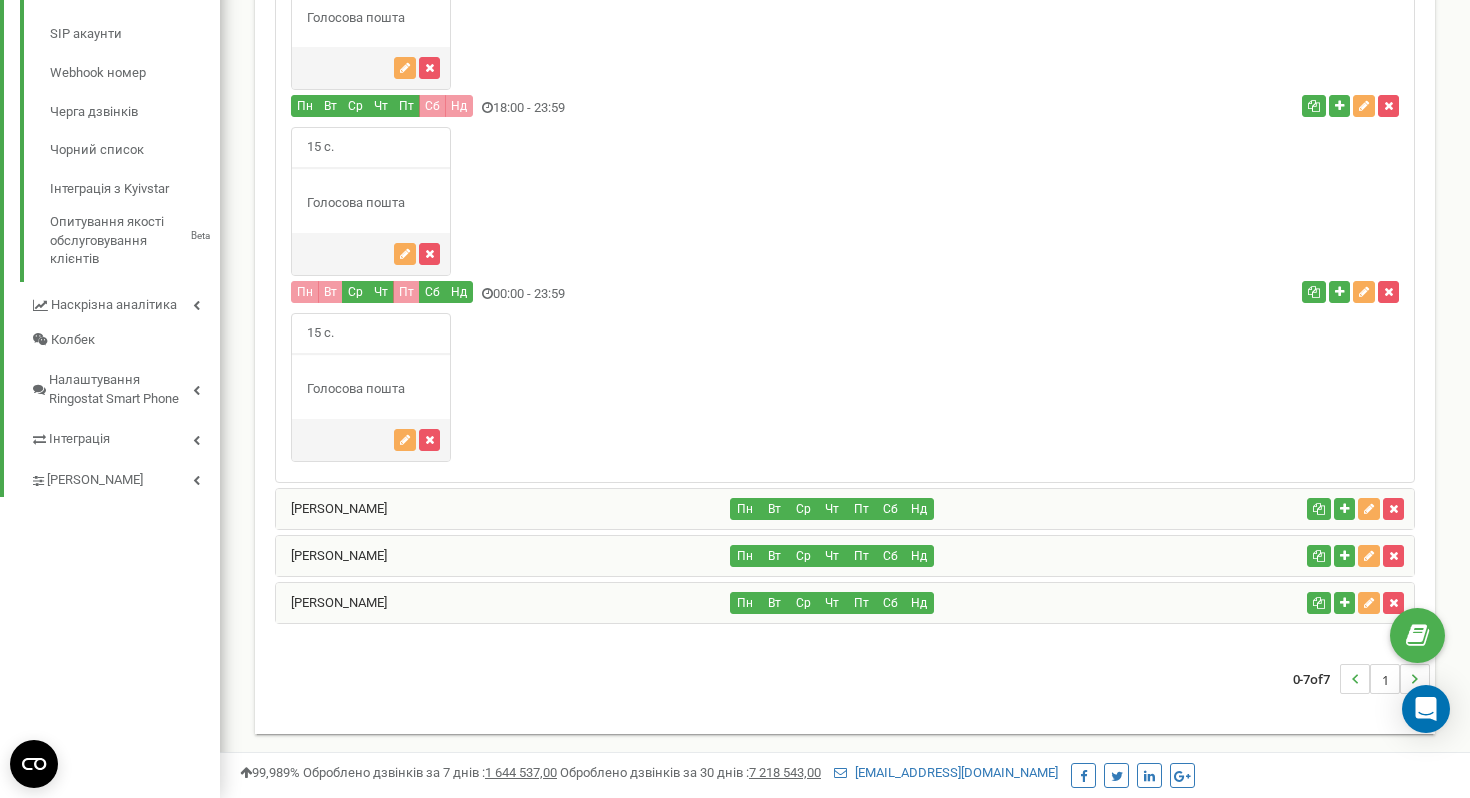 click on "[PERSON_NAME]" at bounding box center (503, 509) 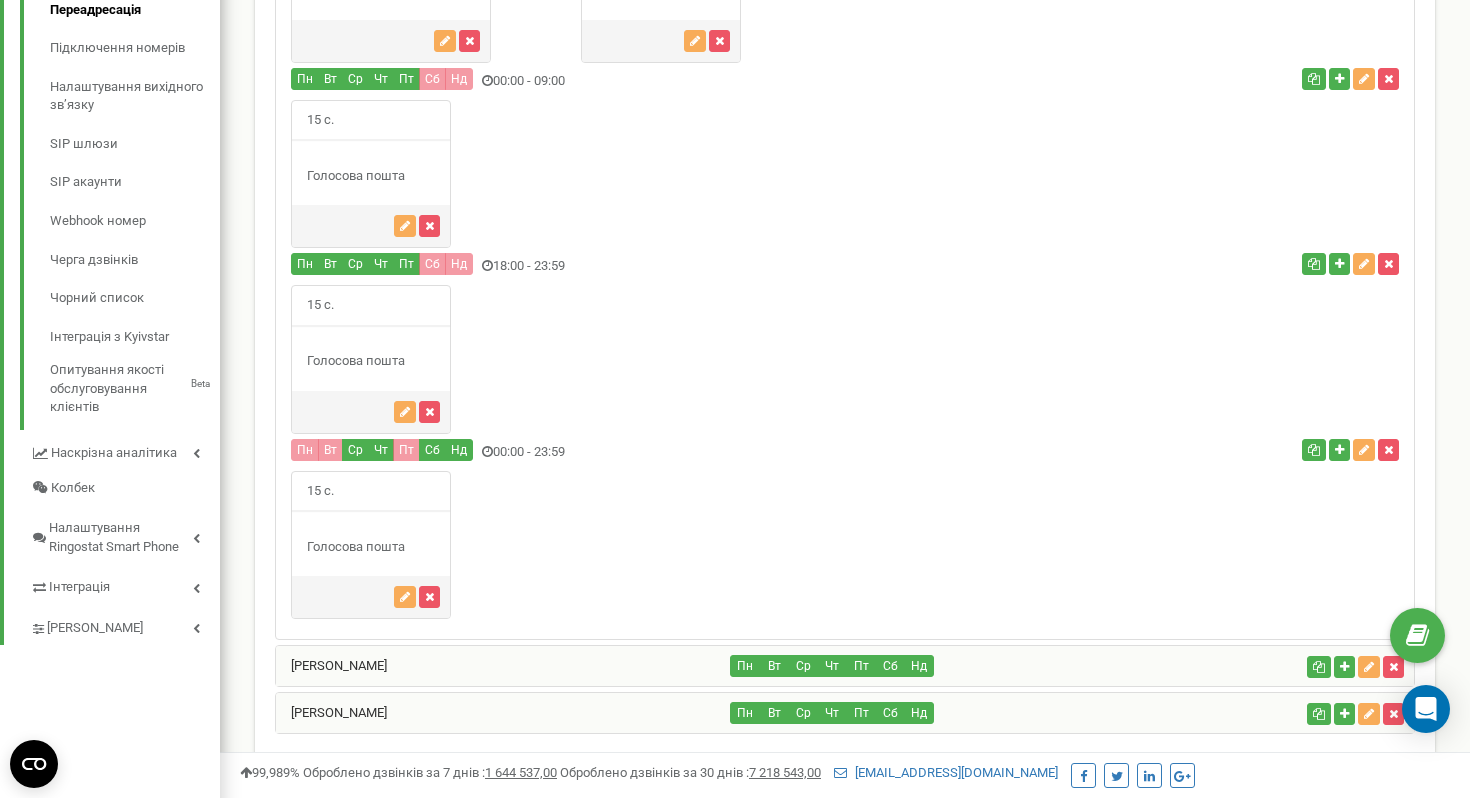 scroll, scrollTop: 415, scrollLeft: 0, axis: vertical 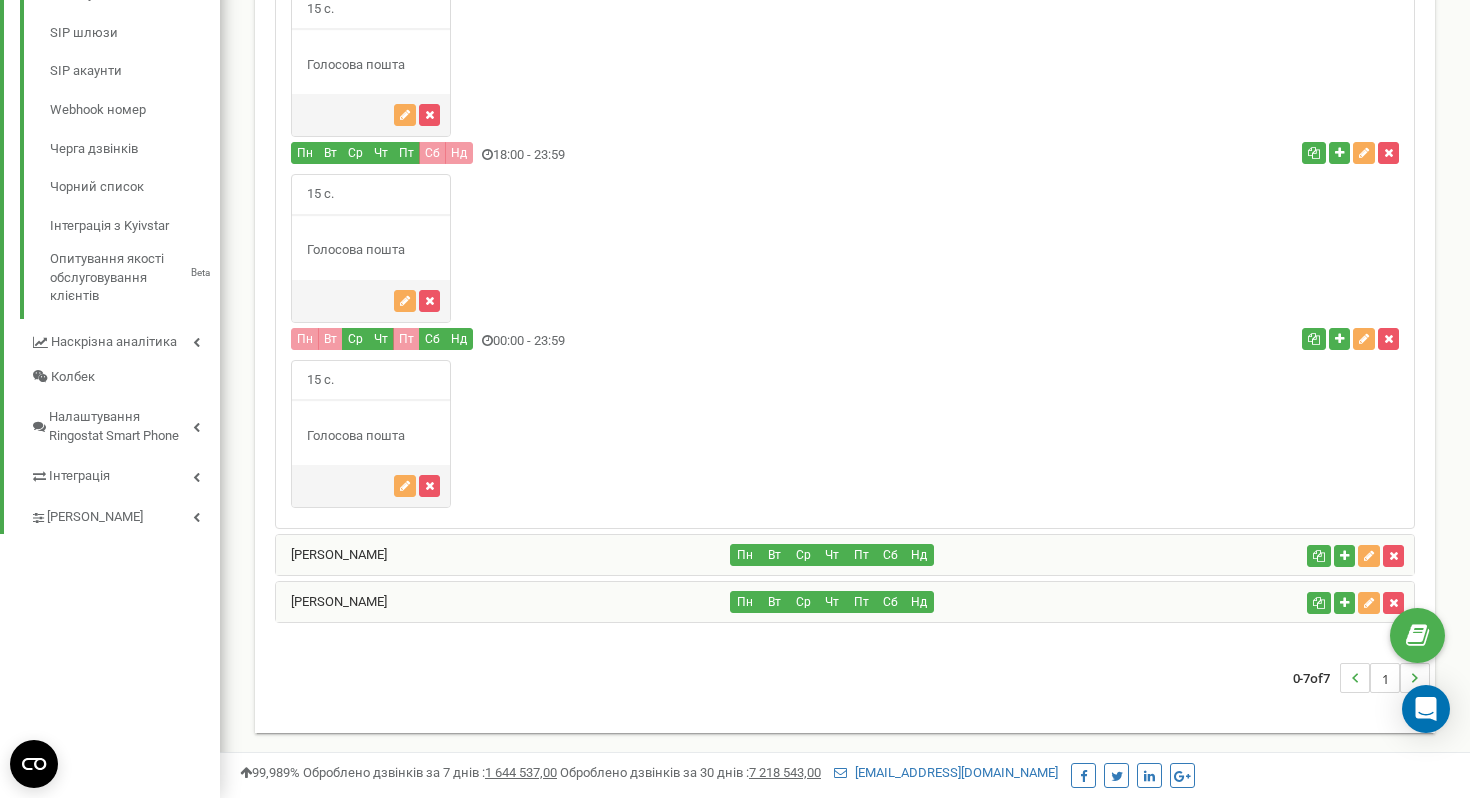 click on "[PERSON_NAME]" at bounding box center [503, 555] 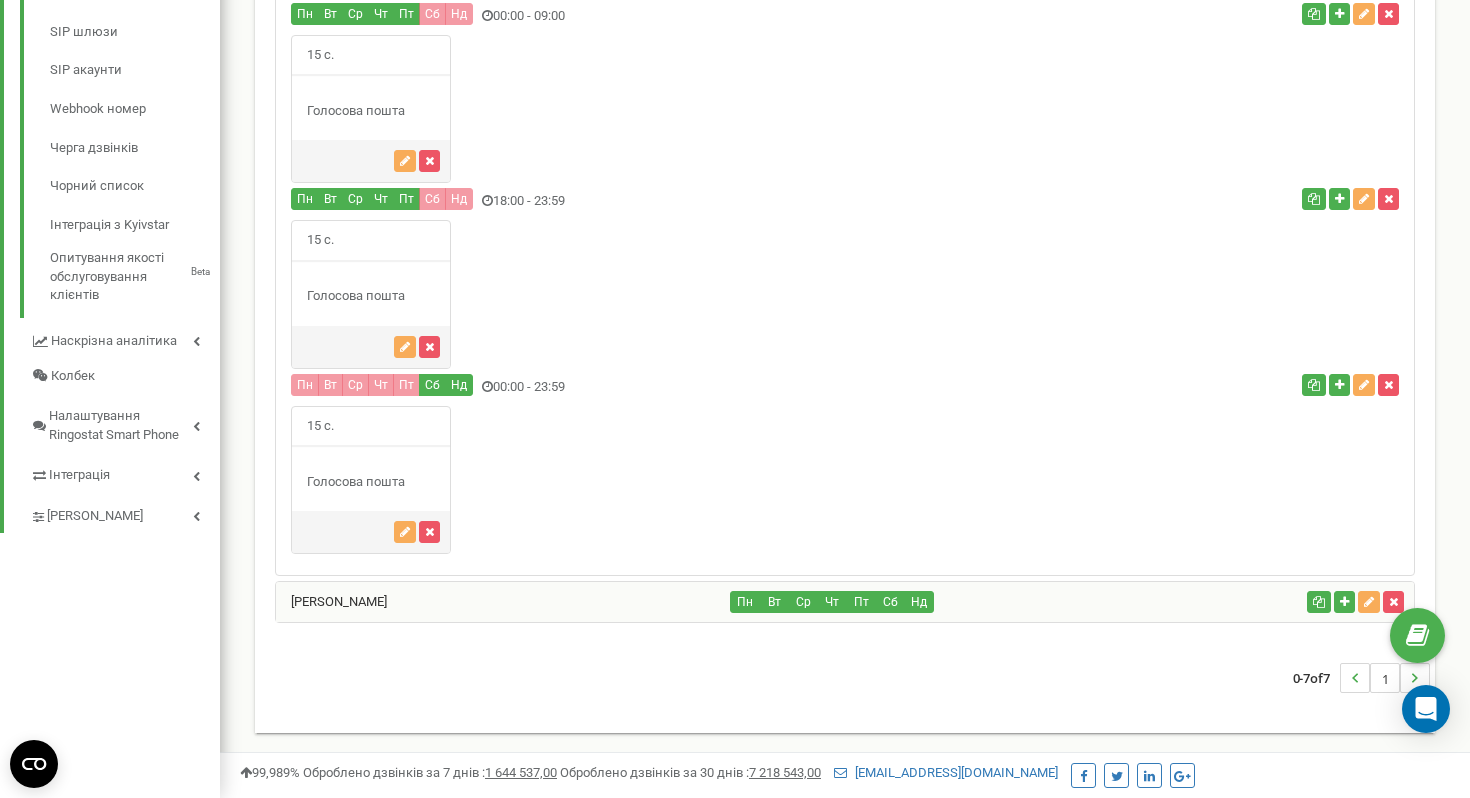 scroll, scrollTop: 725, scrollLeft: 0, axis: vertical 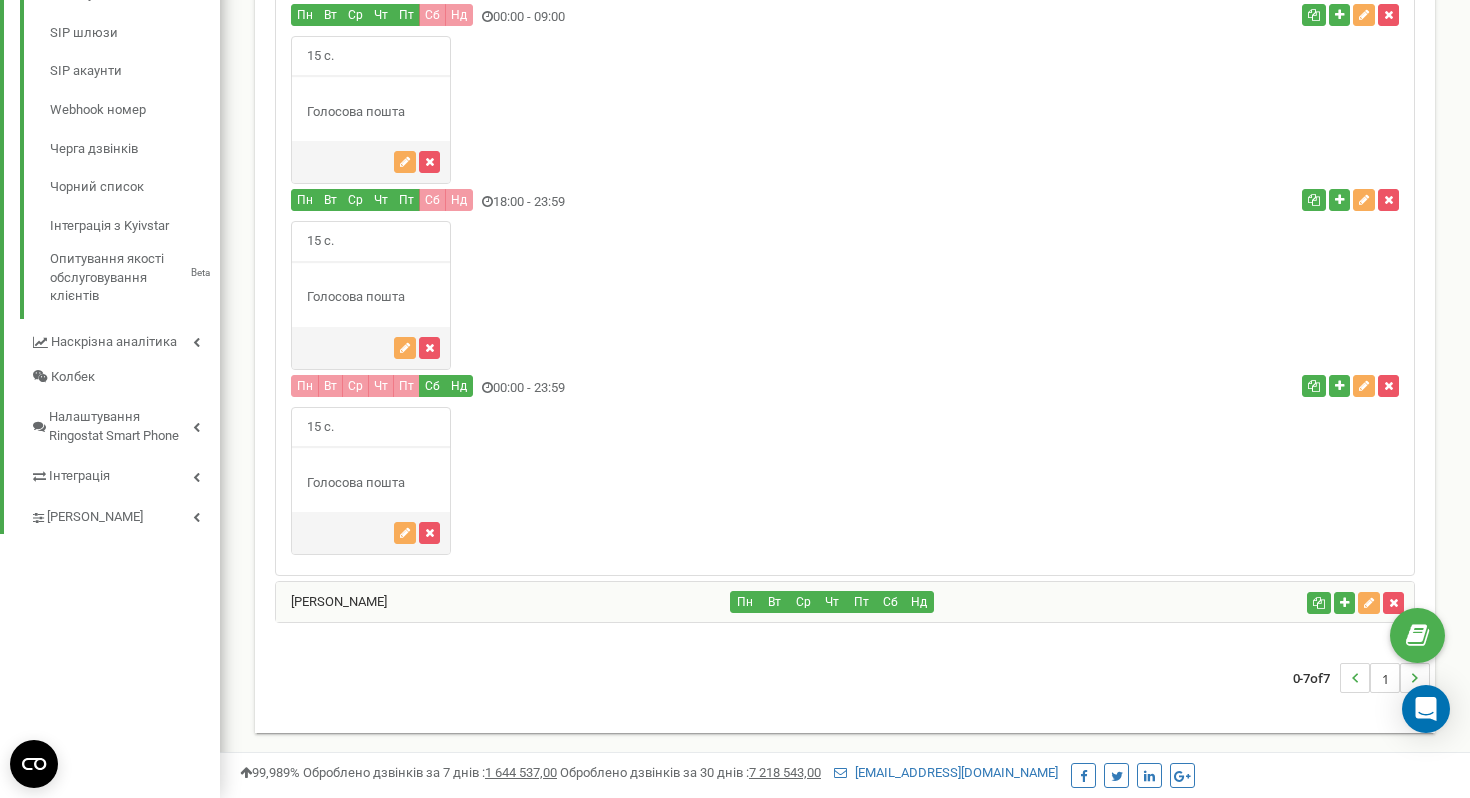 click on "[PERSON_NAME]" at bounding box center [503, 602] 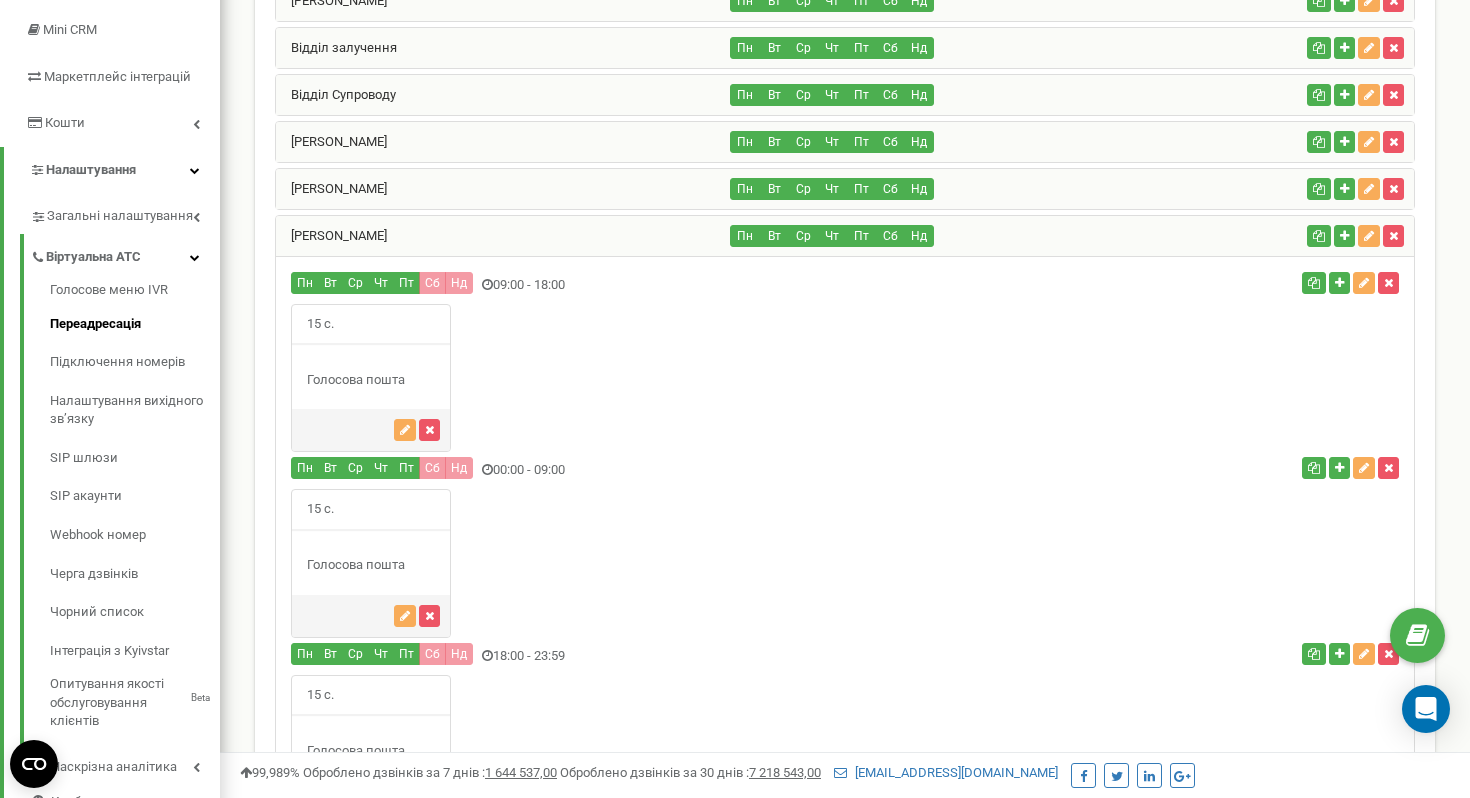 scroll, scrollTop: 293, scrollLeft: 0, axis: vertical 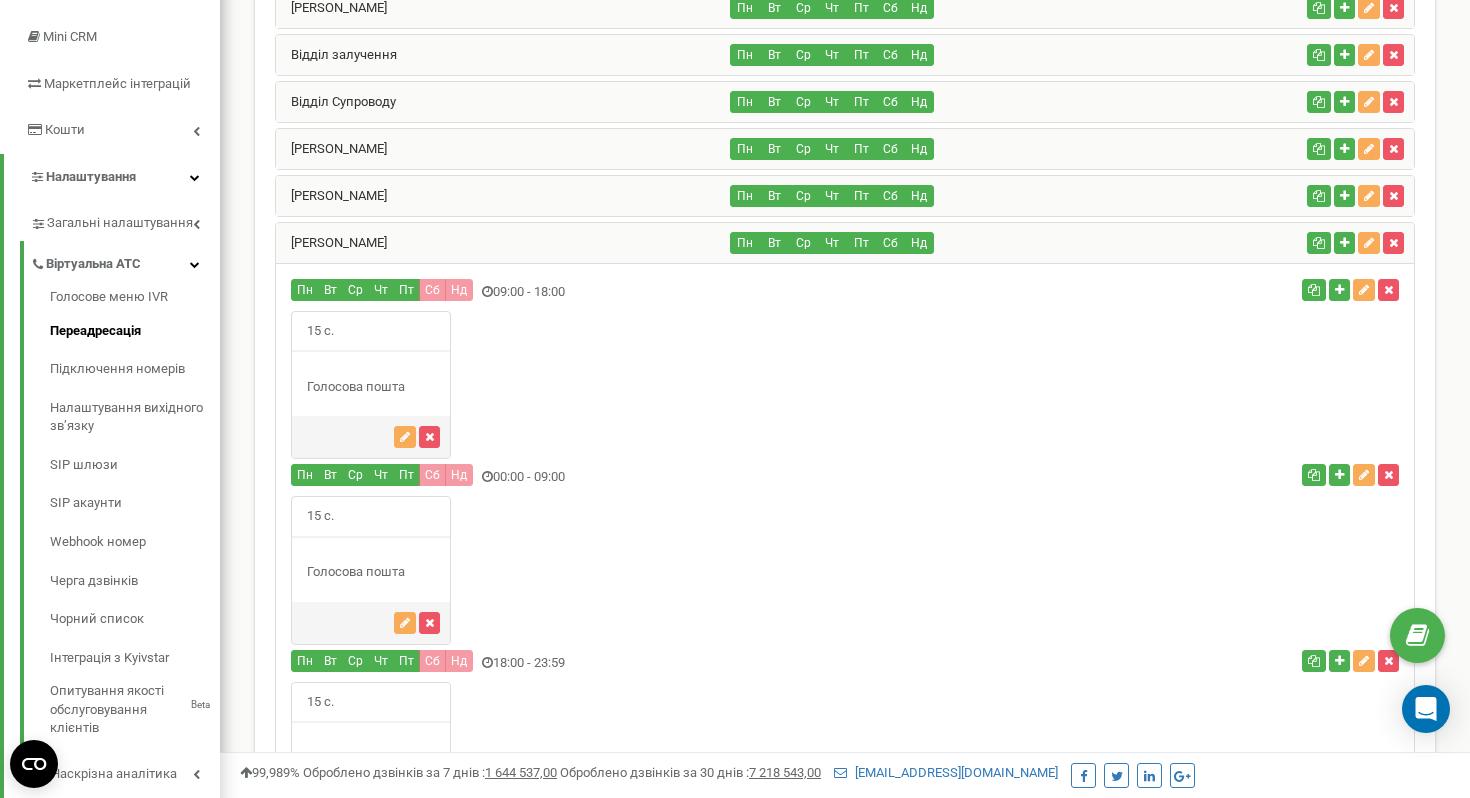 click on "Домбровська [PERSON_NAME]" at bounding box center (503, 243) 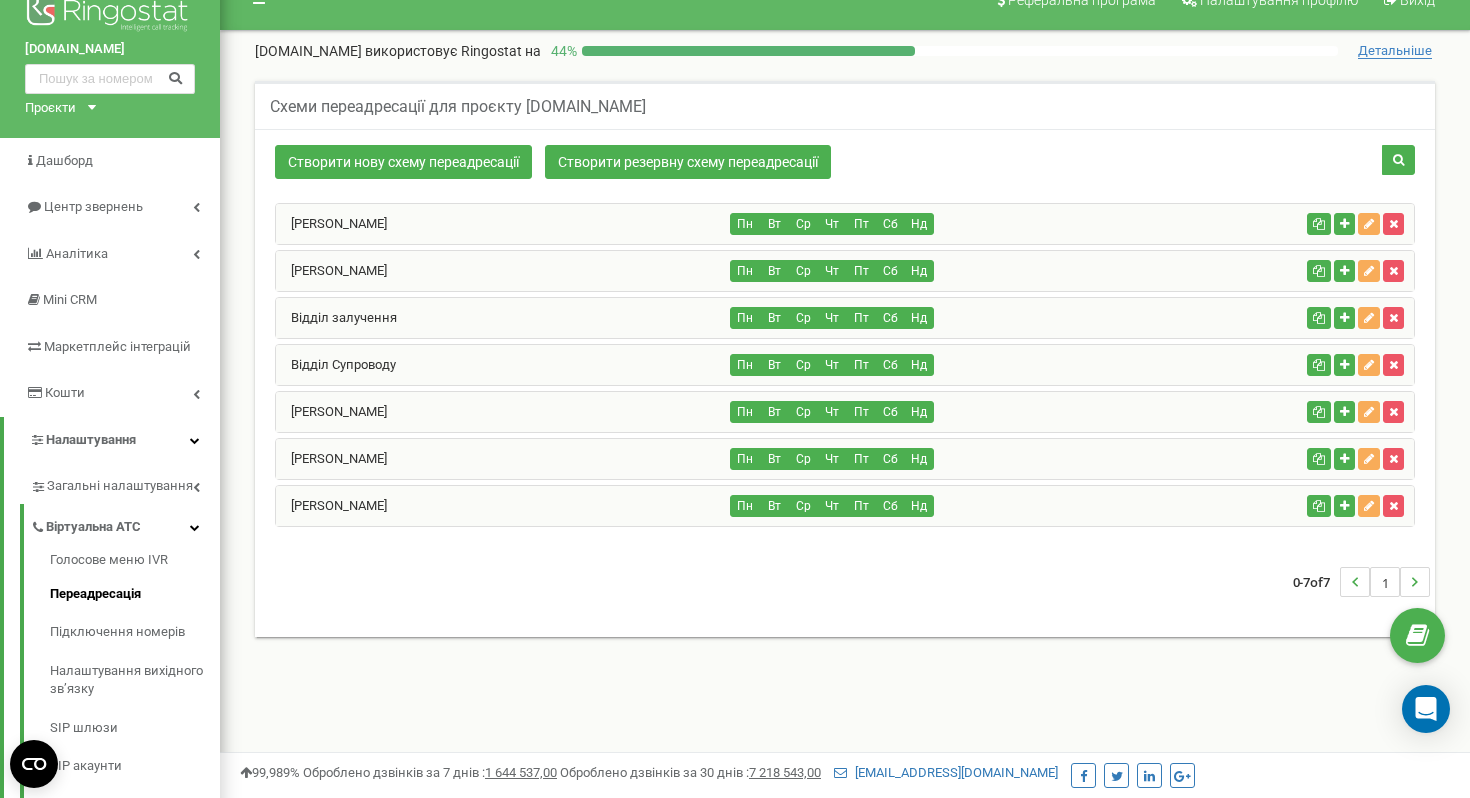 scroll, scrollTop: 0, scrollLeft: 0, axis: both 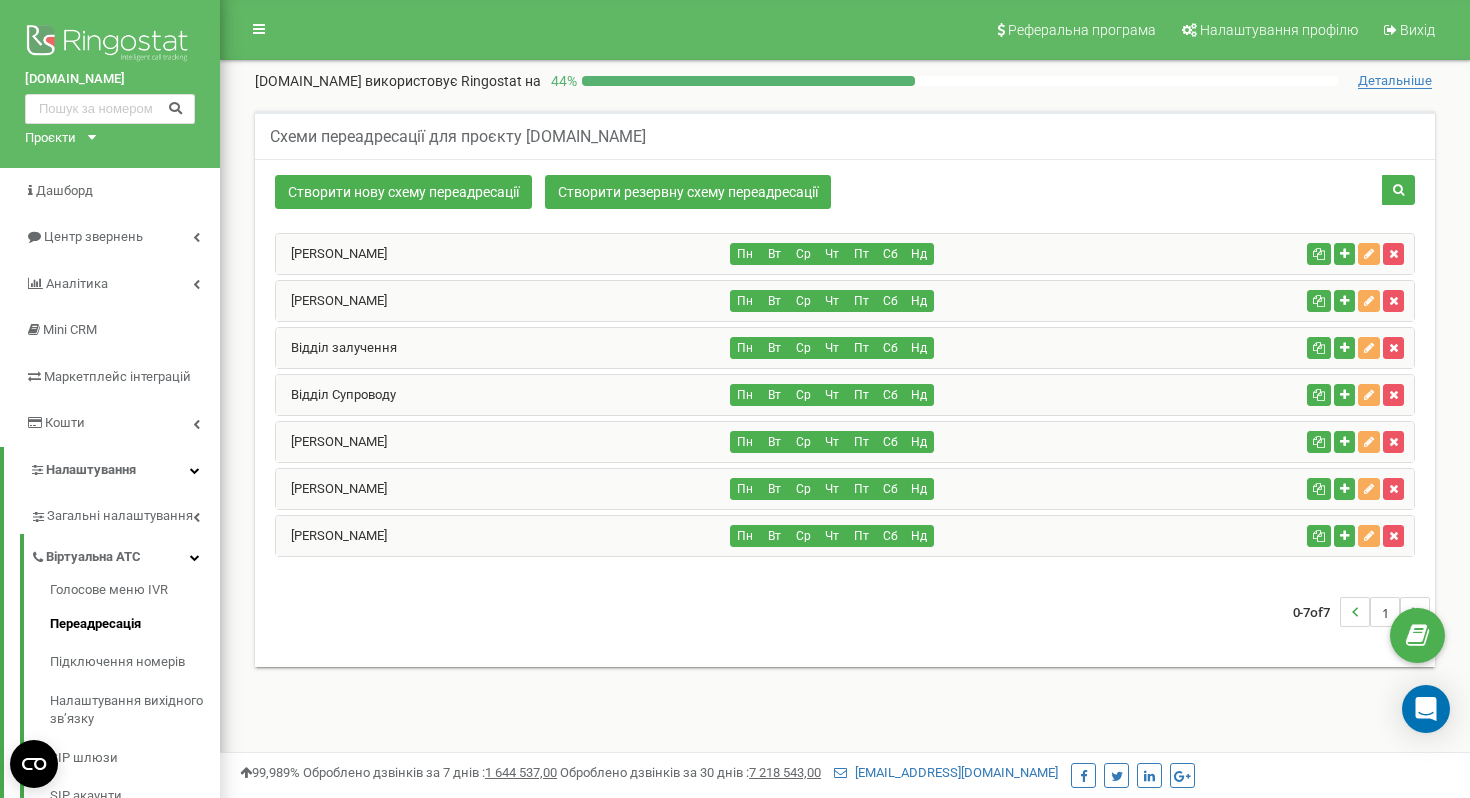 click on "Домбровська Ірина Михайлівна" at bounding box center (503, 536) 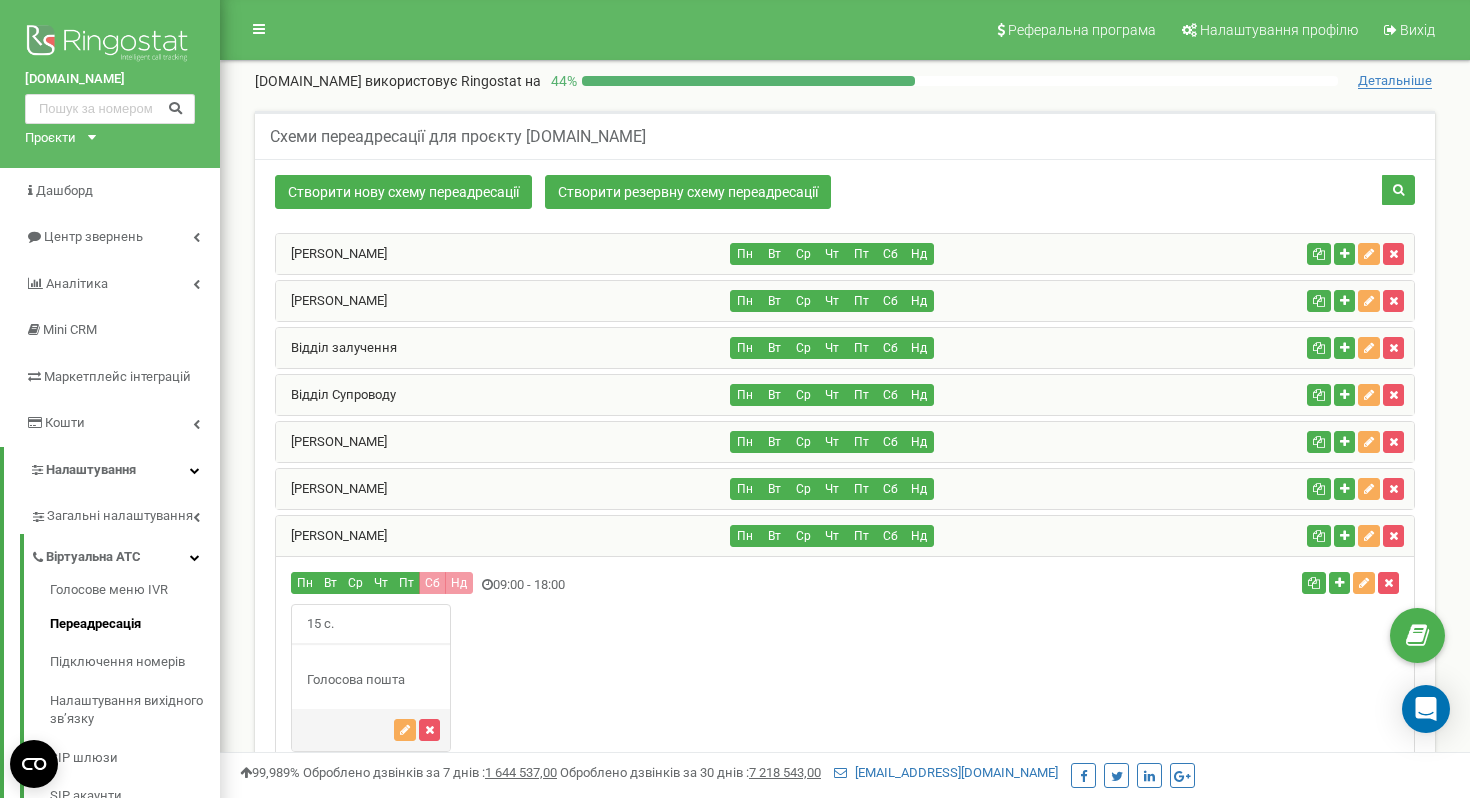 click on "Домбровська Ірина Михайлівна" at bounding box center [503, 536] 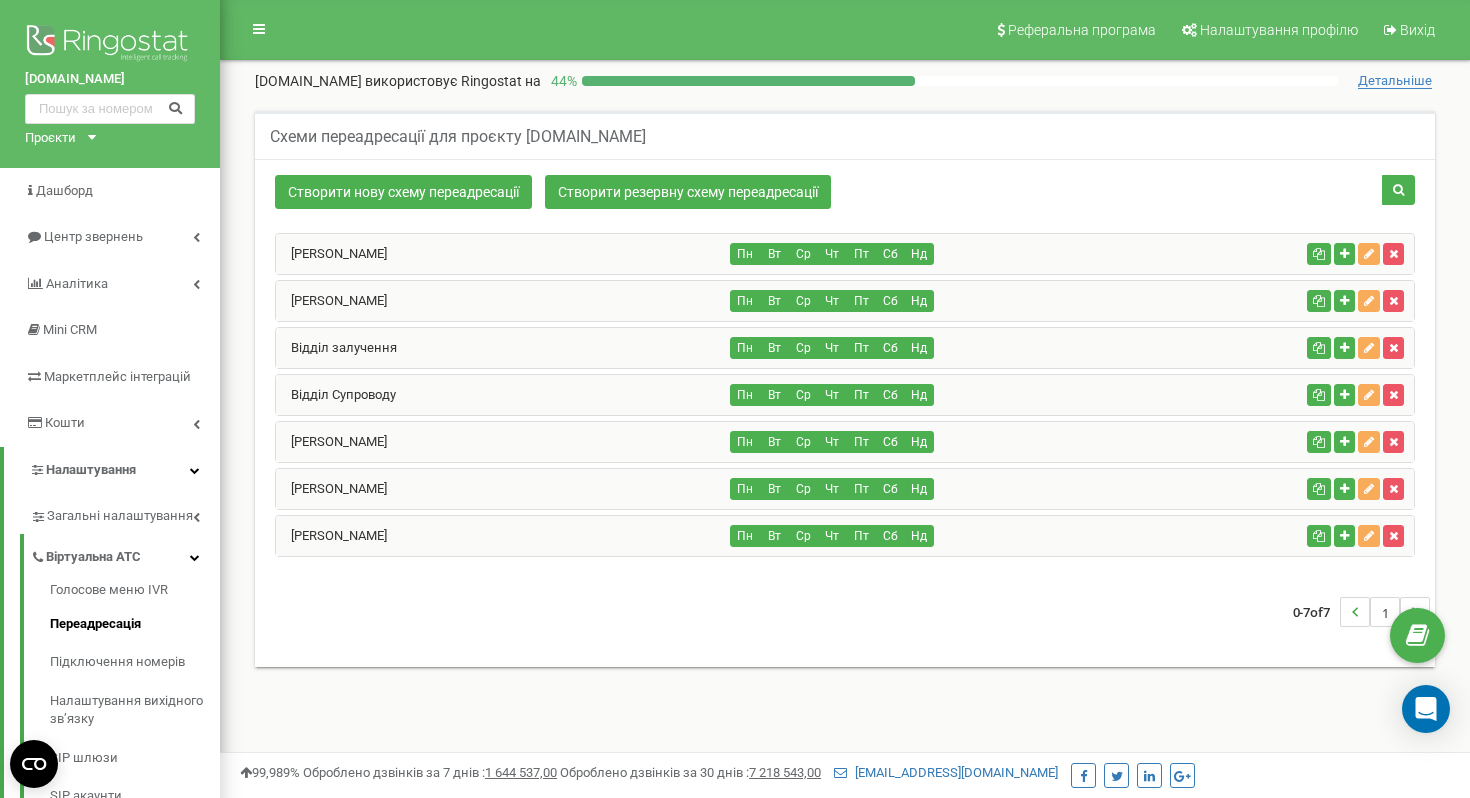 click on "Відділ залучення" at bounding box center [503, 348] 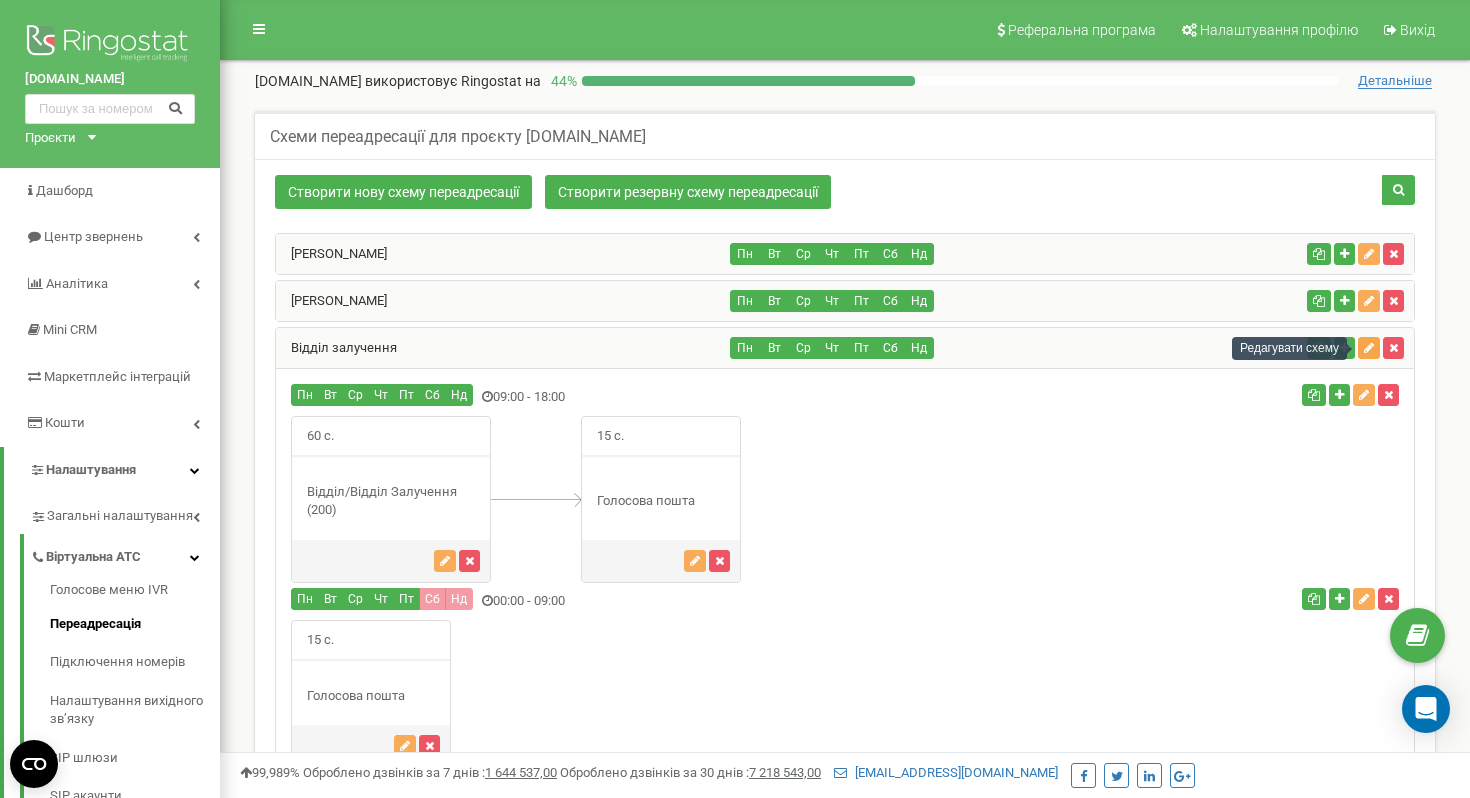 click at bounding box center (1369, 348) 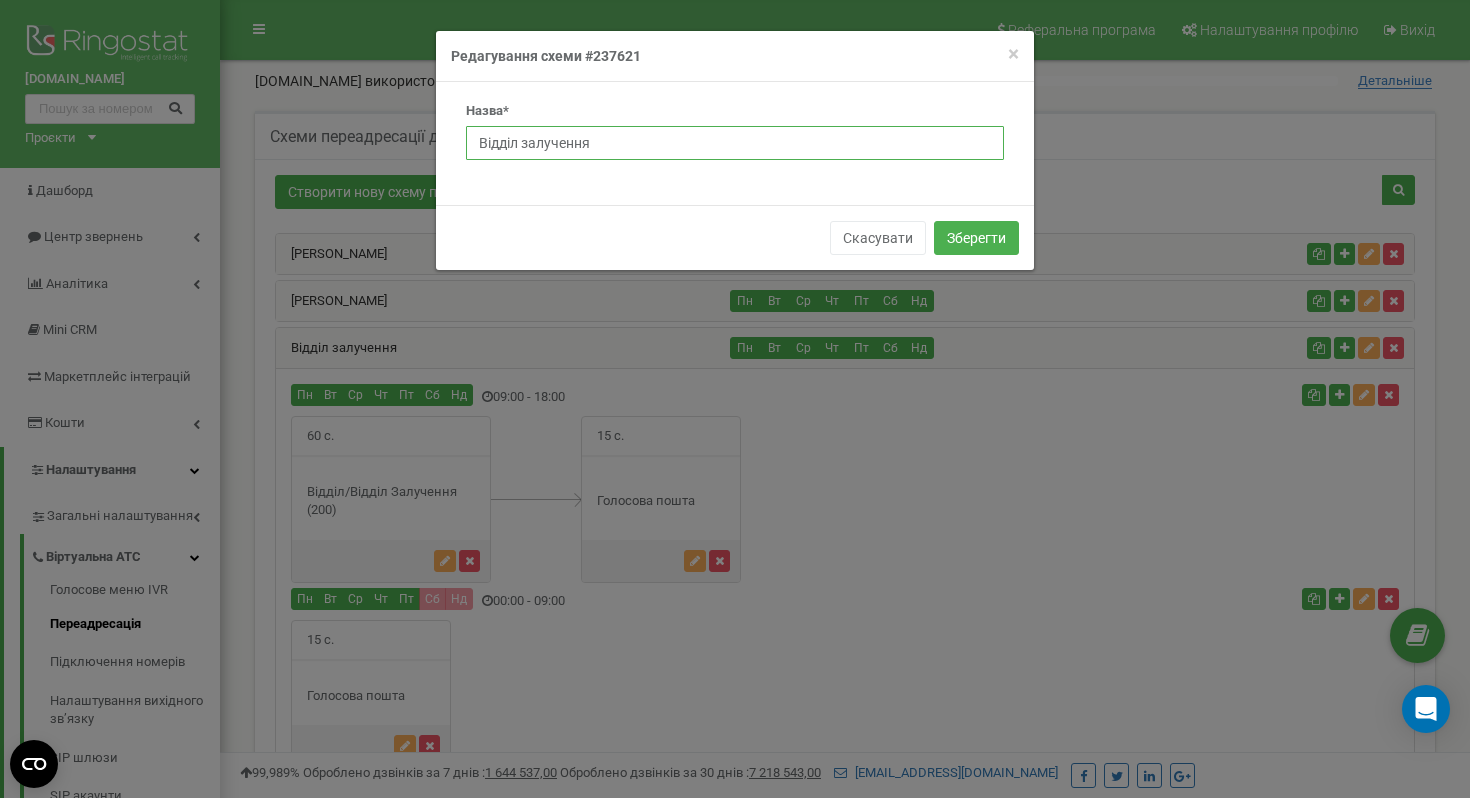 click on "Відділ залучення" at bounding box center (735, 143) 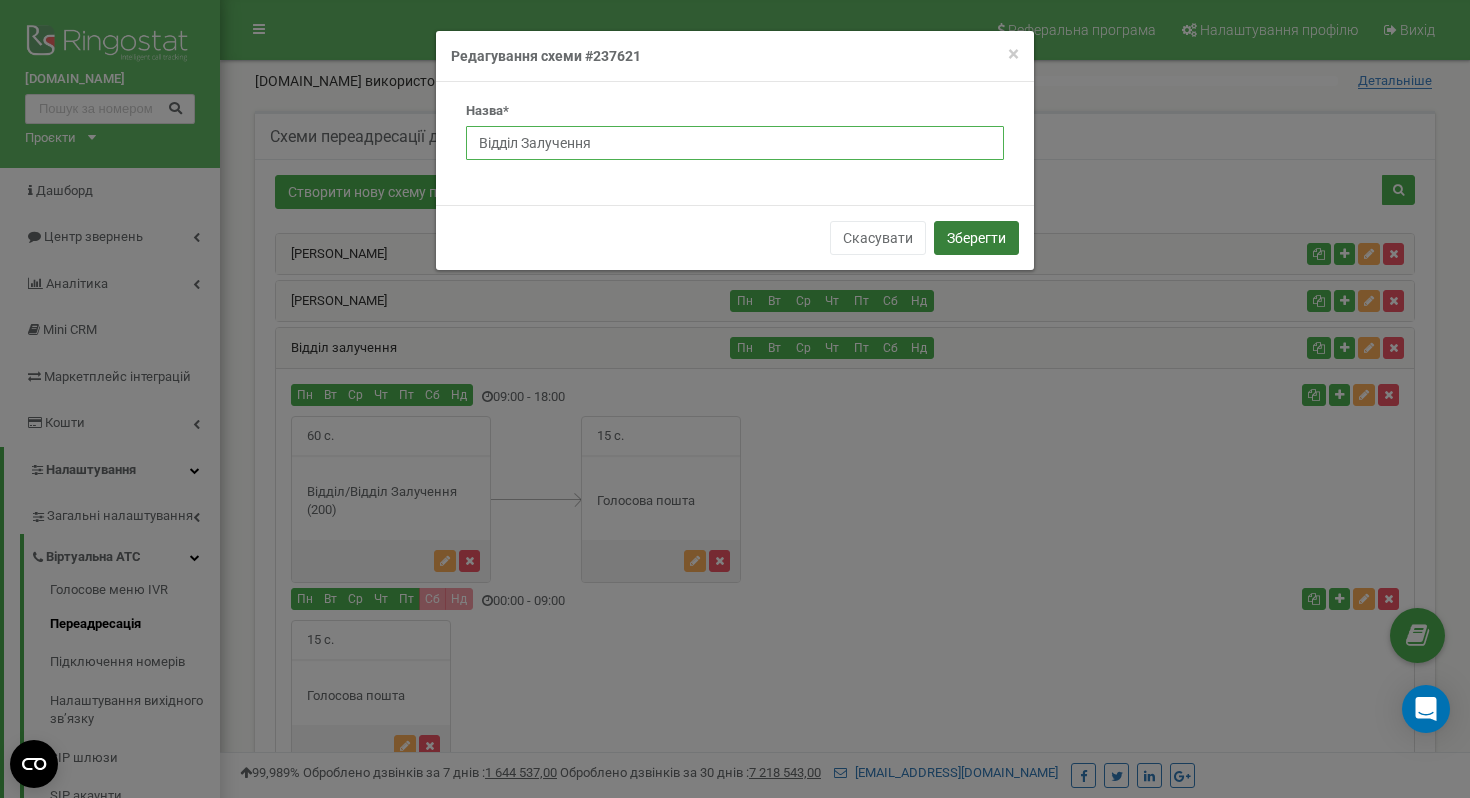 type on "Відділ Залучення" 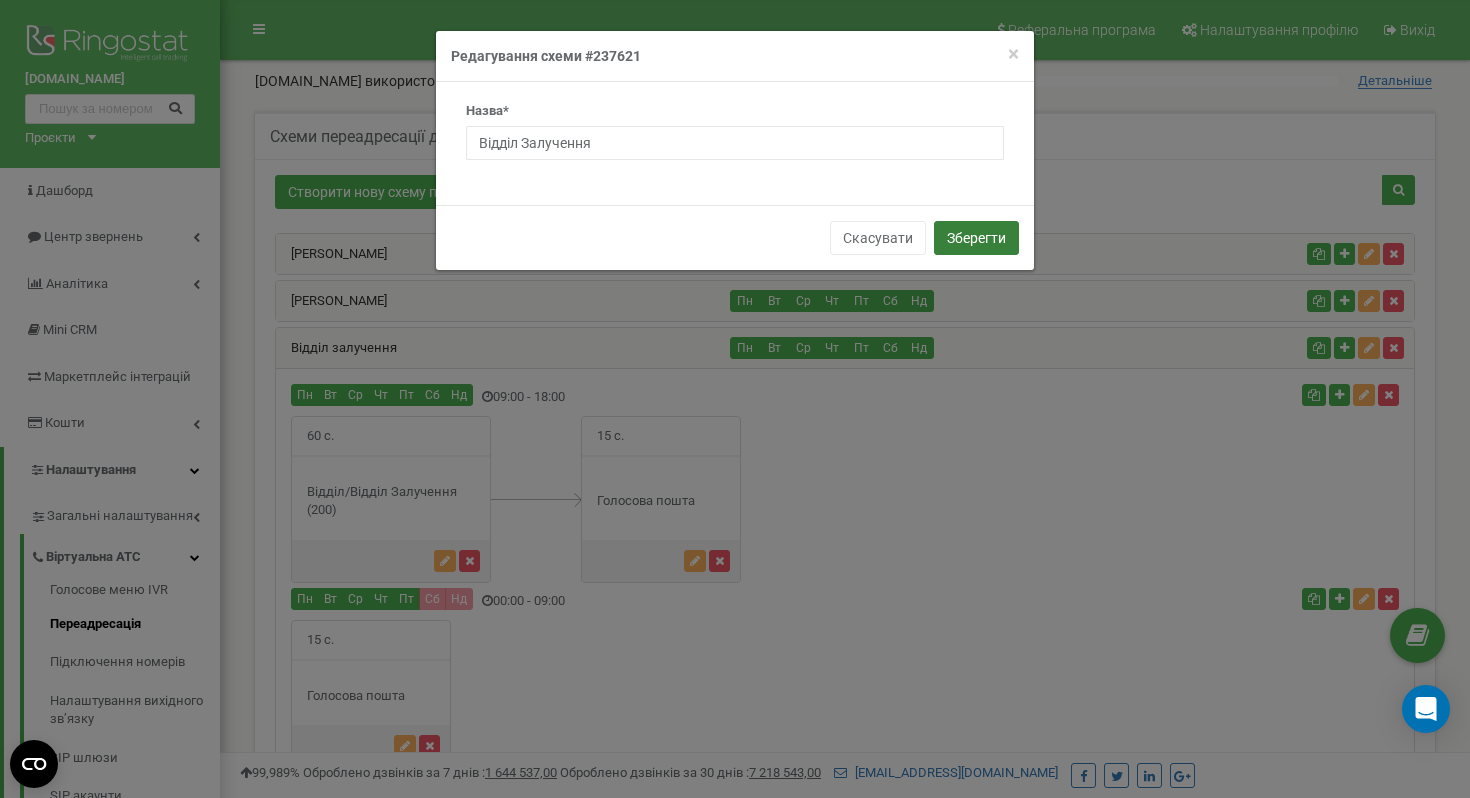 click on "Зберегти" at bounding box center [976, 238] 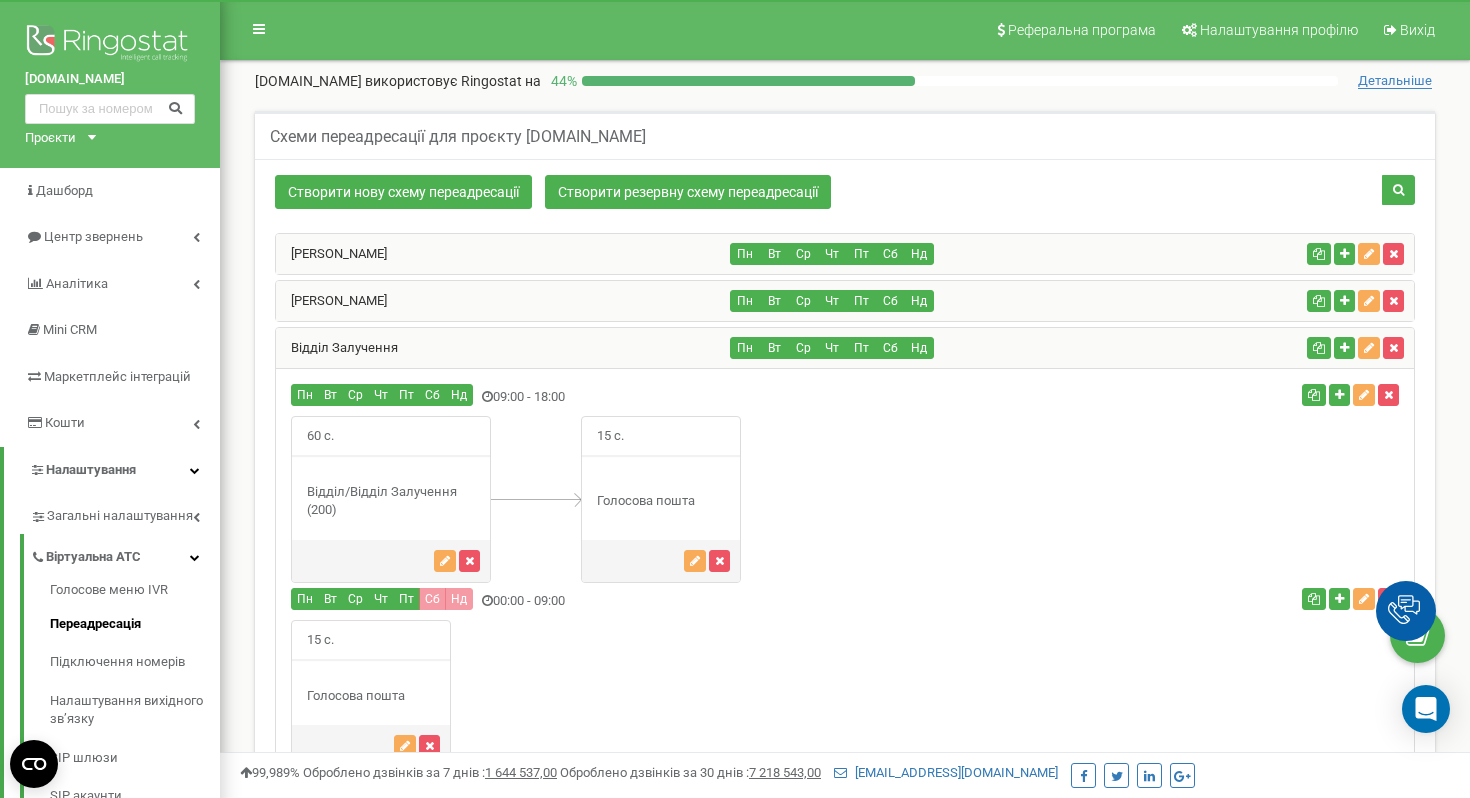 scroll, scrollTop: 367, scrollLeft: 0, axis: vertical 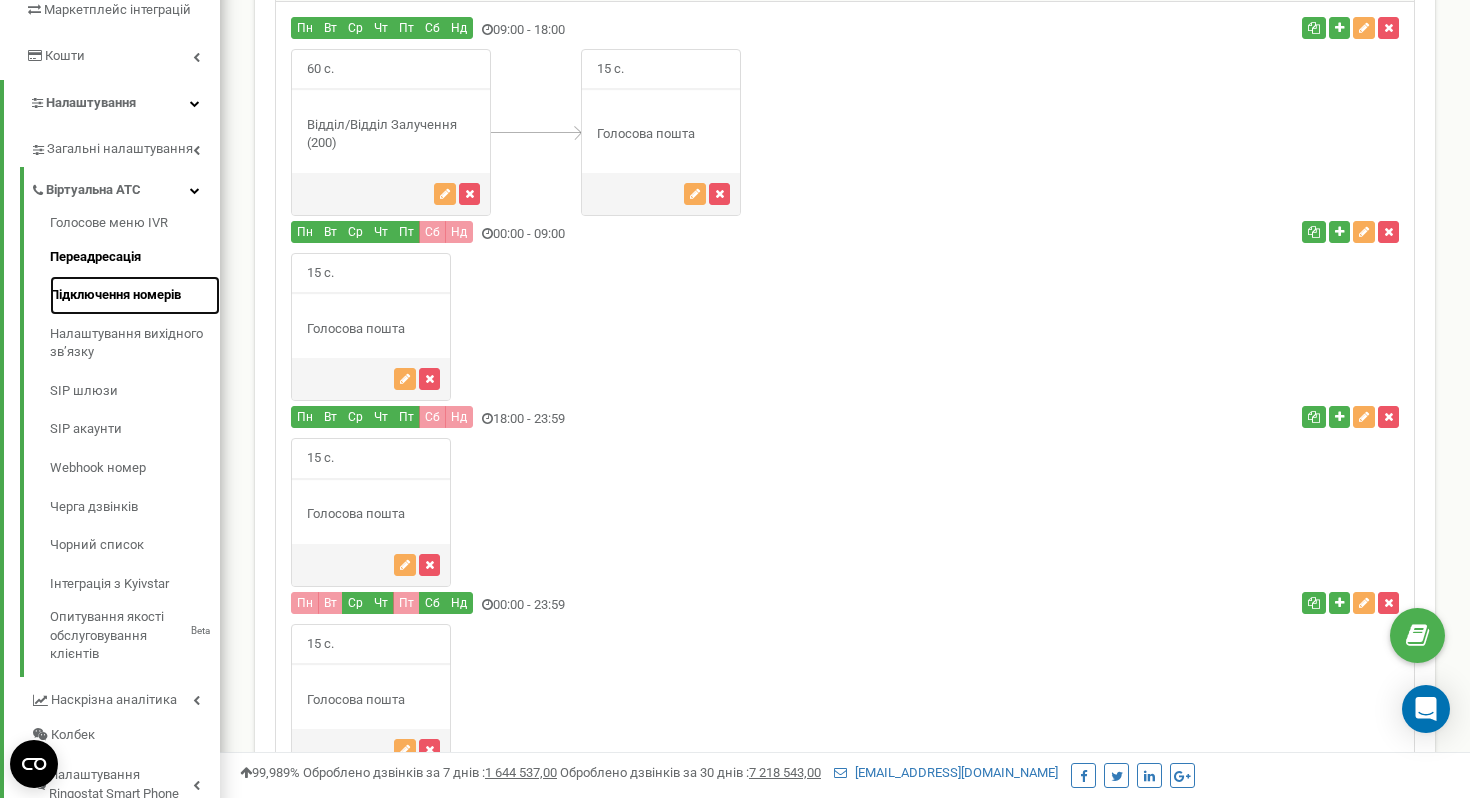 click on "Підключення номерів" at bounding box center (135, 295) 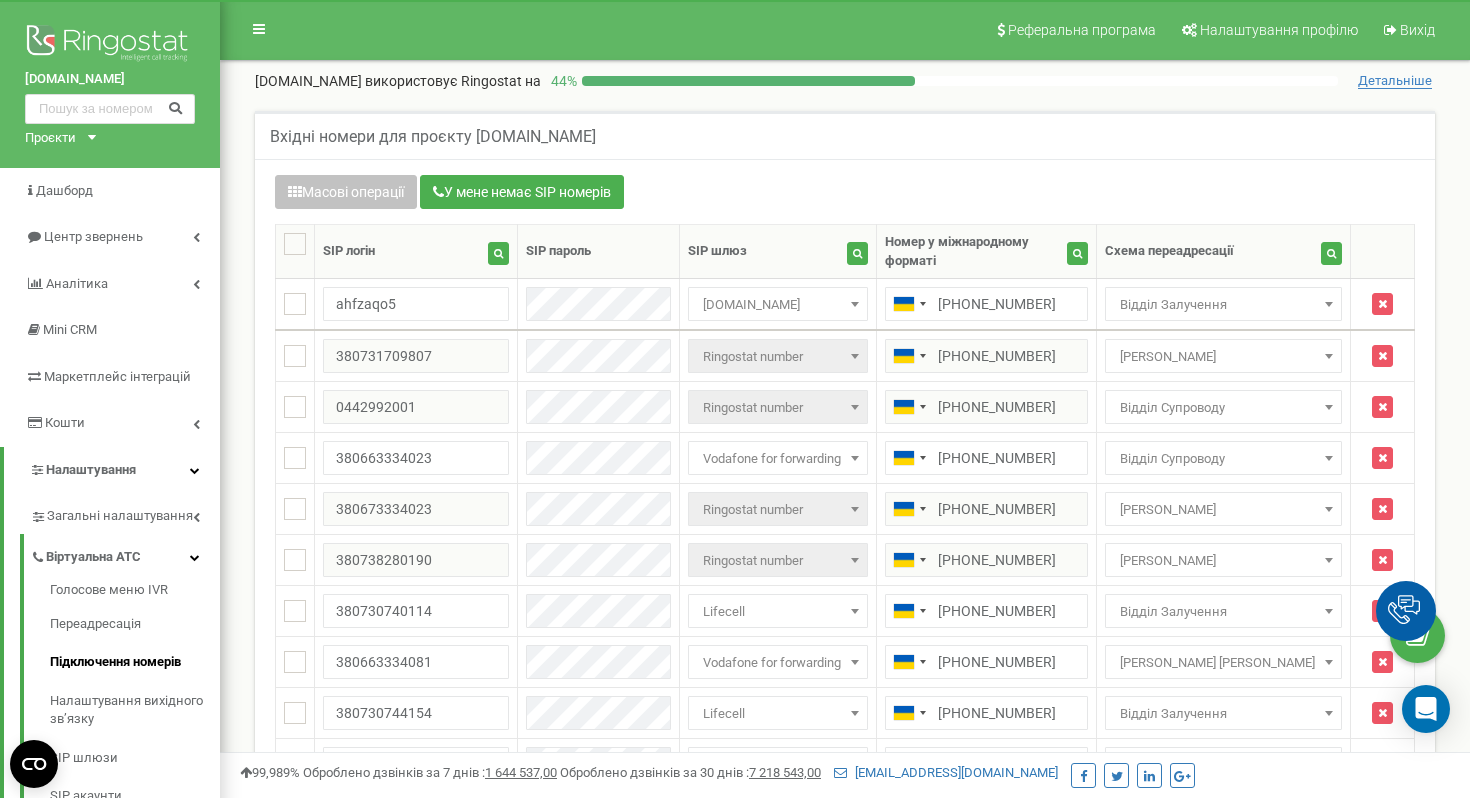 scroll, scrollTop: 0, scrollLeft: 0, axis: both 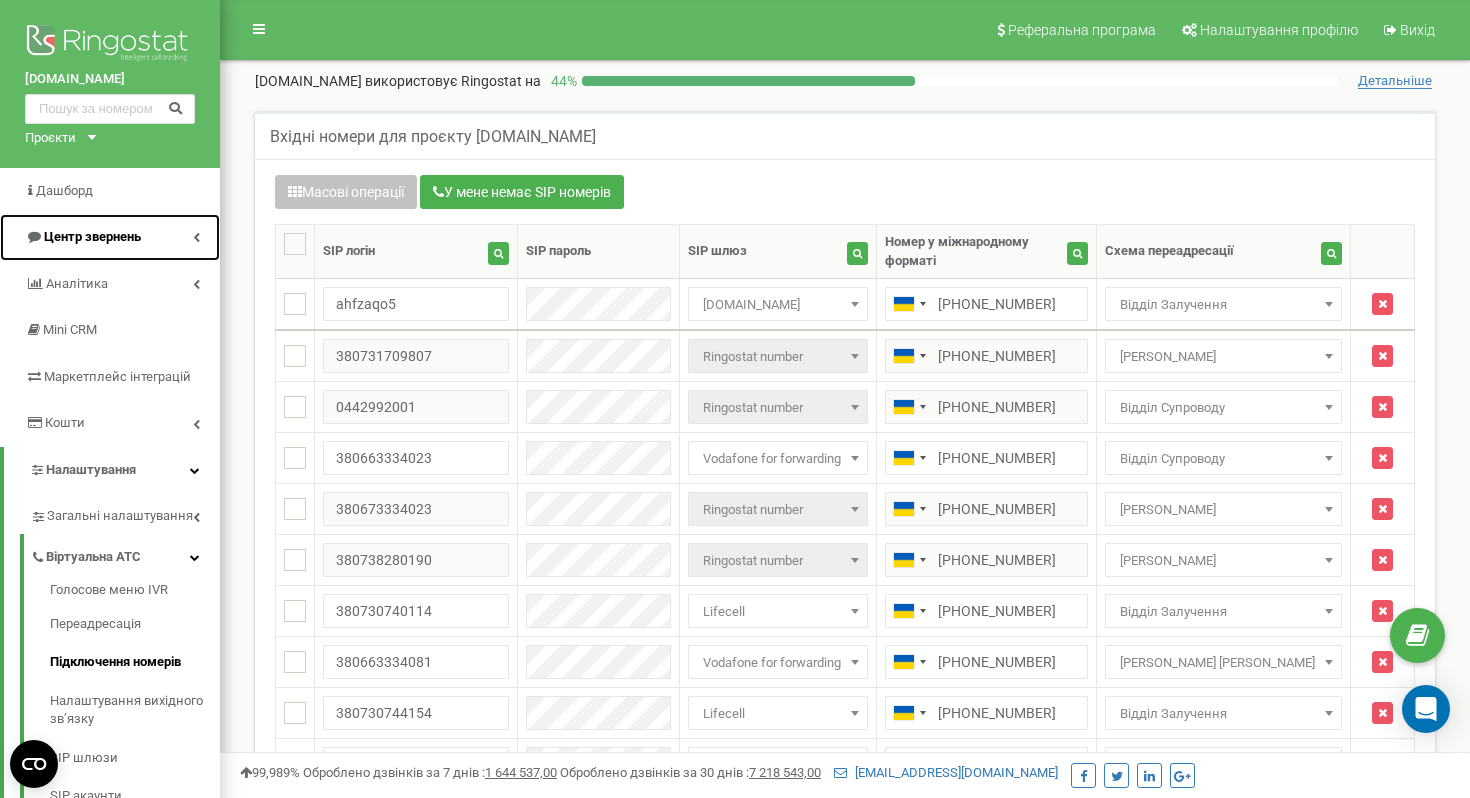 click on "Центр звернень" at bounding box center (92, 236) 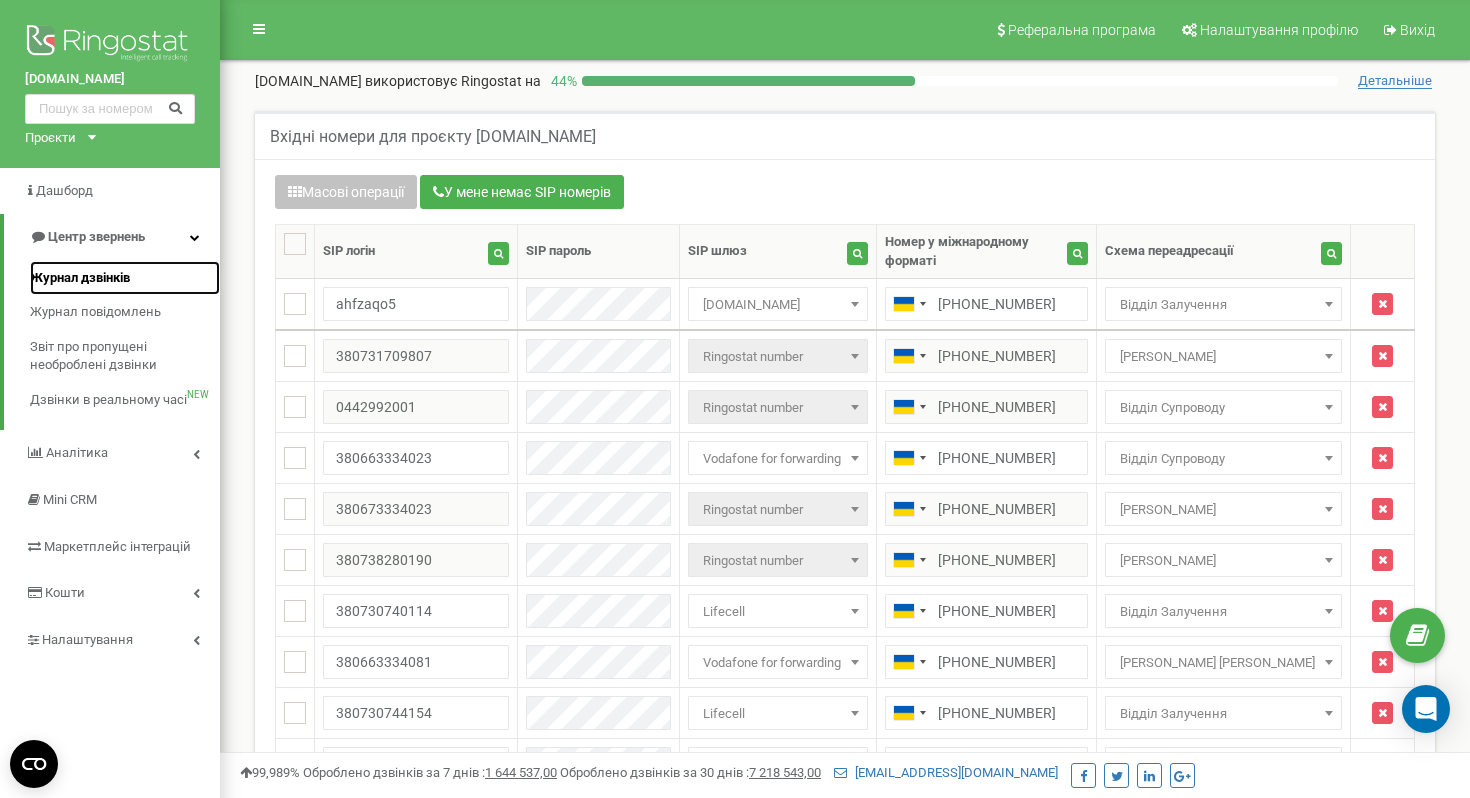 click on "Журнал дзвінків" at bounding box center [80, 278] 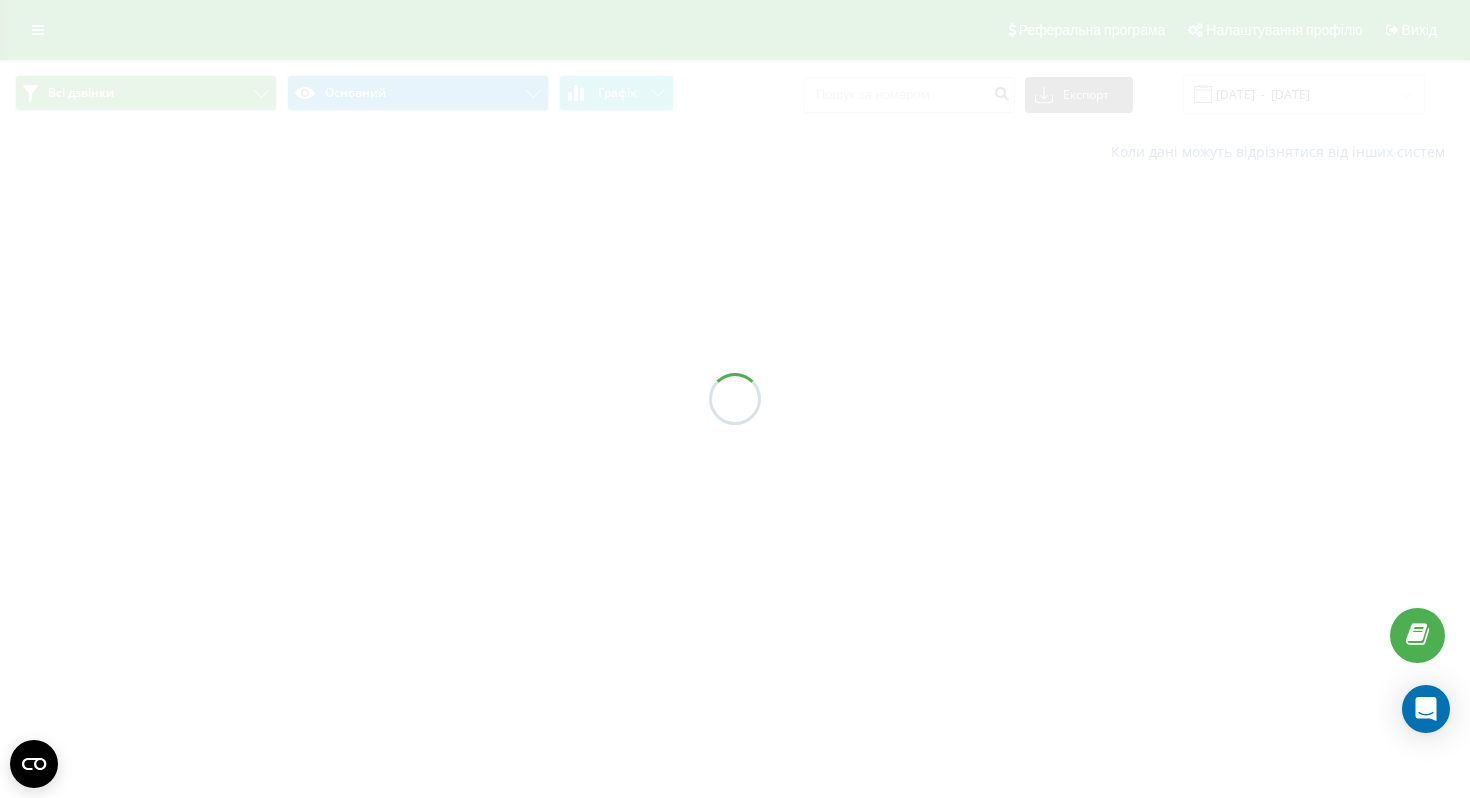 scroll, scrollTop: 0, scrollLeft: 0, axis: both 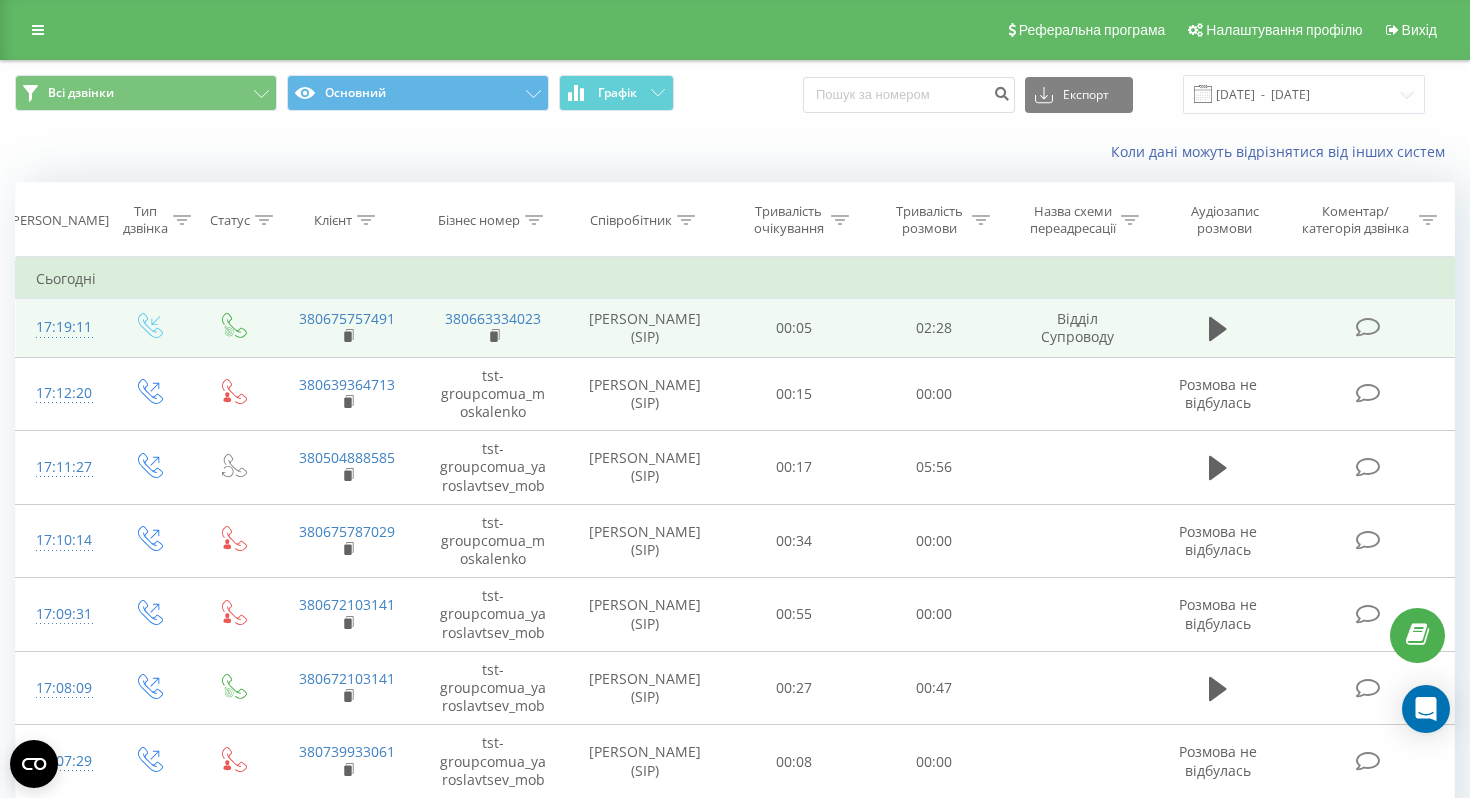 click at bounding box center (1367, 327) 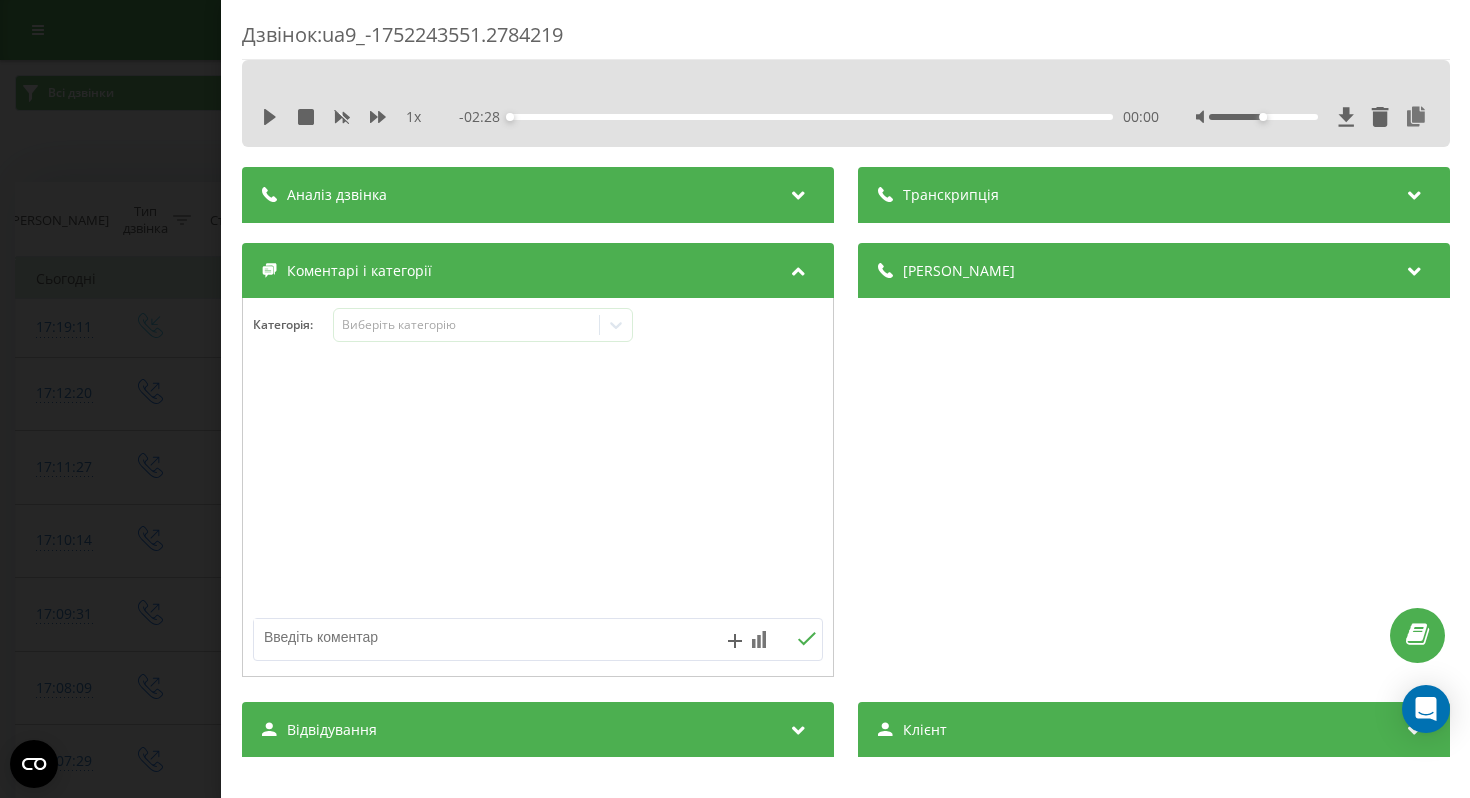 click at bounding box center [798, 268] 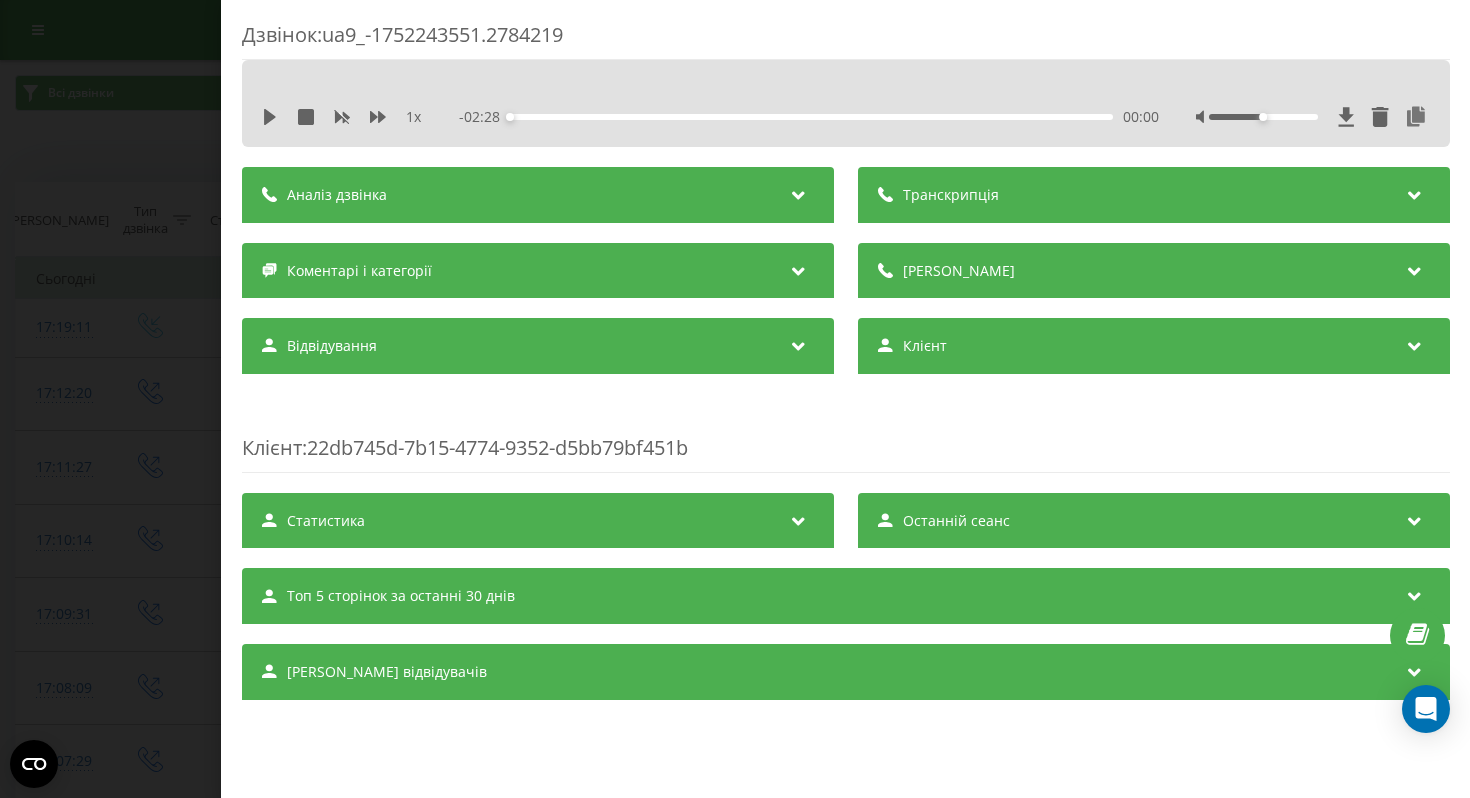 click on "[PERSON_NAME]" at bounding box center (1153, 271) 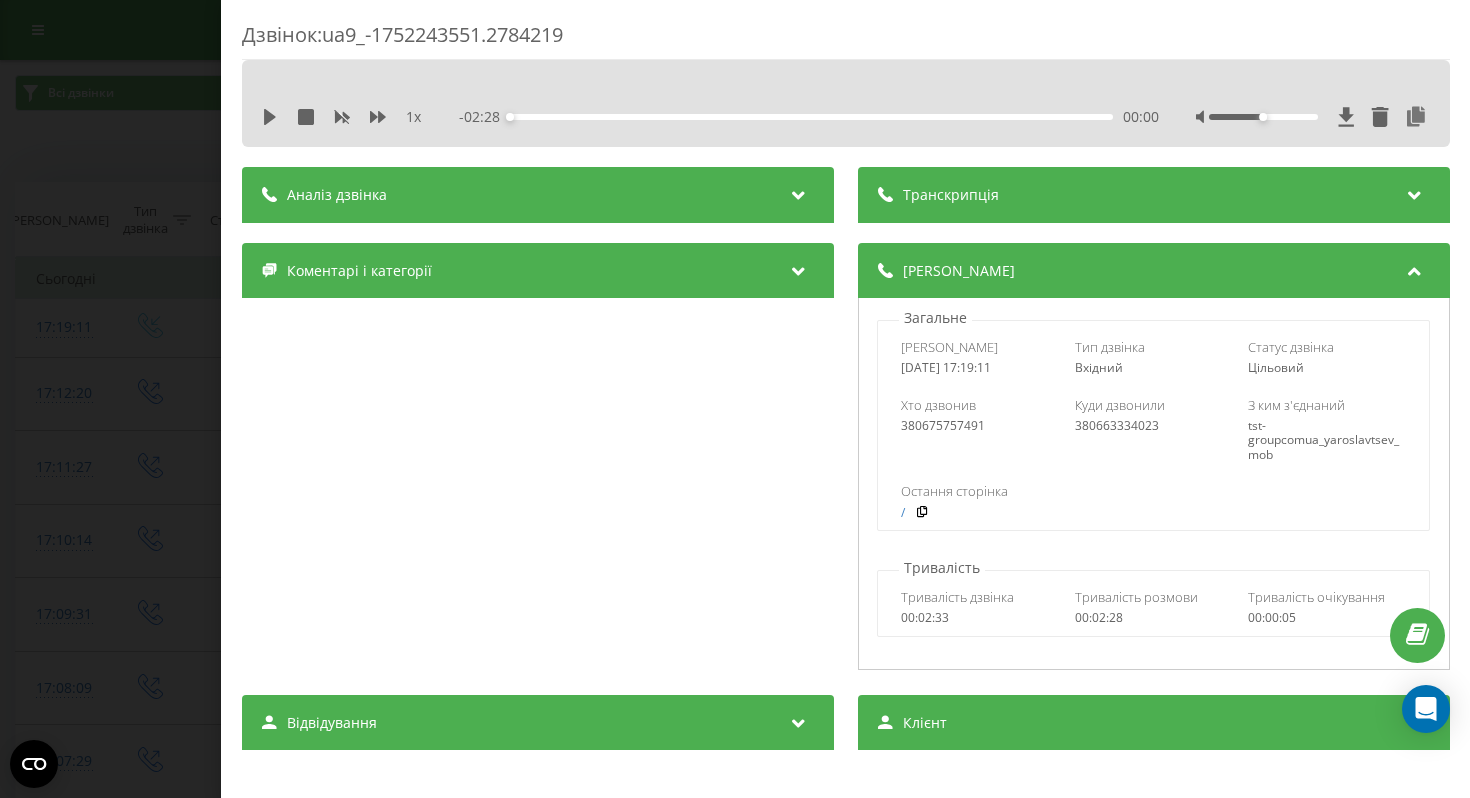 click on "[PERSON_NAME]" at bounding box center [1153, 271] 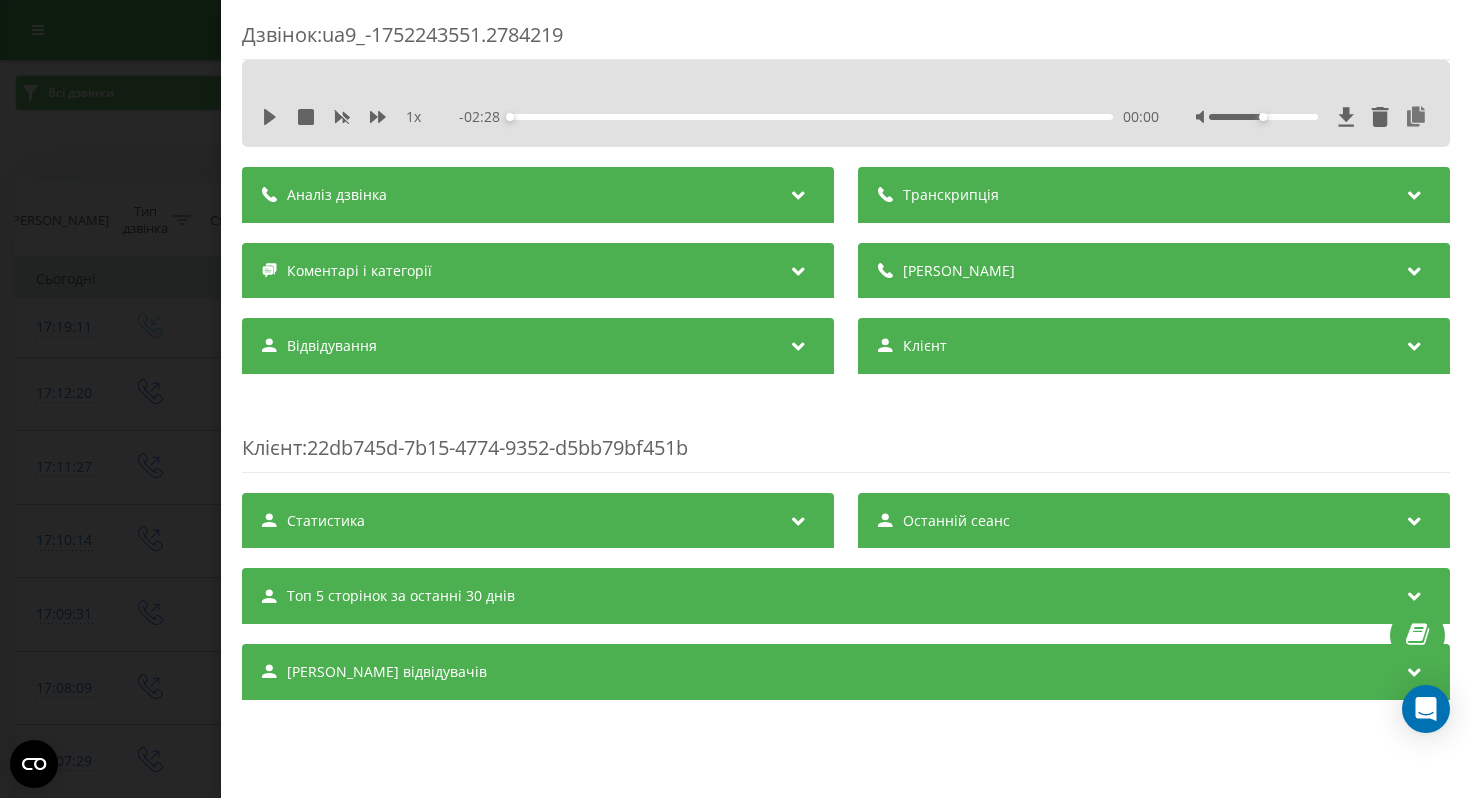 click on "Клієнт" at bounding box center [1153, 346] 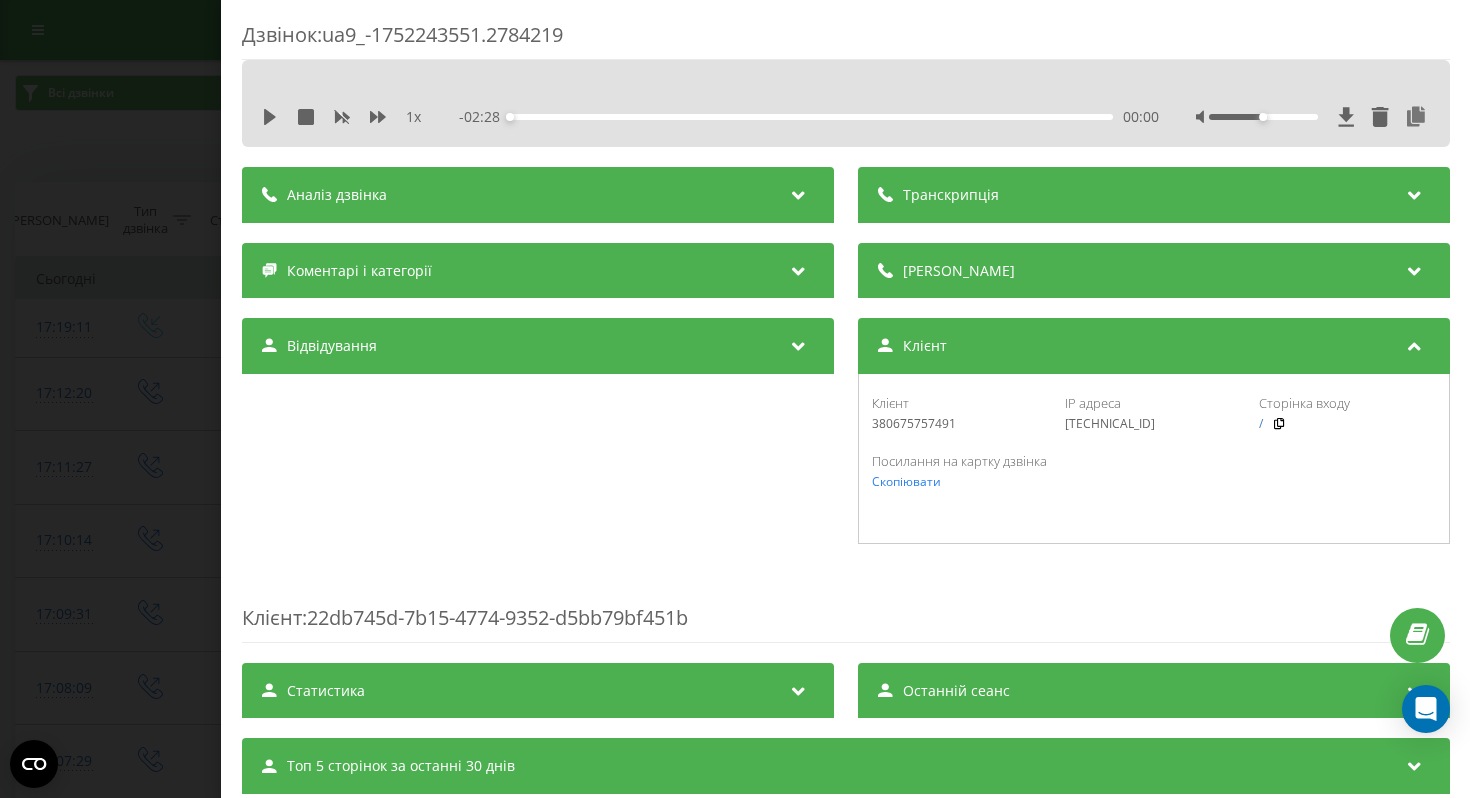 click on "Клієнт" at bounding box center [1153, 346] 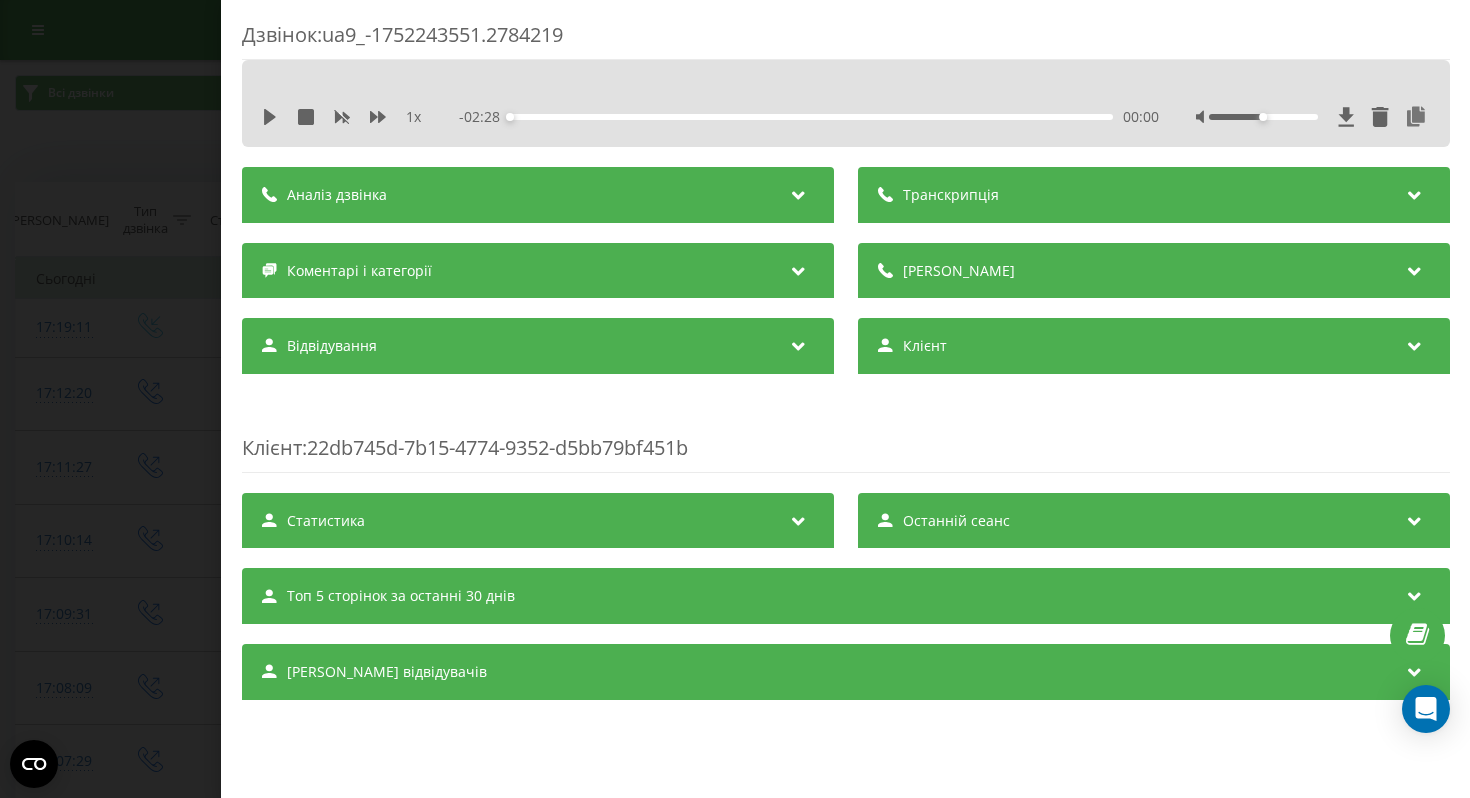 click on "Відвідування" at bounding box center (538, 346) 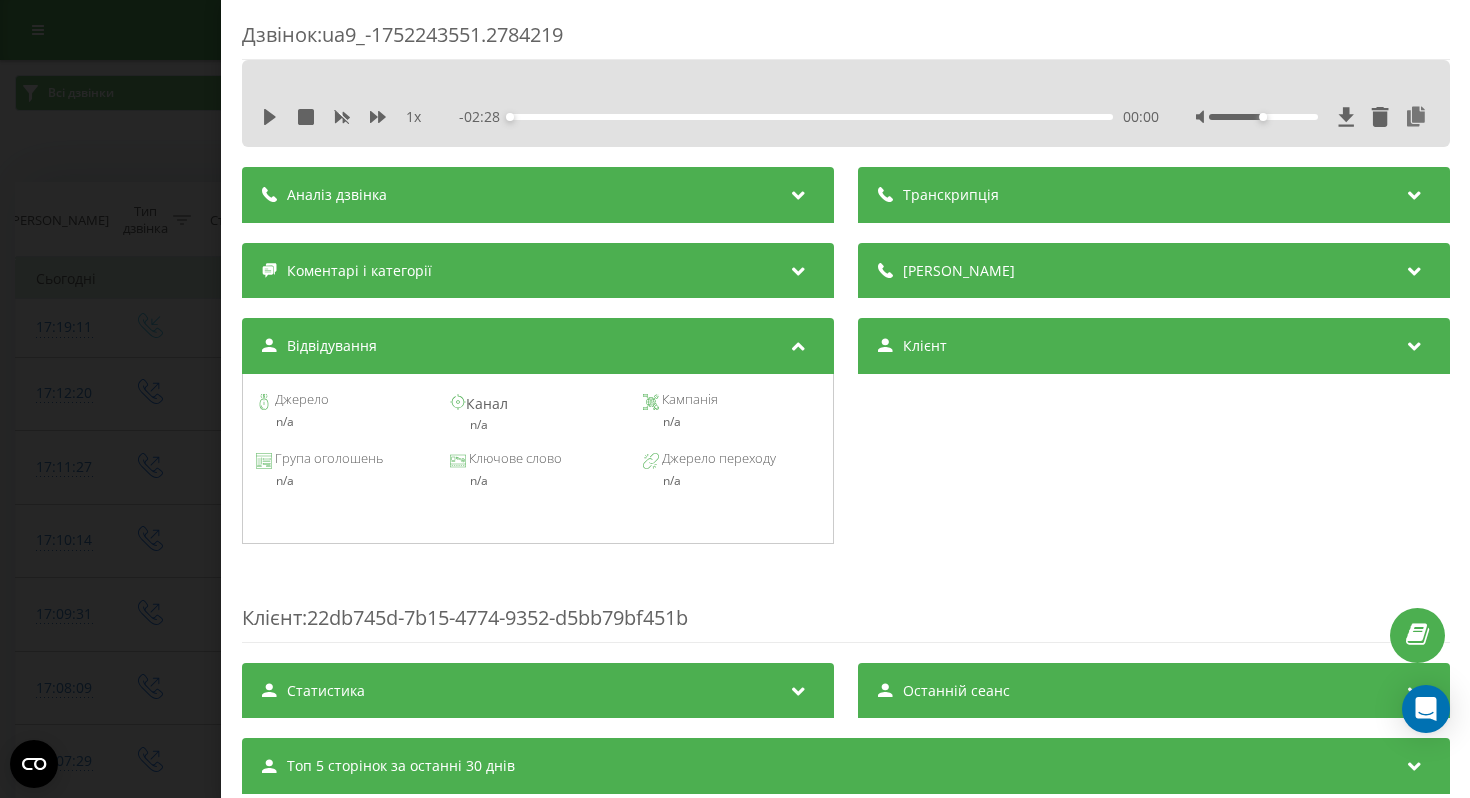 click on "Відвідування" at bounding box center (538, 346) 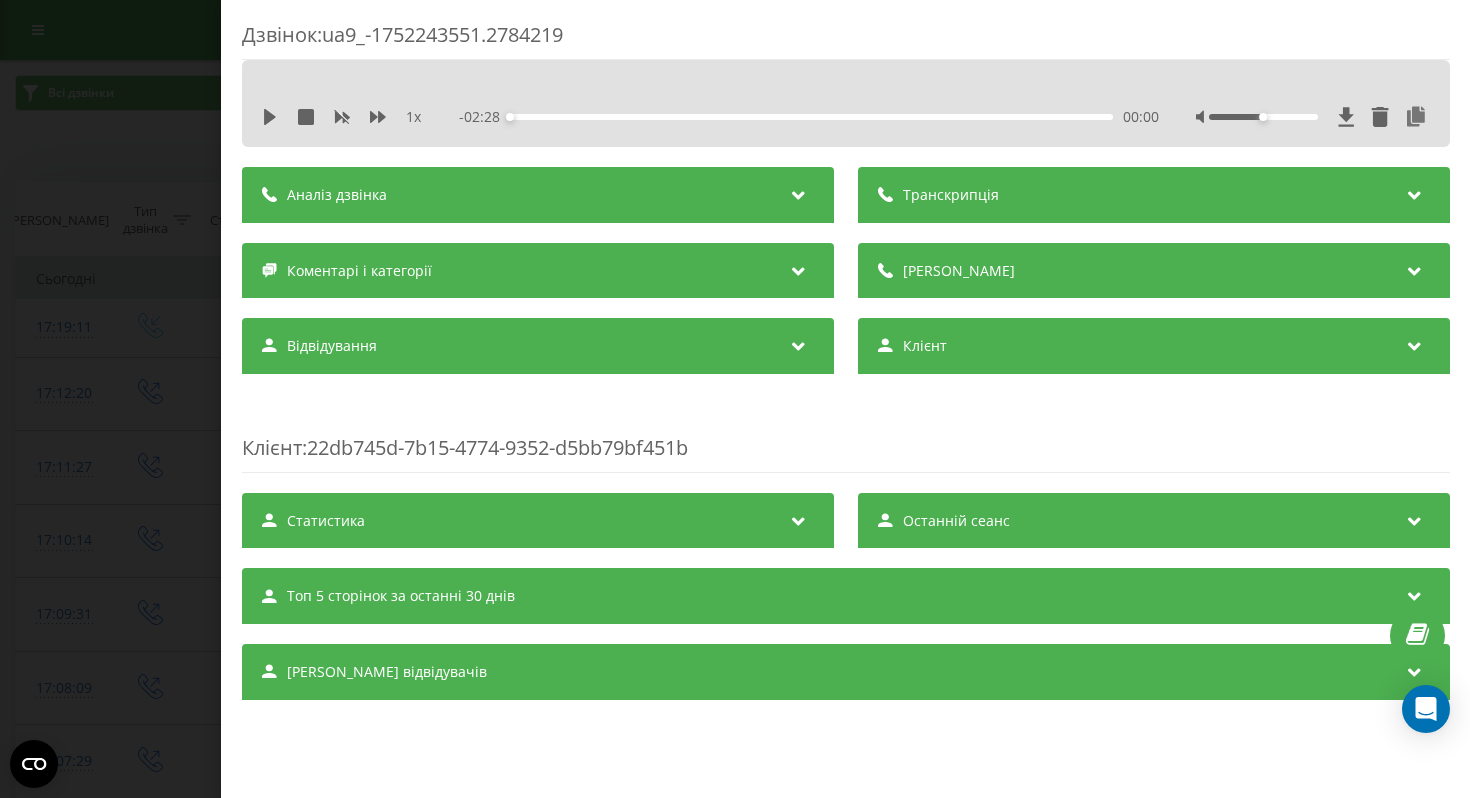 click on "Коментарі і категорії" at bounding box center (538, 271) 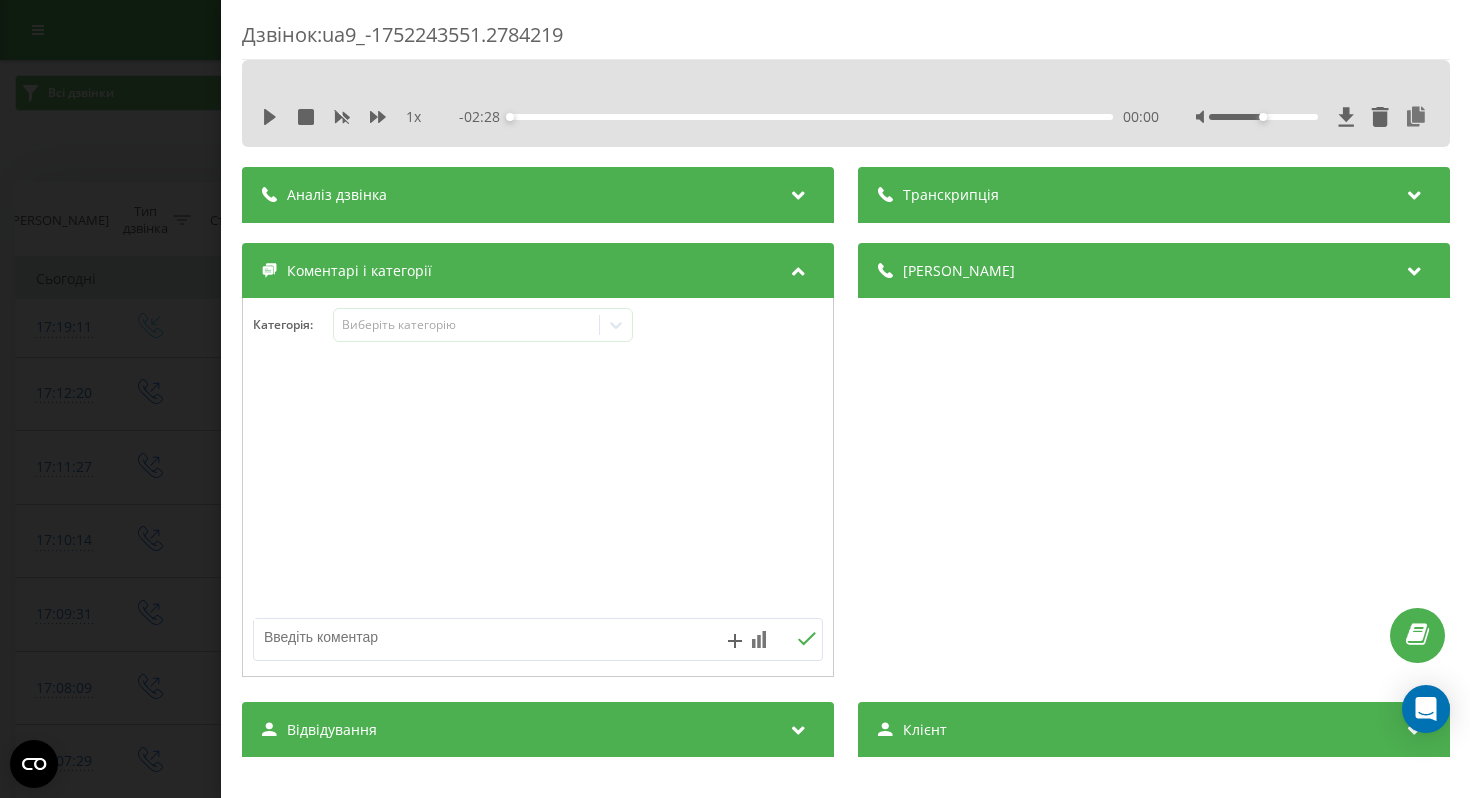 click on "Коментарі і категорії" at bounding box center [538, 271] 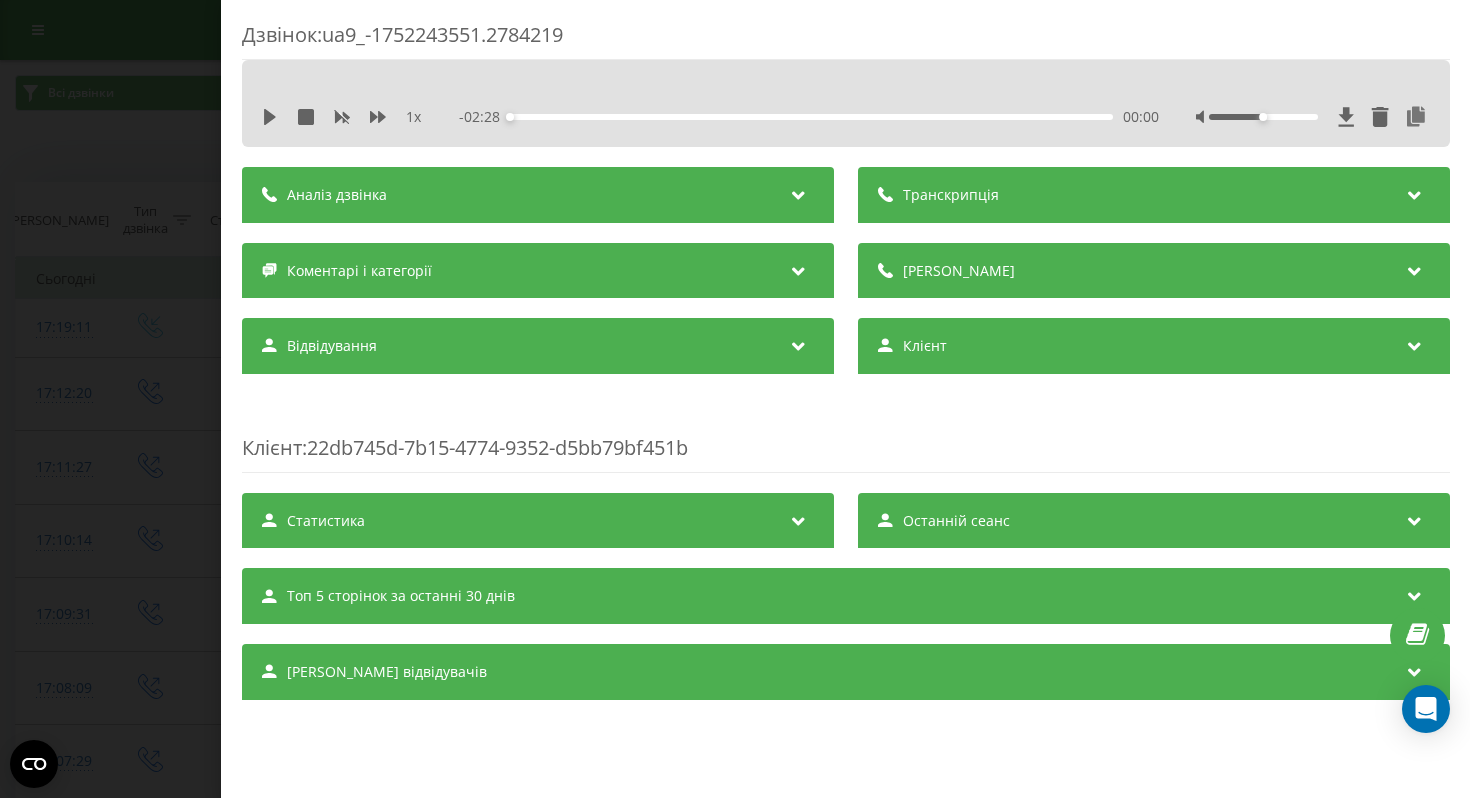 click on "Аналіз дзвінка" at bounding box center (538, 195) 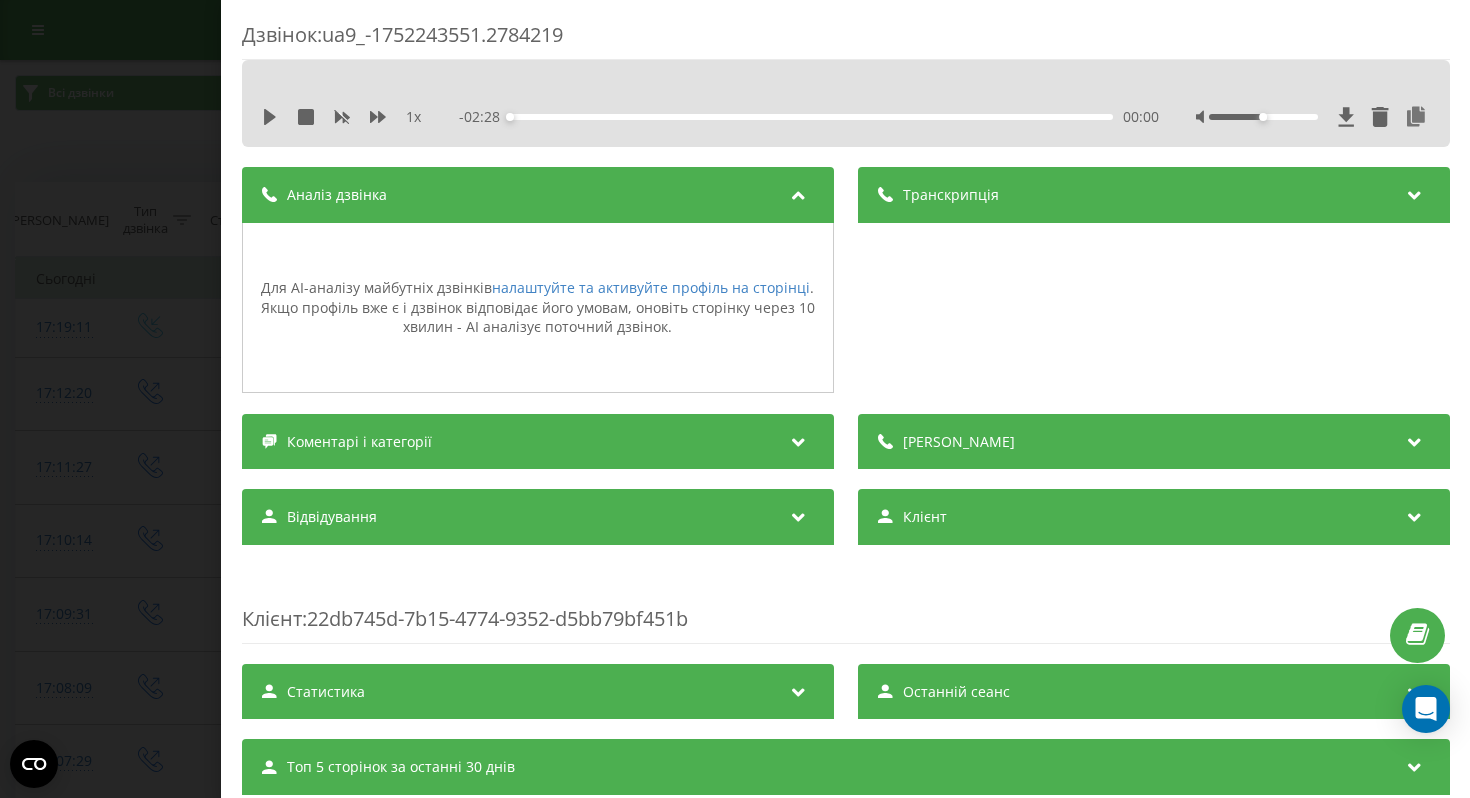 click on "Аналіз дзвінка" at bounding box center (538, 195) 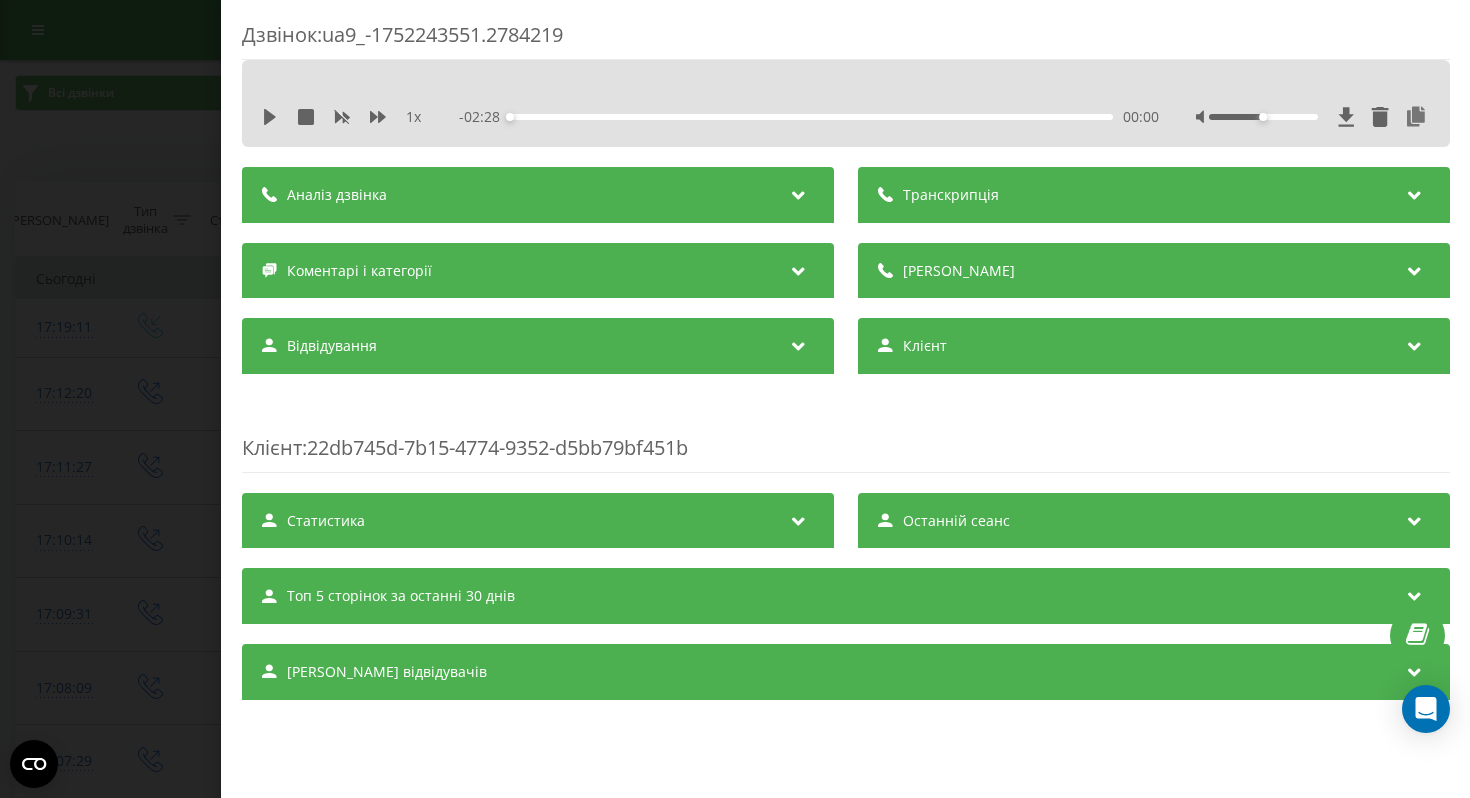 click on "Транскрипція" at bounding box center (1153, 195) 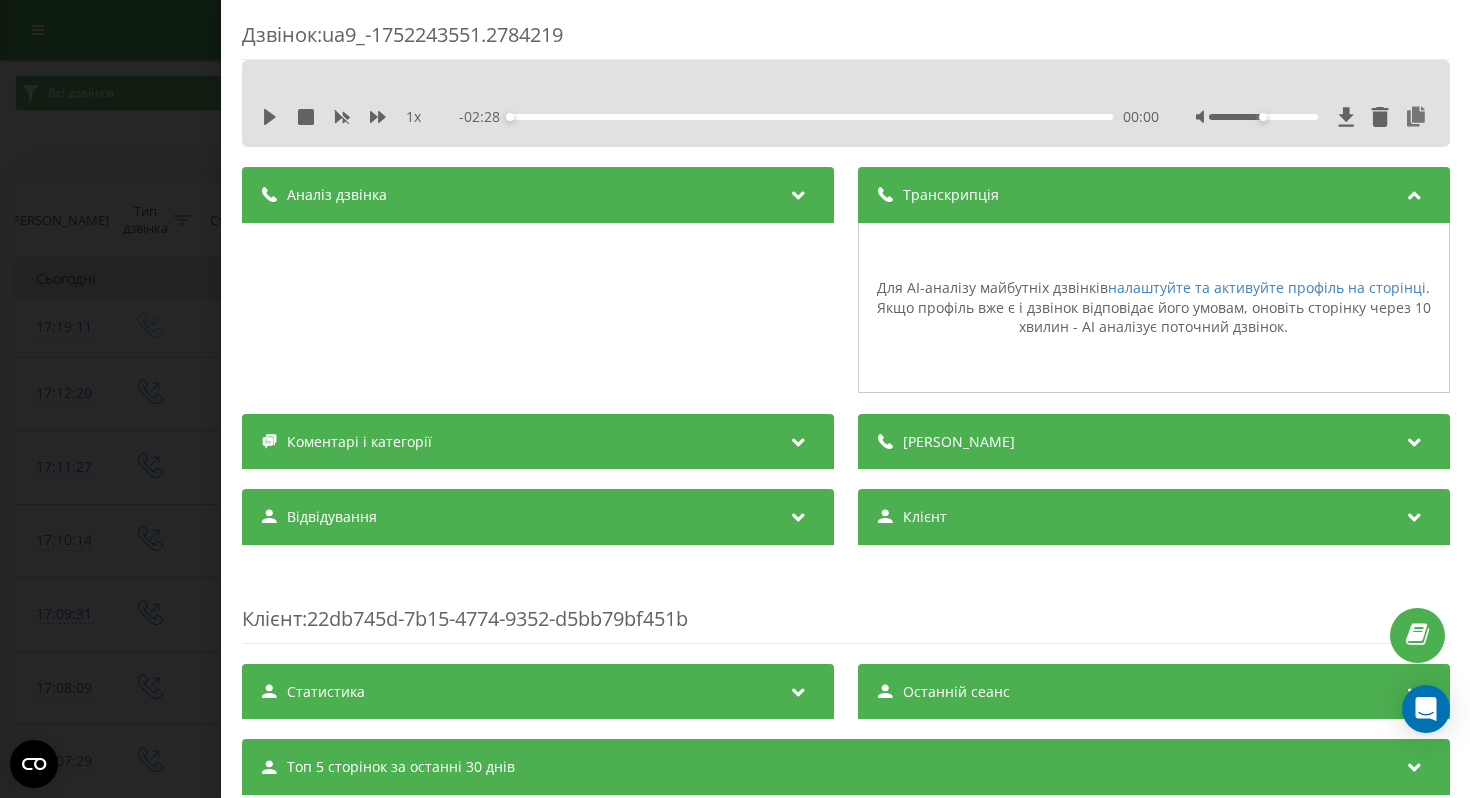 click on "Транскрипція" at bounding box center [1153, 195] 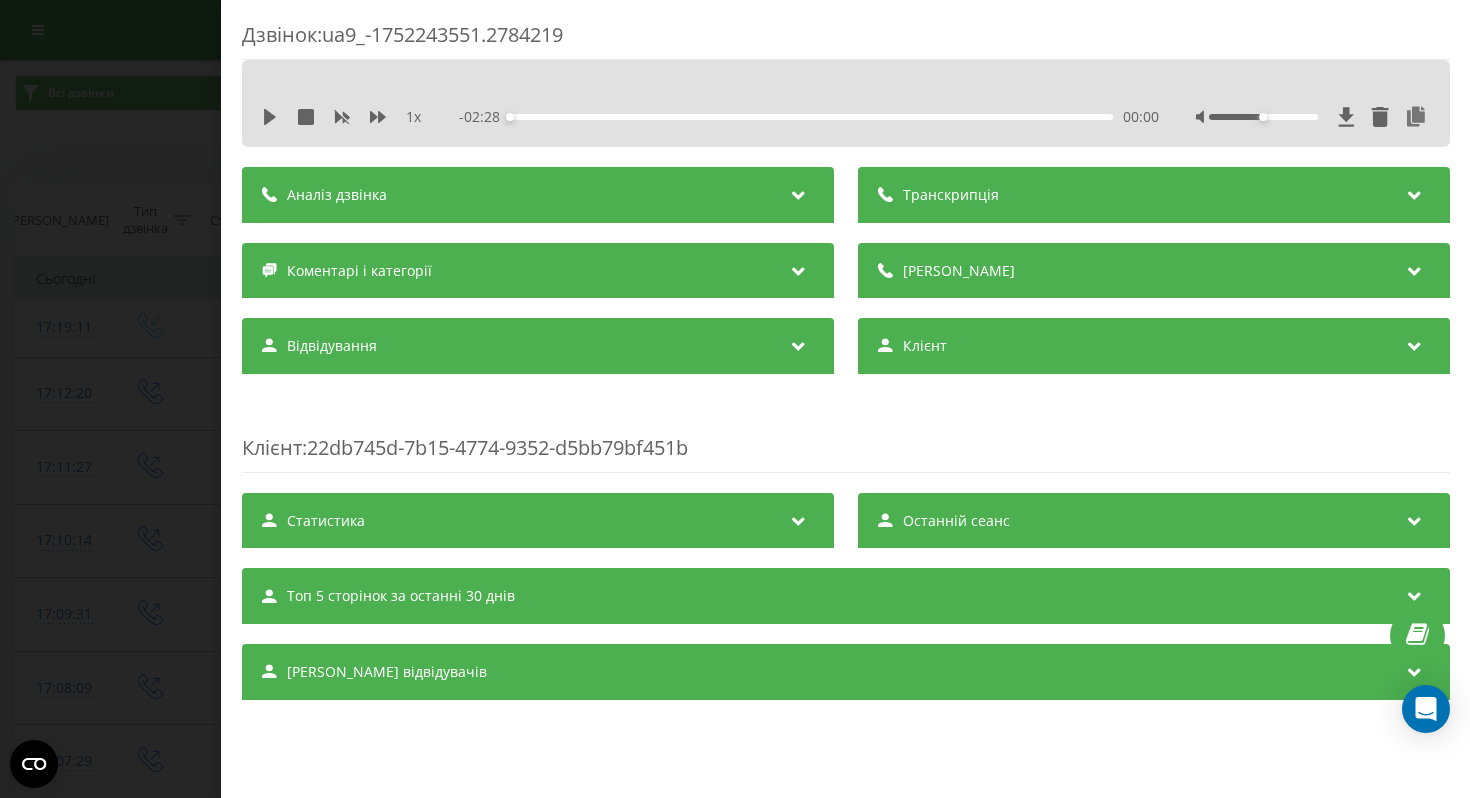 click on "Дзвінок :  ua9_-1752243551.2784219   1 x  - 02:28 00:00   00:00   Транскрипція Для AI-аналізу майбутніх дзвінків  налаштуйте та активуйте профіль на сторінці . Якщо профіль вже є і дзвінок відповідає його умовам, оновіть сторінку через 10 хвилин - AI аналізує поточний дзвінок. Аналіз дзвінка Для AI-аналізу майбутніх дзвінків  налаштуйте та активуйте профіль на сторінці . Якщо профіль вже є і дзвінок відповідає його умовам, оновіть сторінку через 10 хвилин - AI аналізує поточний дзвінок. Деталі дзвінка Загальне Дата дзвінка 2025-07-11 17:19:11 Тип дзвінка Вхідний Статус дзвінка Цільовий 380675757491 /" at bounding box center (735, 399) 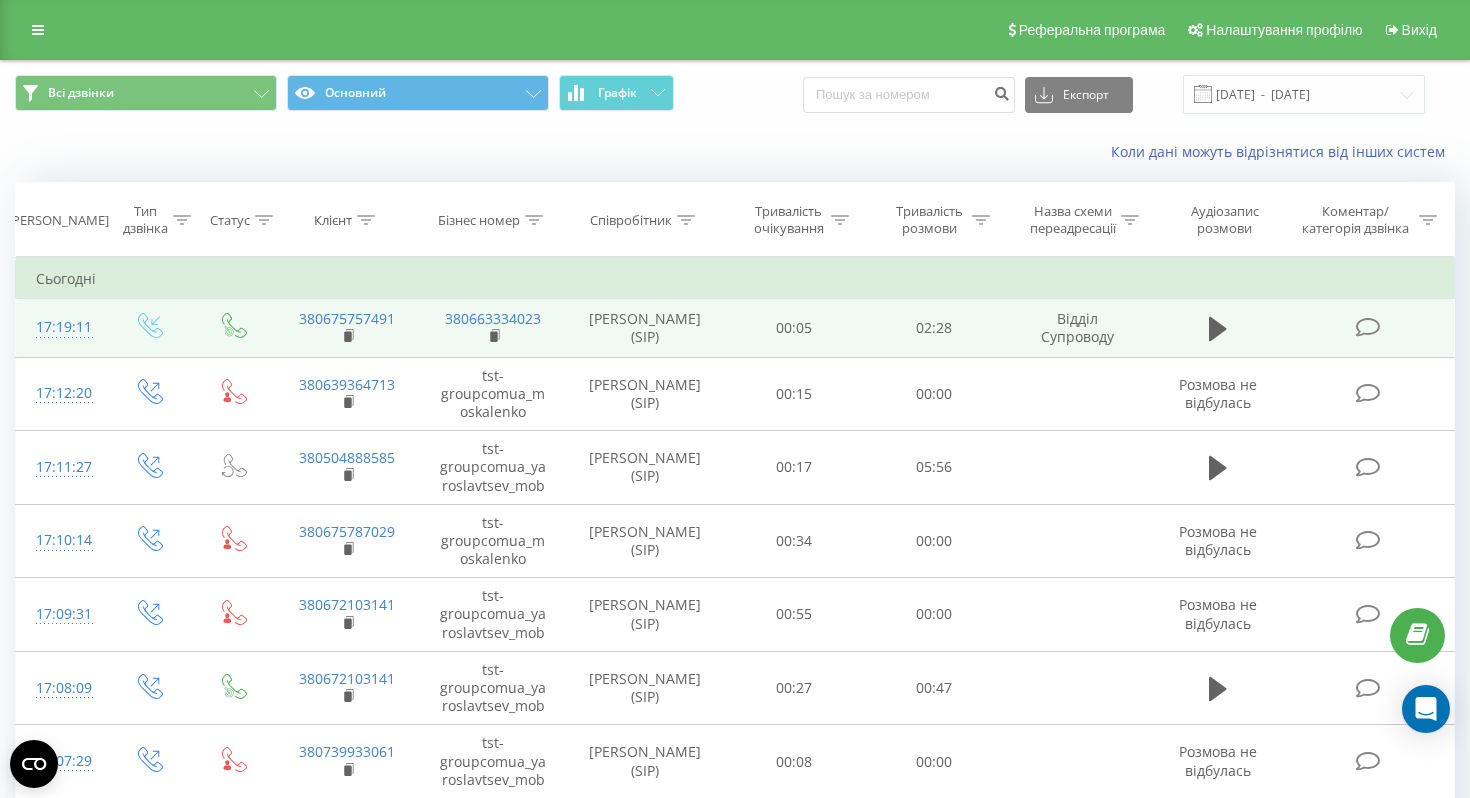 click at bounding box center [1367, 327] 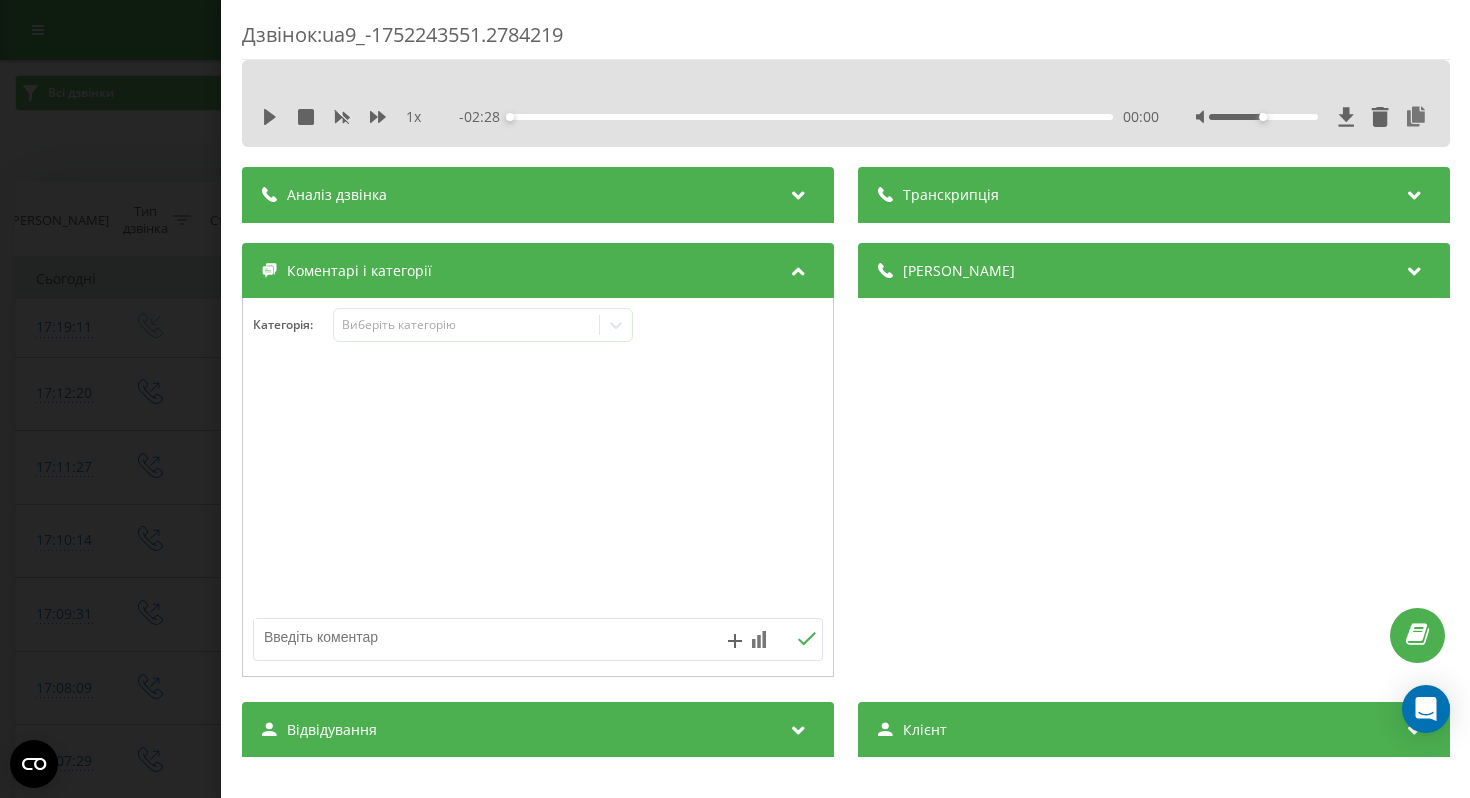 click on "Дзвінок :  ua9_-1752243551.2784219   1 x  - 02:28 00:00   00:00   Транскрипція Для AI-аналізу майбутніх дзвінків  налаштуйте та активуйте профіль на сторінці . Якщо профіль вже є і дзвінок відповідає його умовам, оновіть сторінку через 10 хвилин - AI аналізує поточний дзвінок. Аналіз дзвінка Для AI-аналізу майбутніх дзвінків  налаштуйте та активуйте профіль на сторінці . Якщо профіль вже є і дзвінок відповідає його умовам, оновіть сторінку через 10 хвилин - AI аналізує поточний дзвінок. Деталі дзвінка Загальне Дата дзвінка 2025-07-11 17:19:11 Тип дзвінка Вхідний Статус дзвінка Цільовий 380675757491 /" at bounding box center [735, 399] 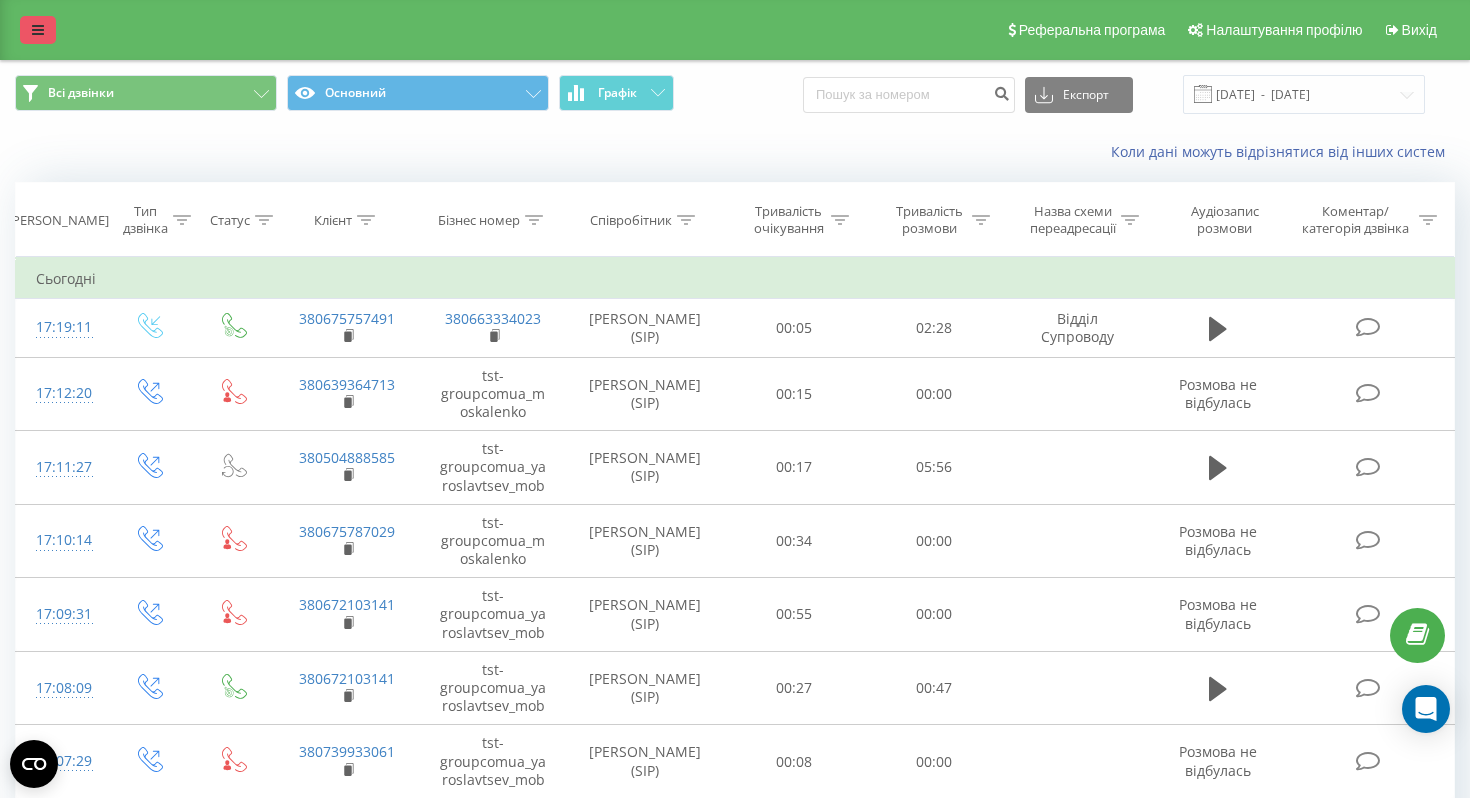 click at bounding box center (38, 30) 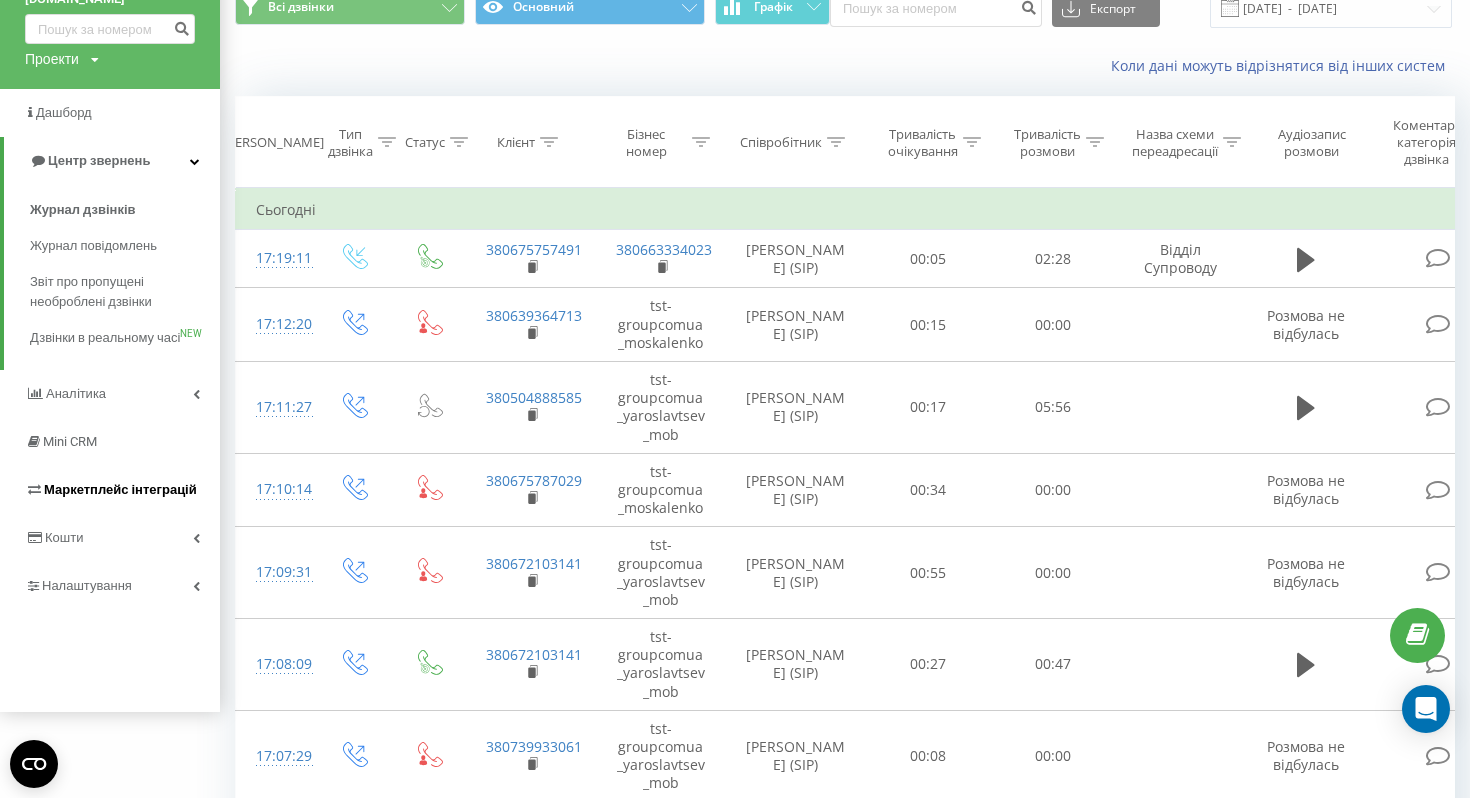 scroll, scrollTop: 96, scrollLeft: 0, axis: vertical 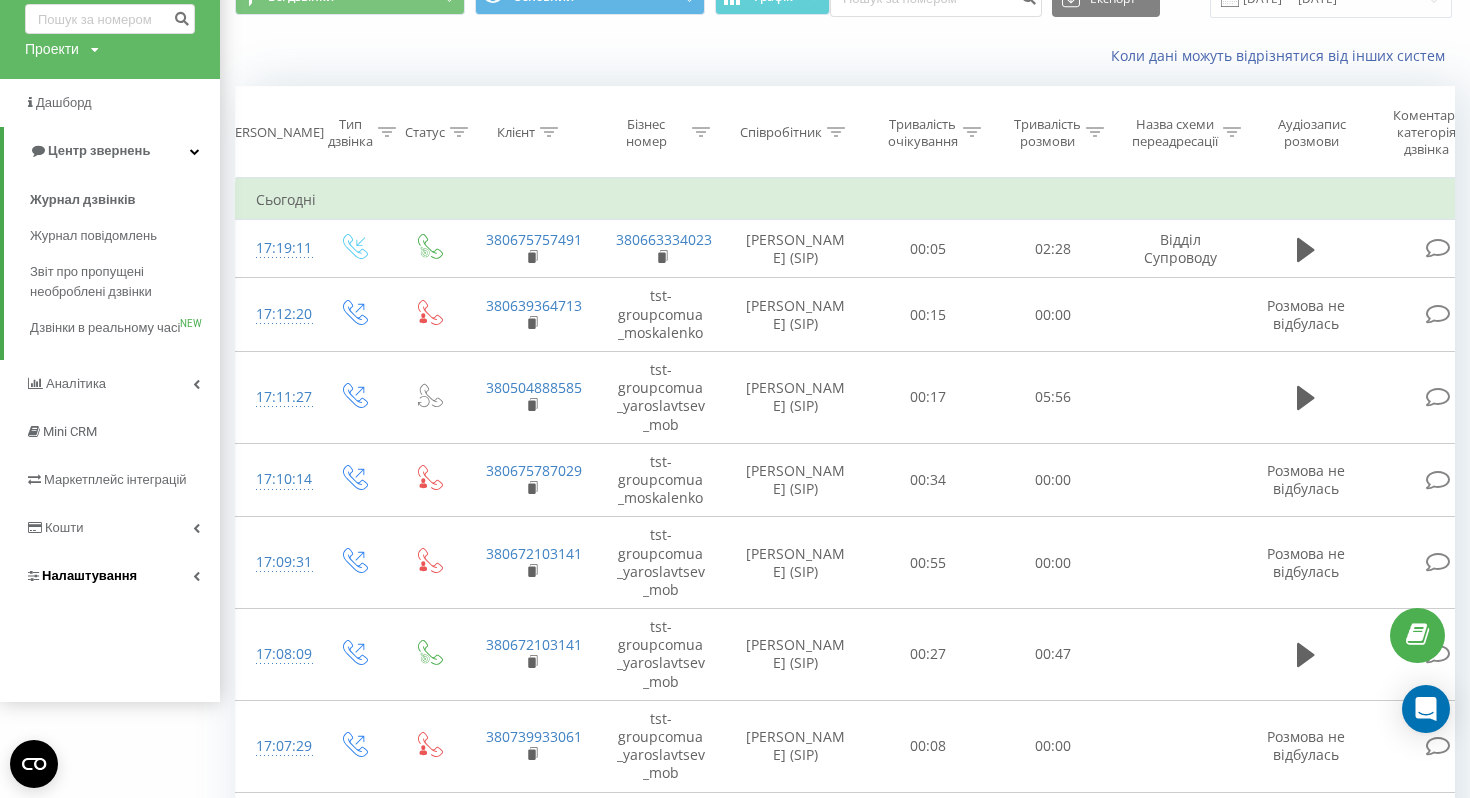click on "Налаштування" at bounding box center (110, 576) 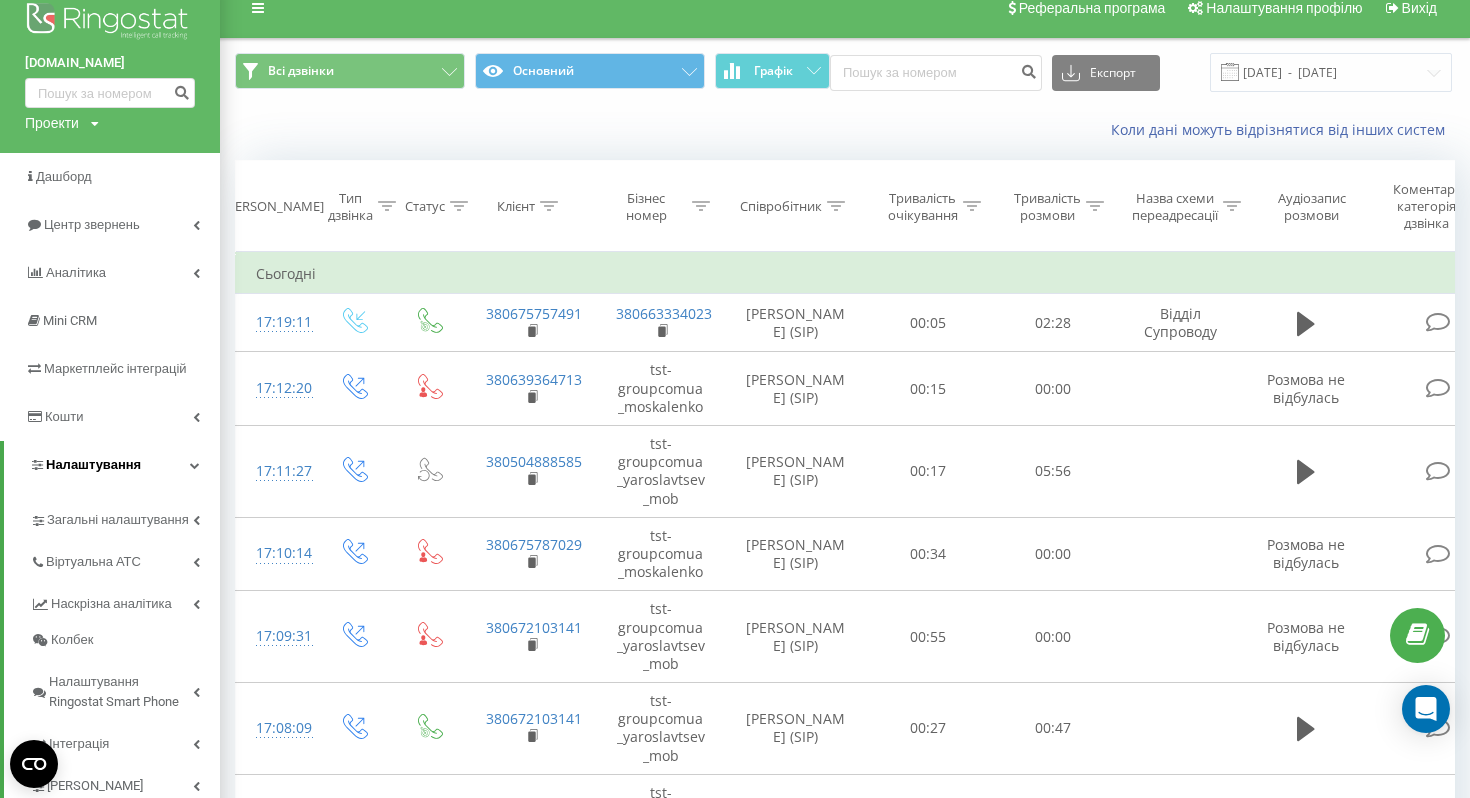 scroll, scrollTop: 1, scrollLeft: 0, axis: vertical 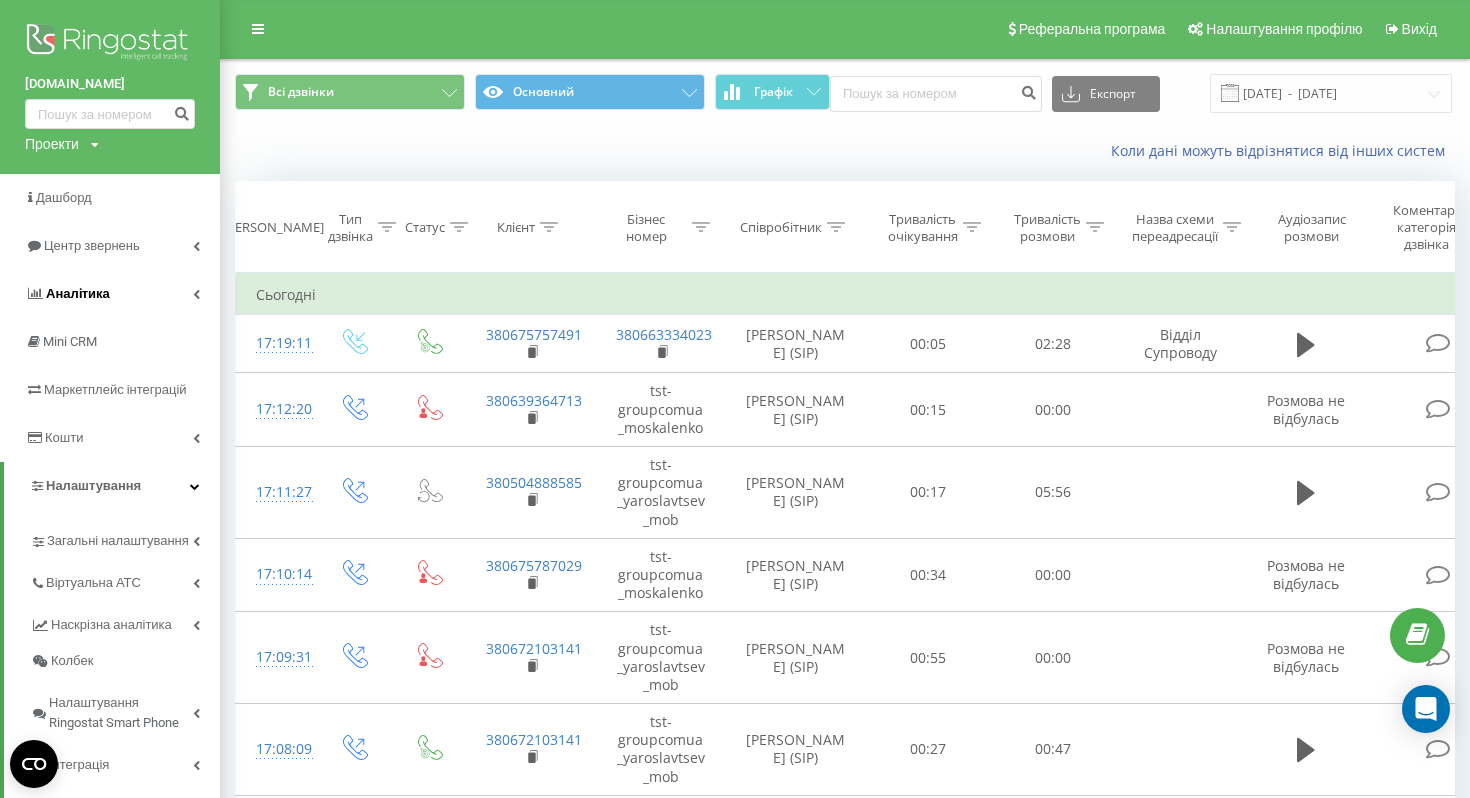 click on "Аналiтика" at bounding box center [110, 294] 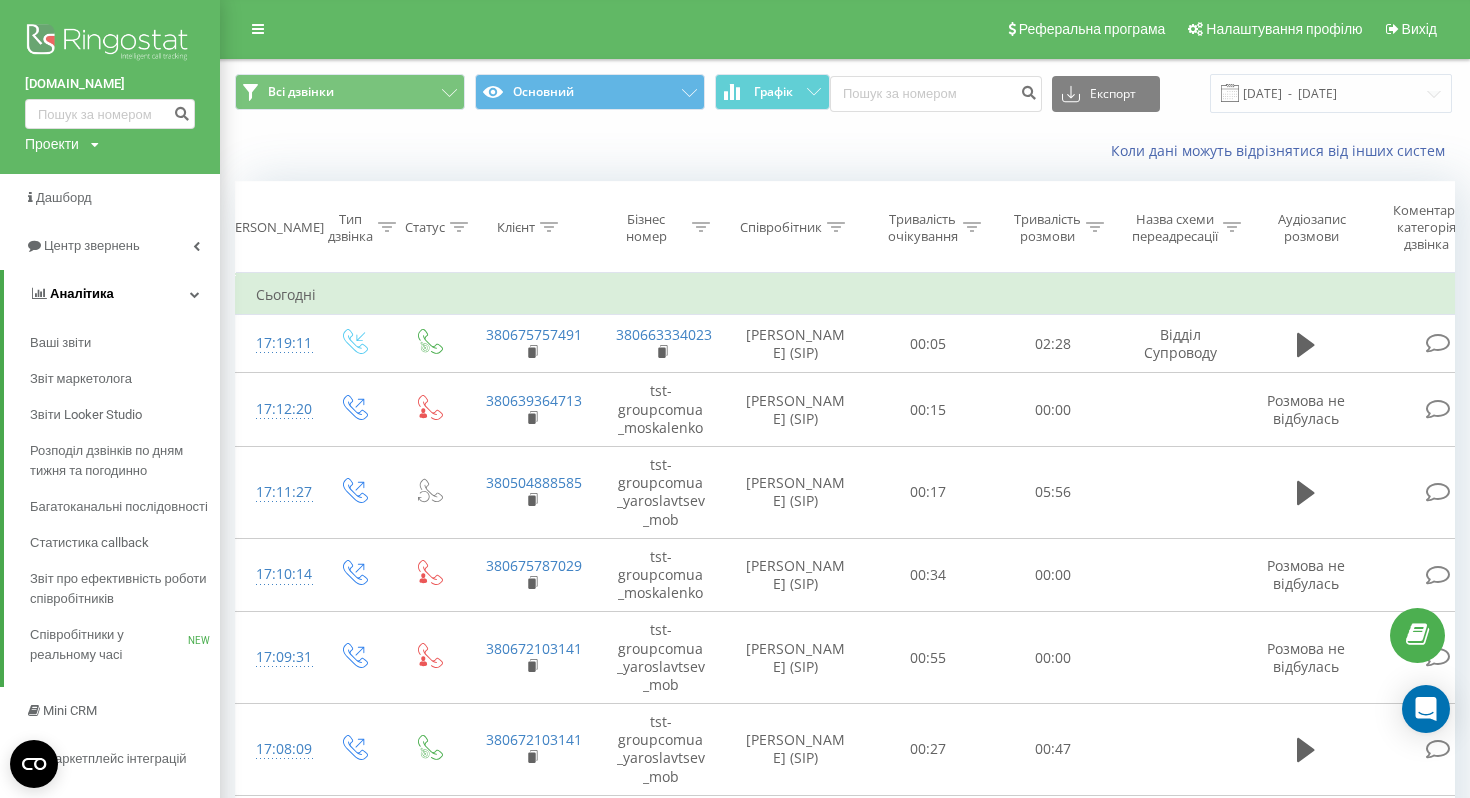 click on "Аналiтика" at bounding box center (112, 294) 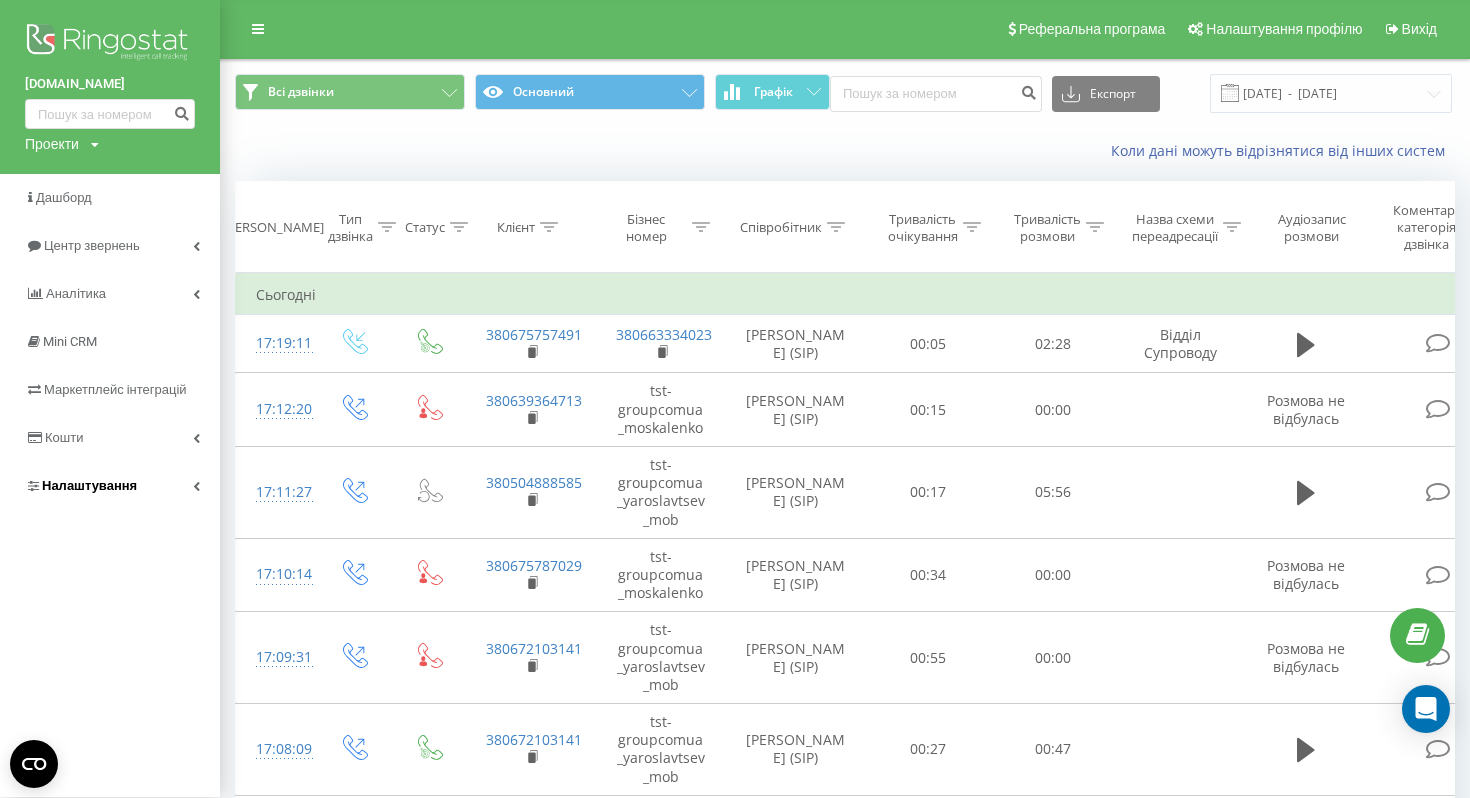 click on "Налаштування" at bounding box center (89, 485) 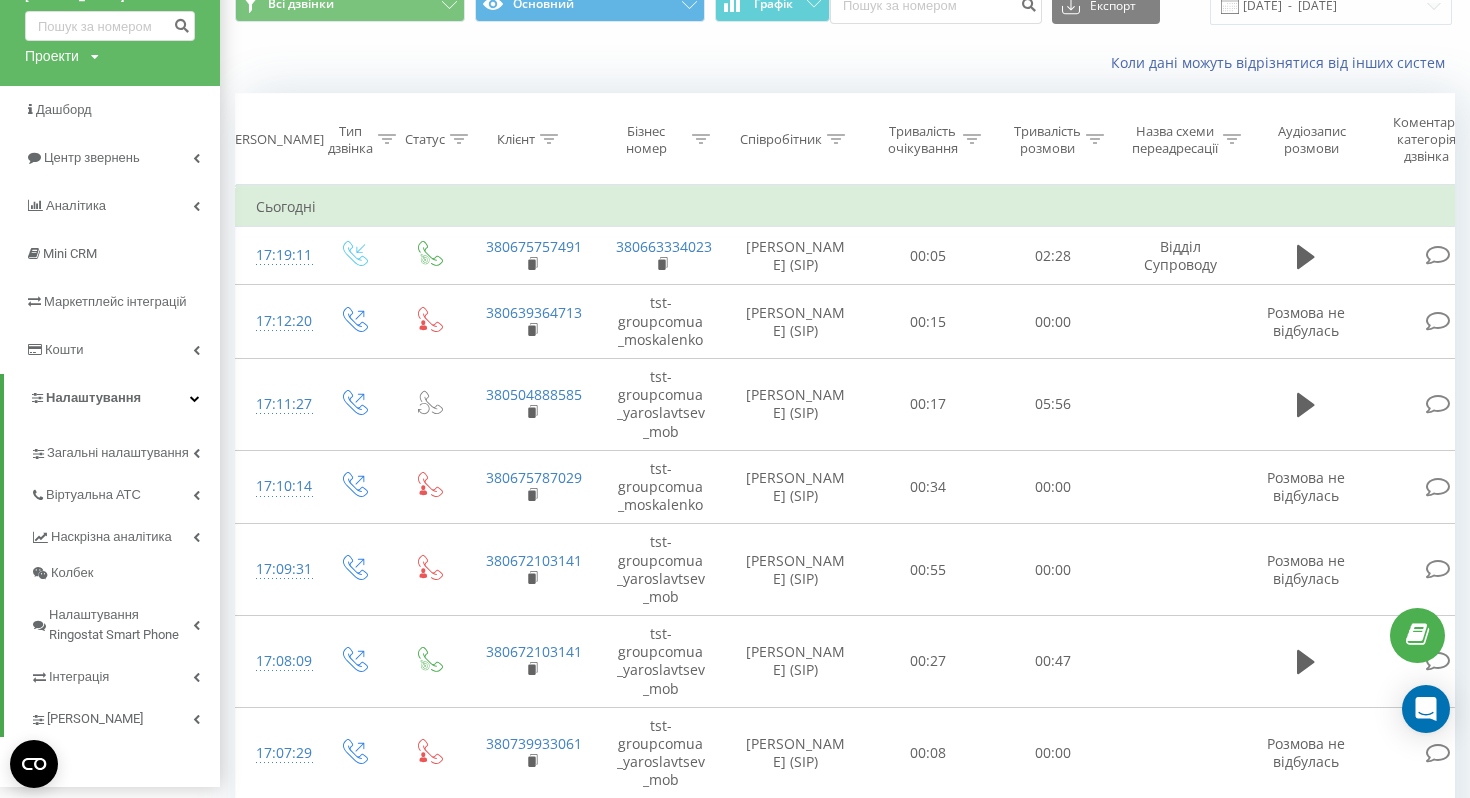 scroll, scrollTop: 28, scrollLeft: 0, axis: vertical 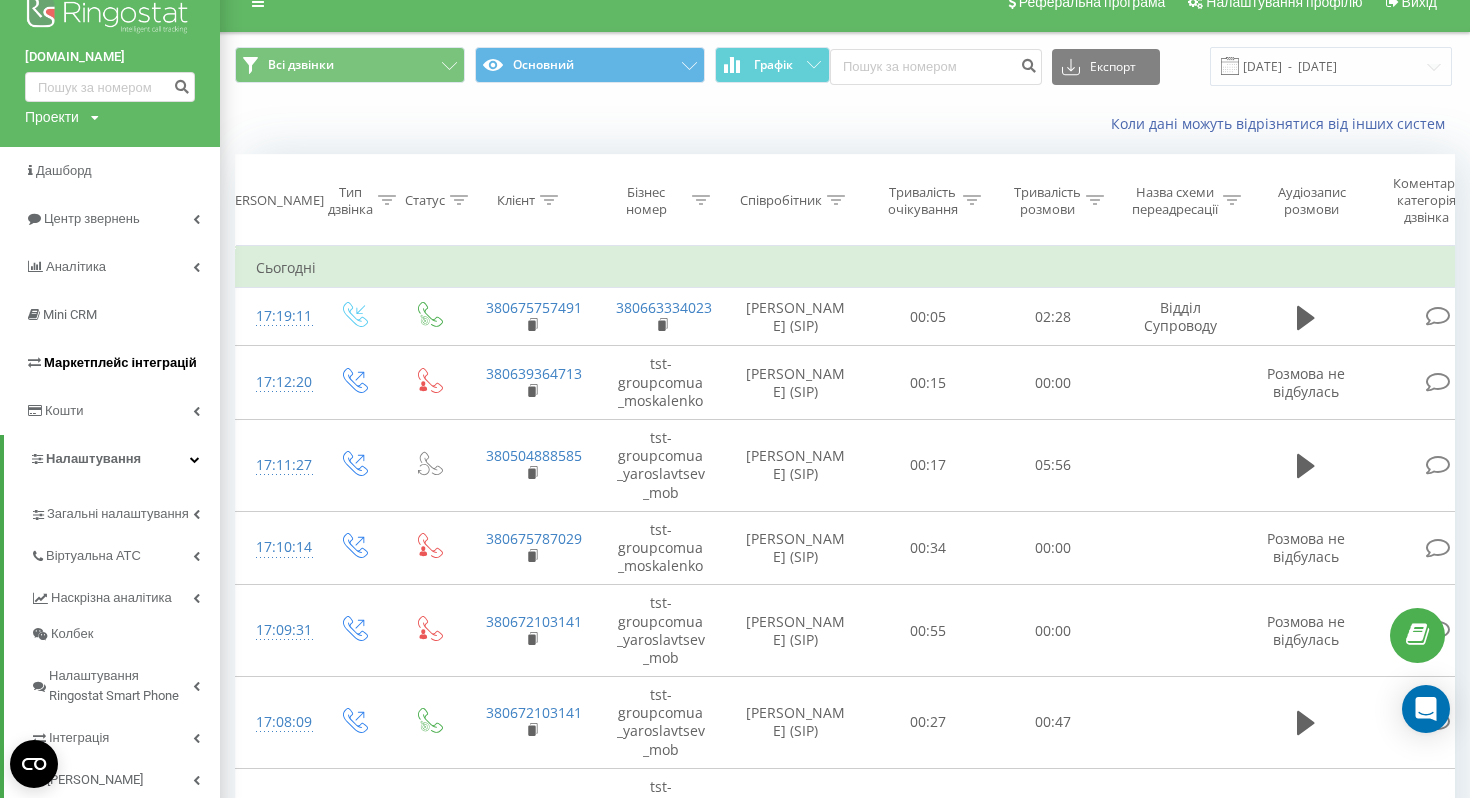 click on "Маркетплейс інтеграцій" at bounding box center [120, 362] 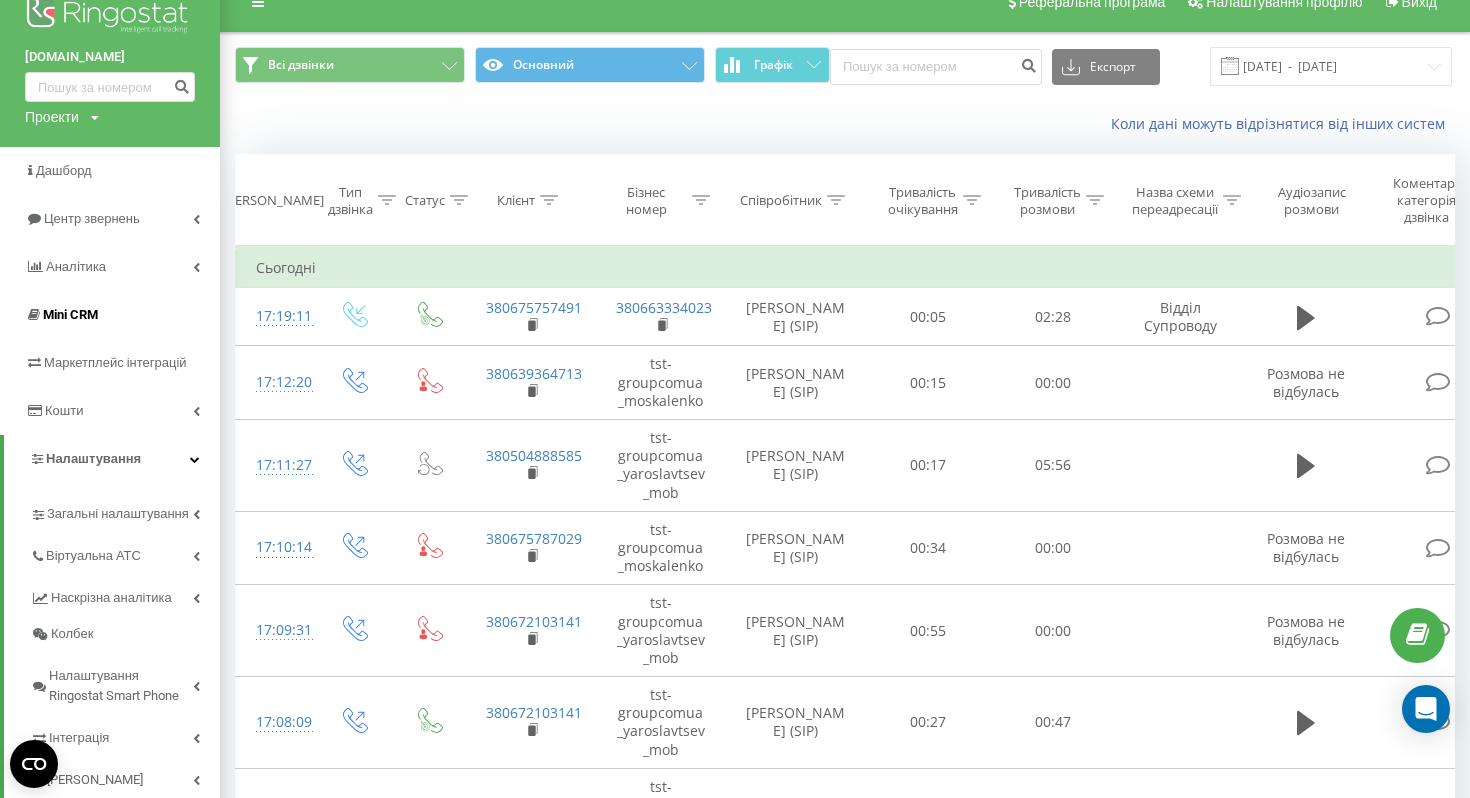 click on "Mini CRM" at bounding box center [70, 314] 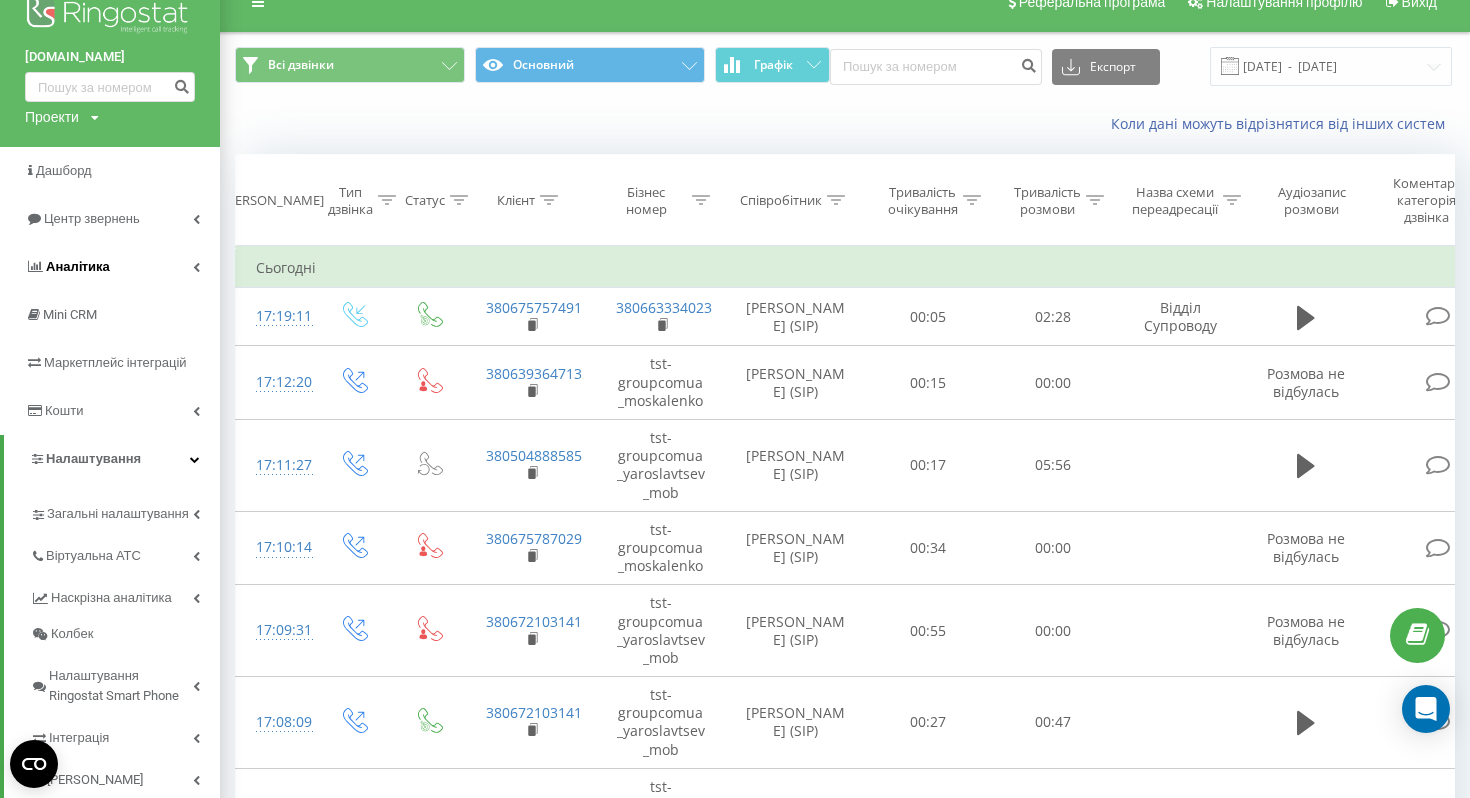 click on "Аналiтика" at bounding box center (67, 267) 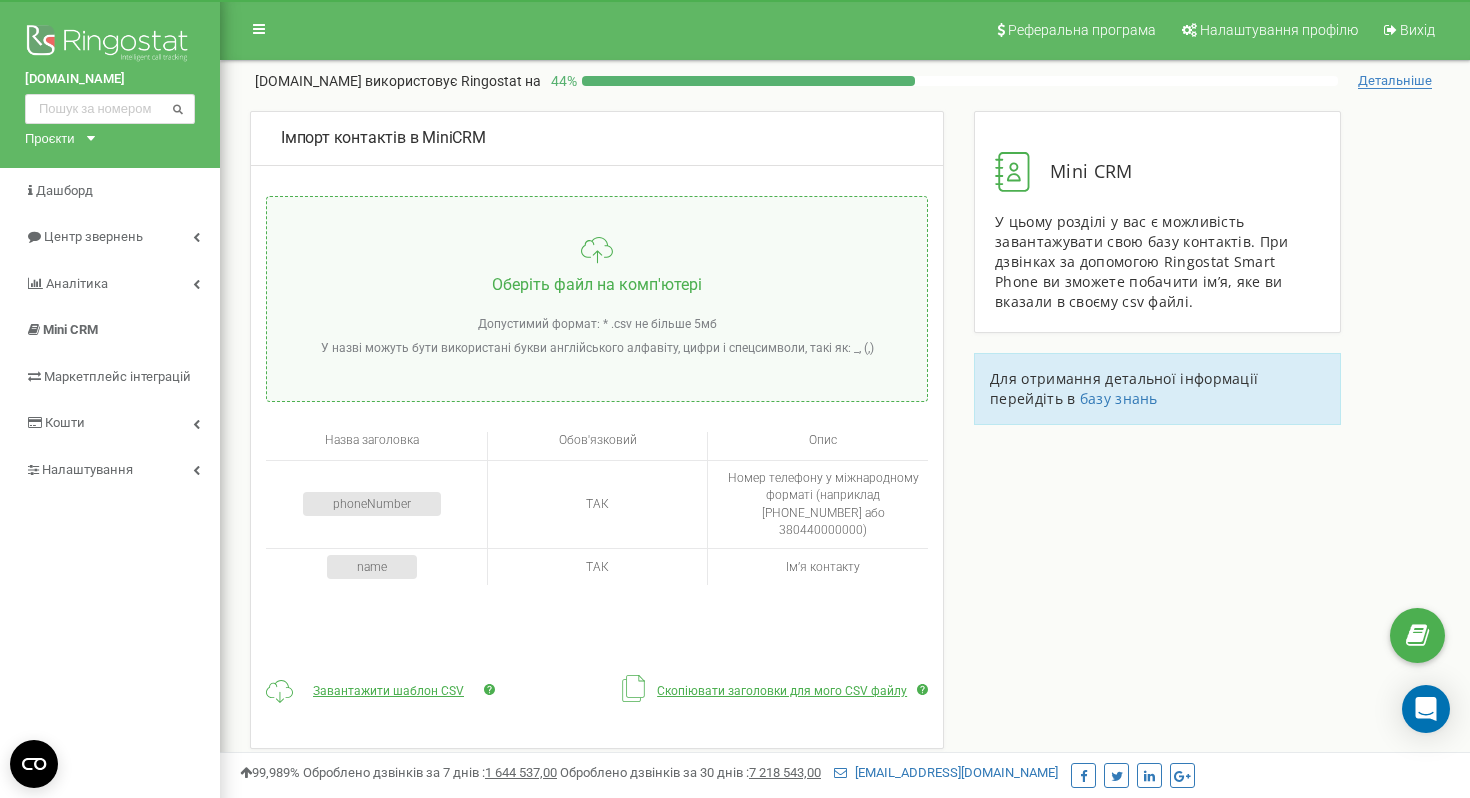 scroll, scrollTop: 0, scrollLeft: 0, axis: both 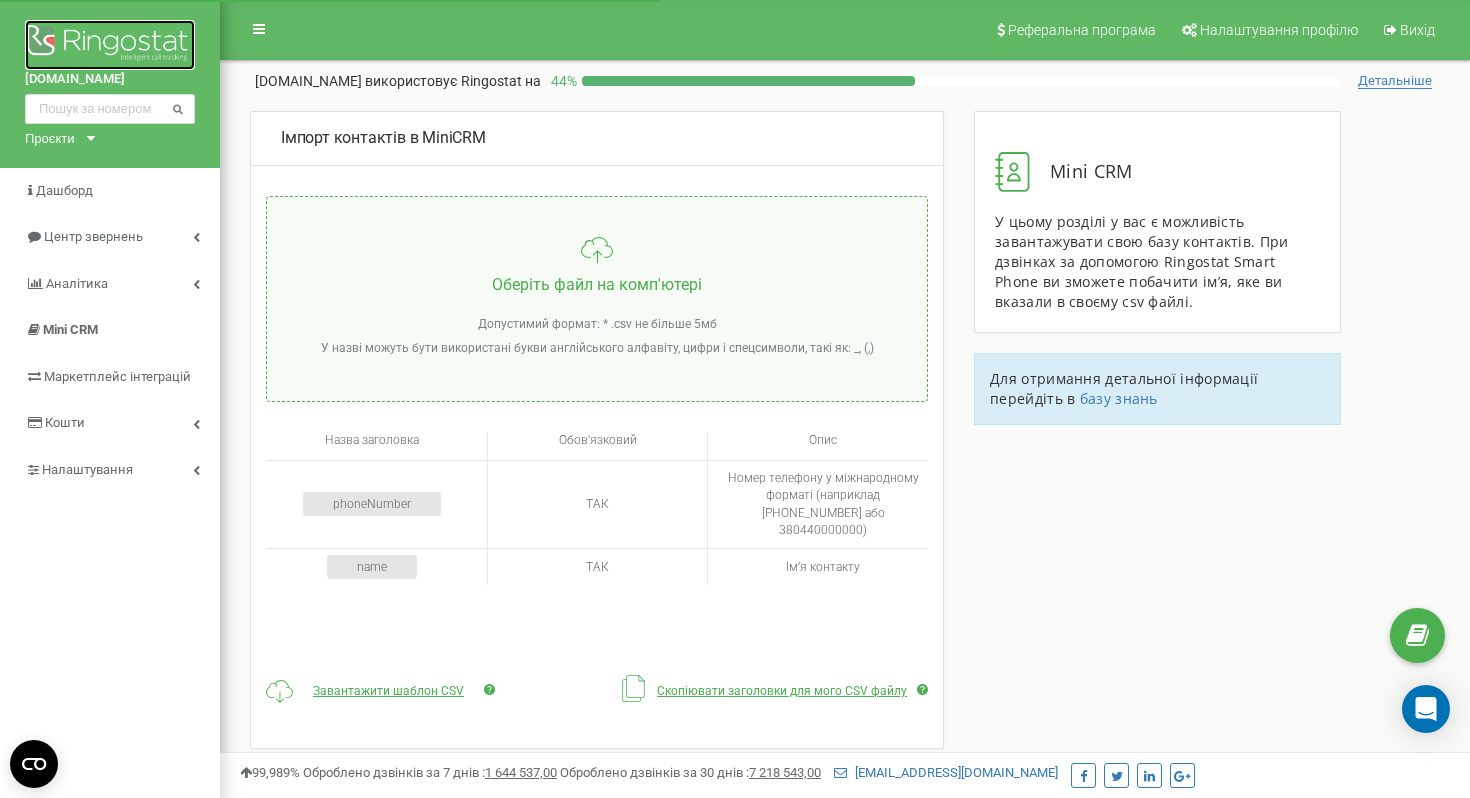 click at bounding box center [110, 45] 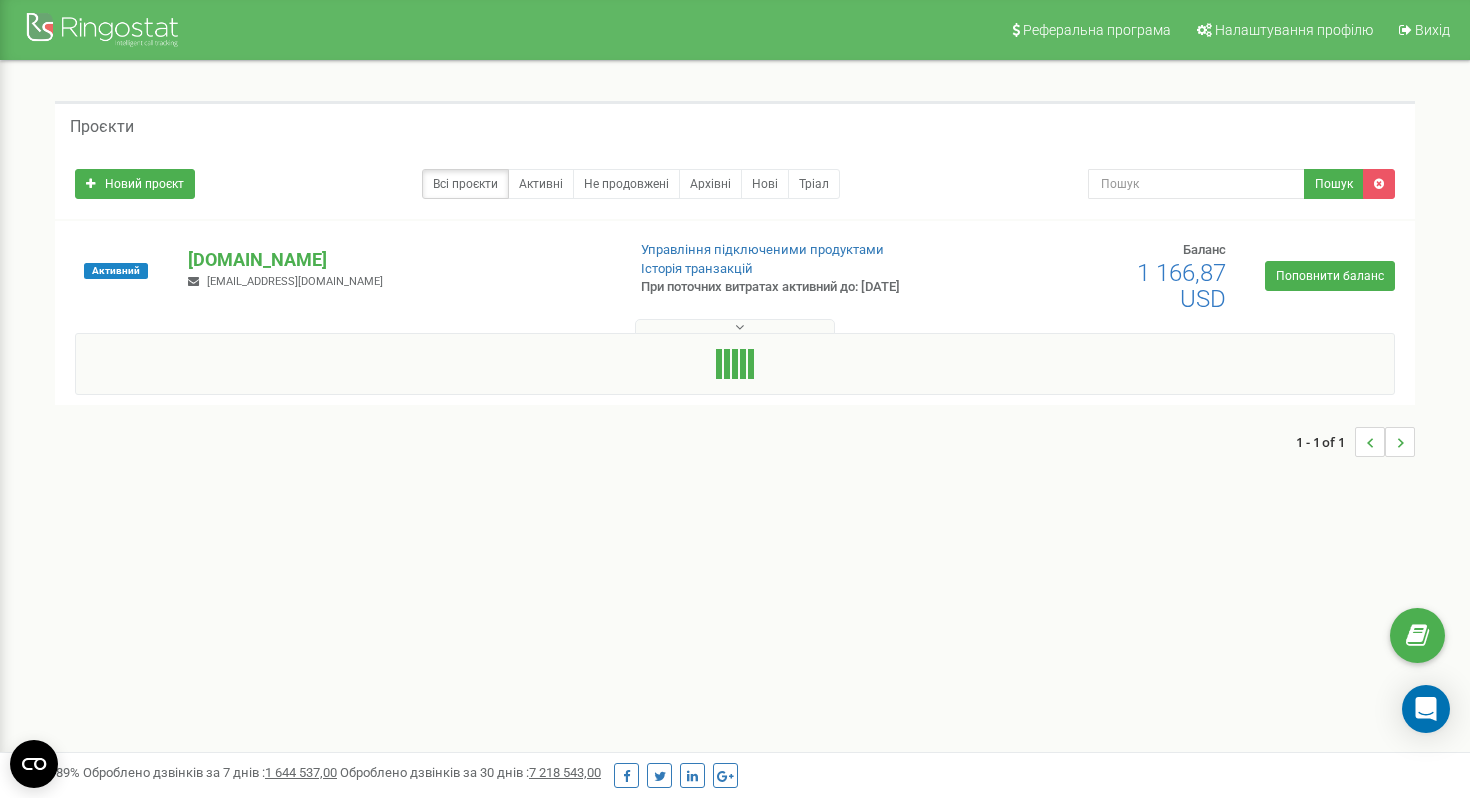 scroll, scrollTop: 0, scrollLeft: 0, axis: both 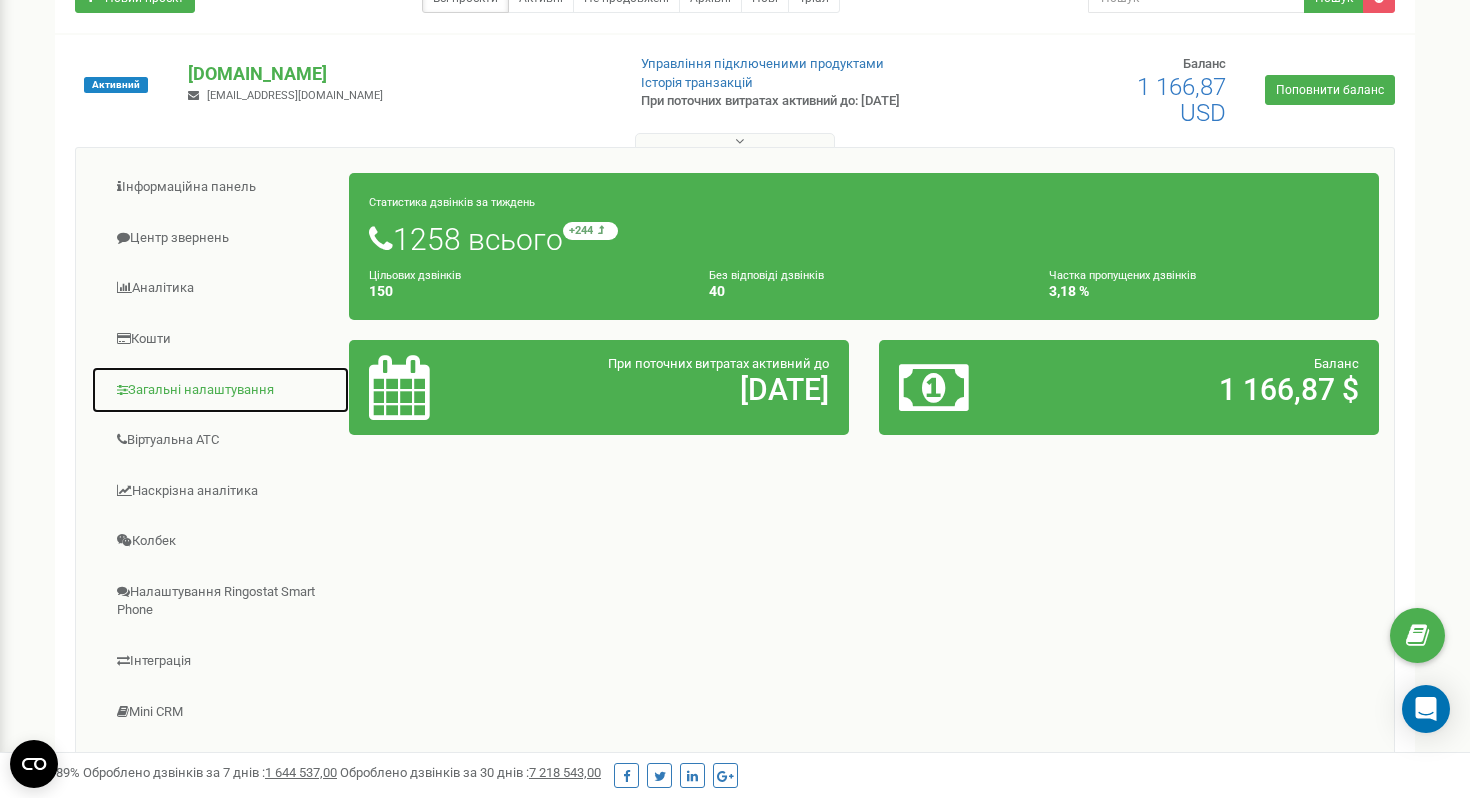 click on "Загальні налаштування" at bounding box center [220, 390] 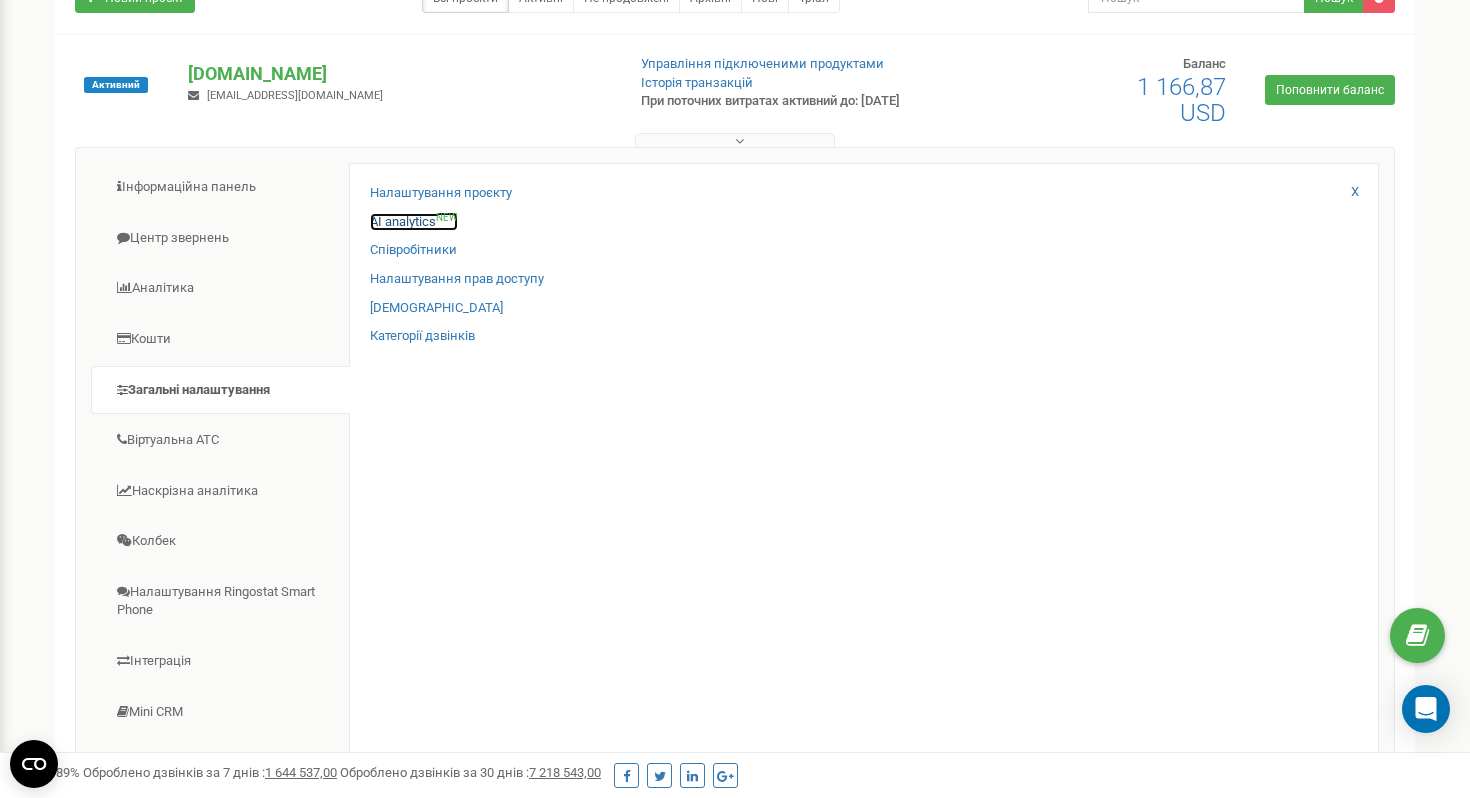 click on "AI analytics  NEW" at bounding box center (414, 222) 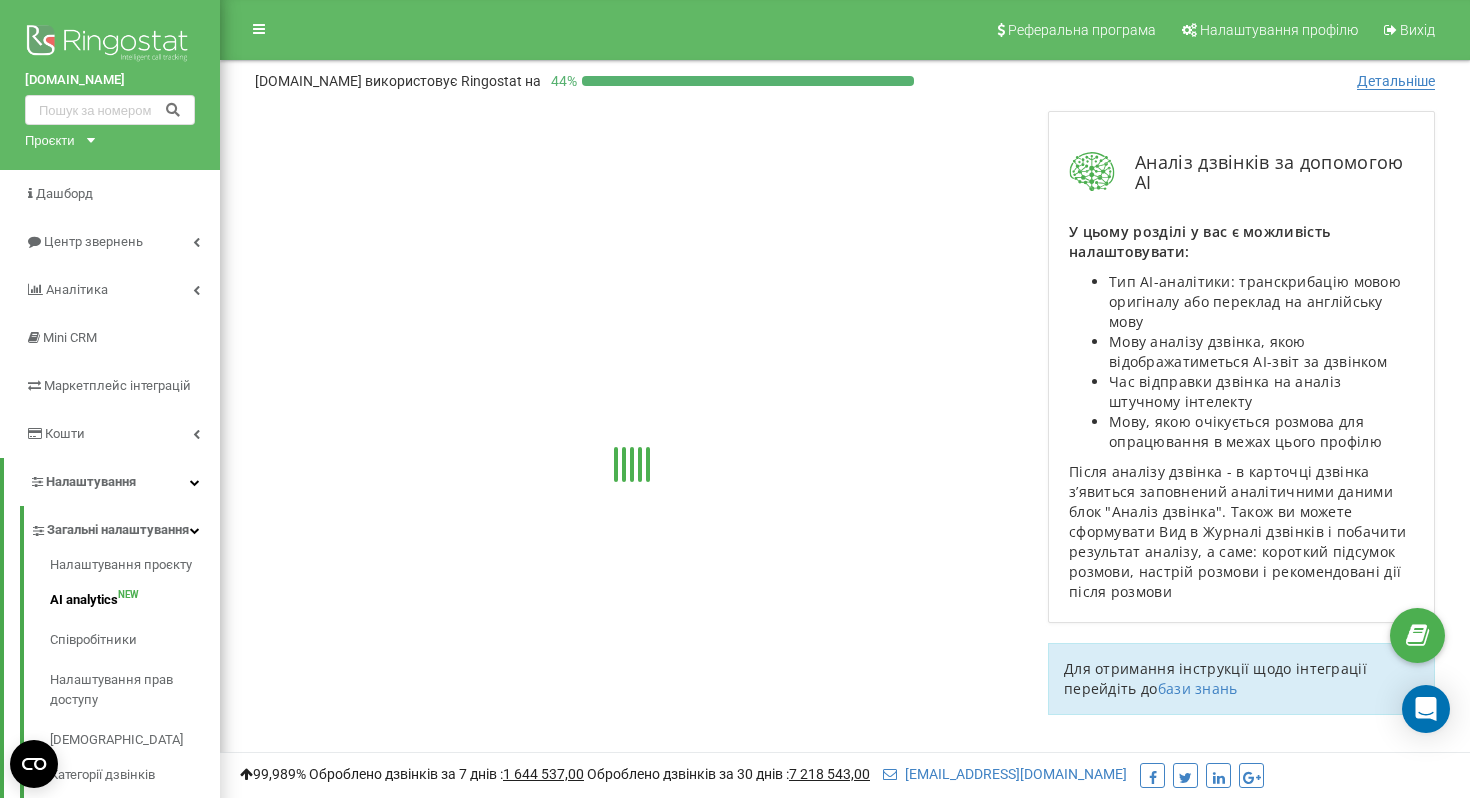 scroll, scrollTop: 0, scrollLeft: 0, axis: both 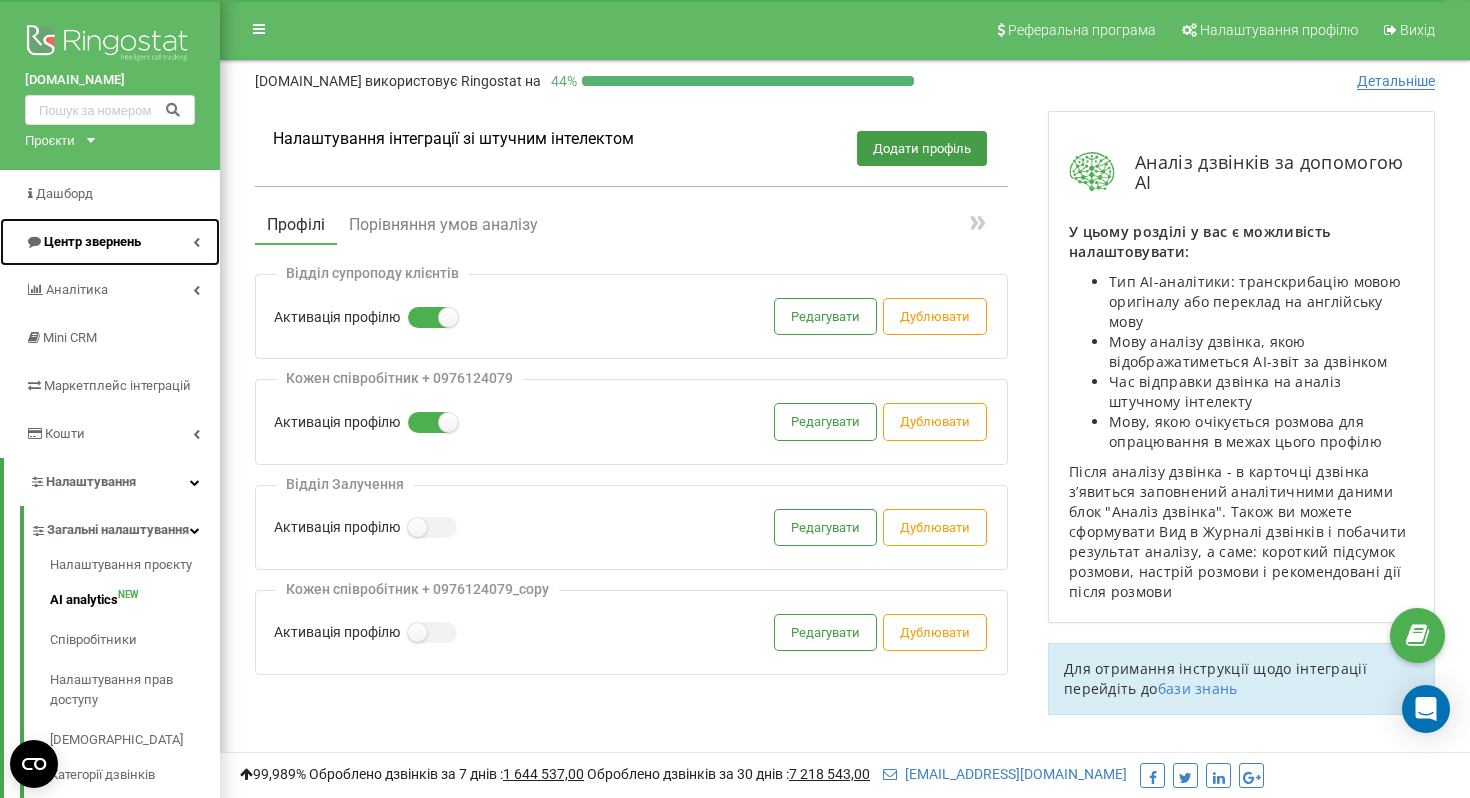 click on "Центр звернень" at bounding box center [110, 242] 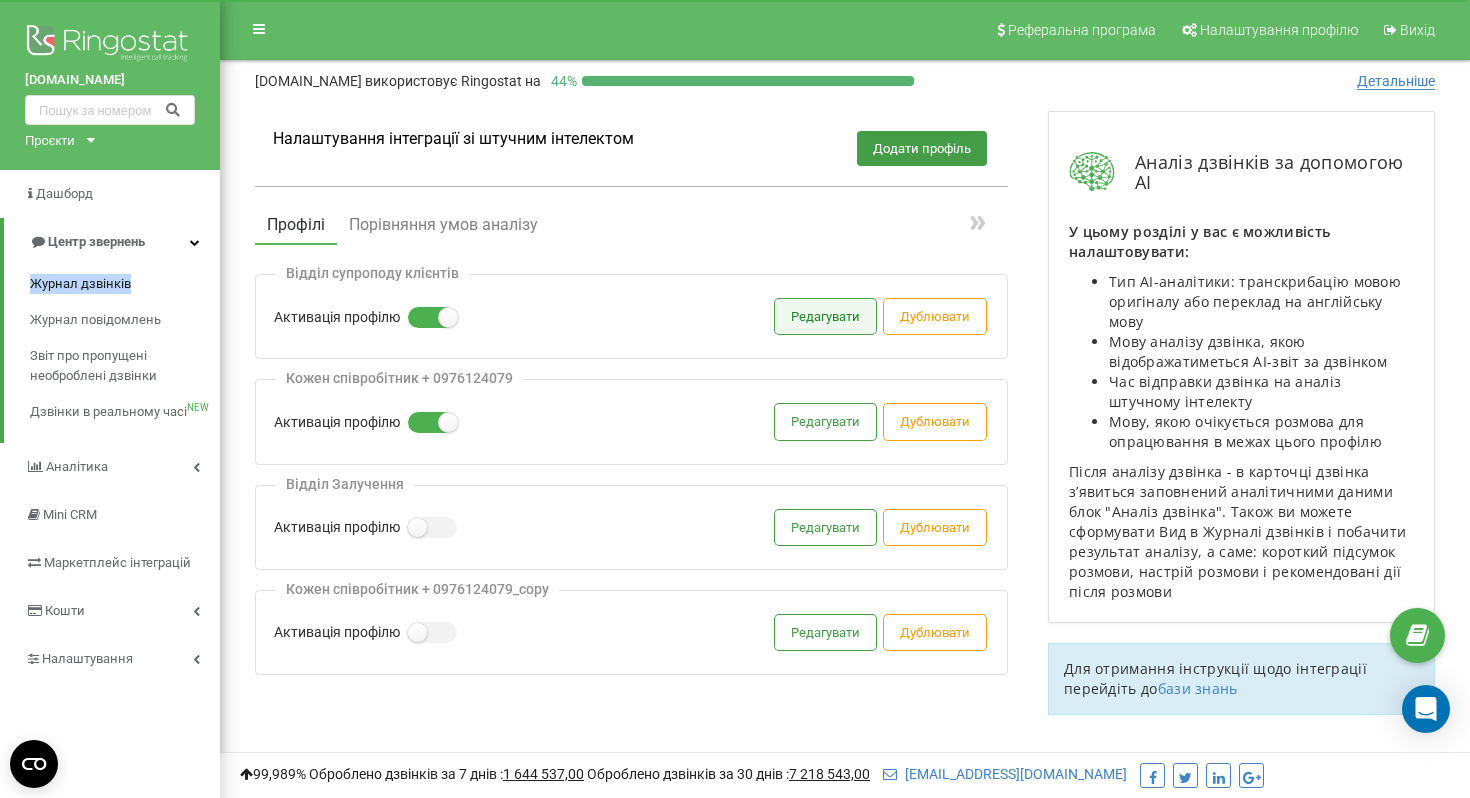 click on "Редагувати" at bounding box center [825, 316] 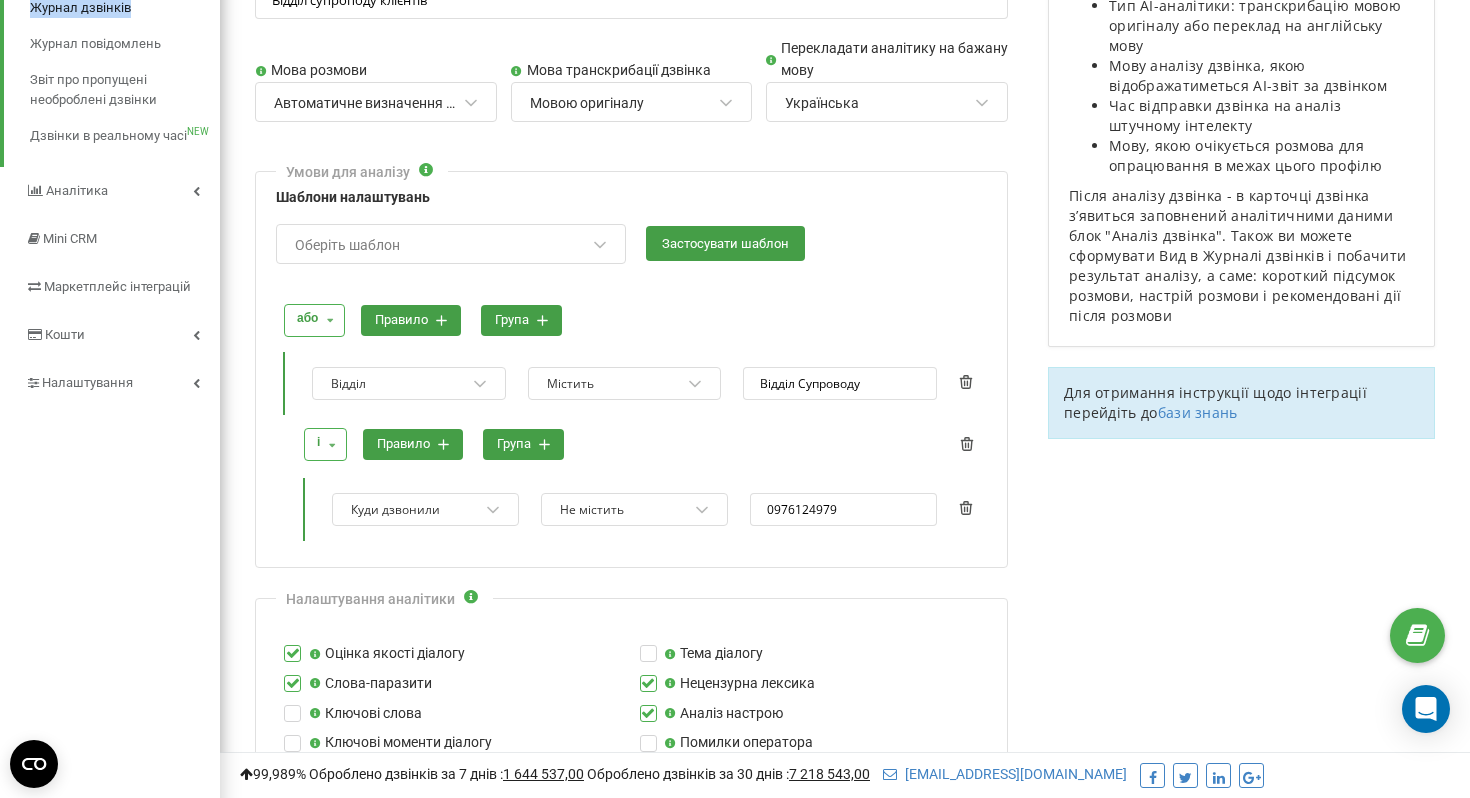 scroll, scrollTop: 0, scrollLeft: 0, axis: both 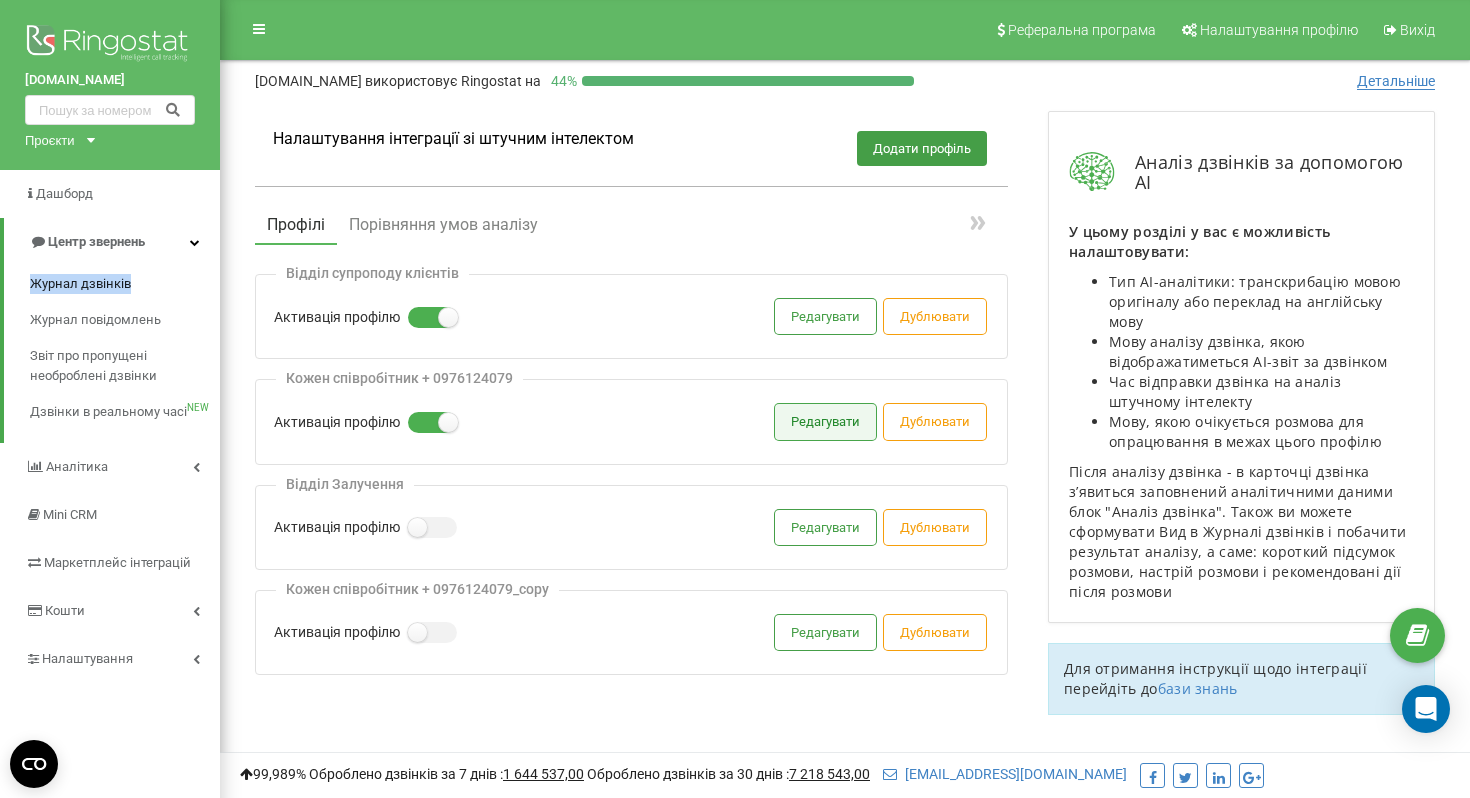 click on "Редагувати" at bounding box center [825, 421] 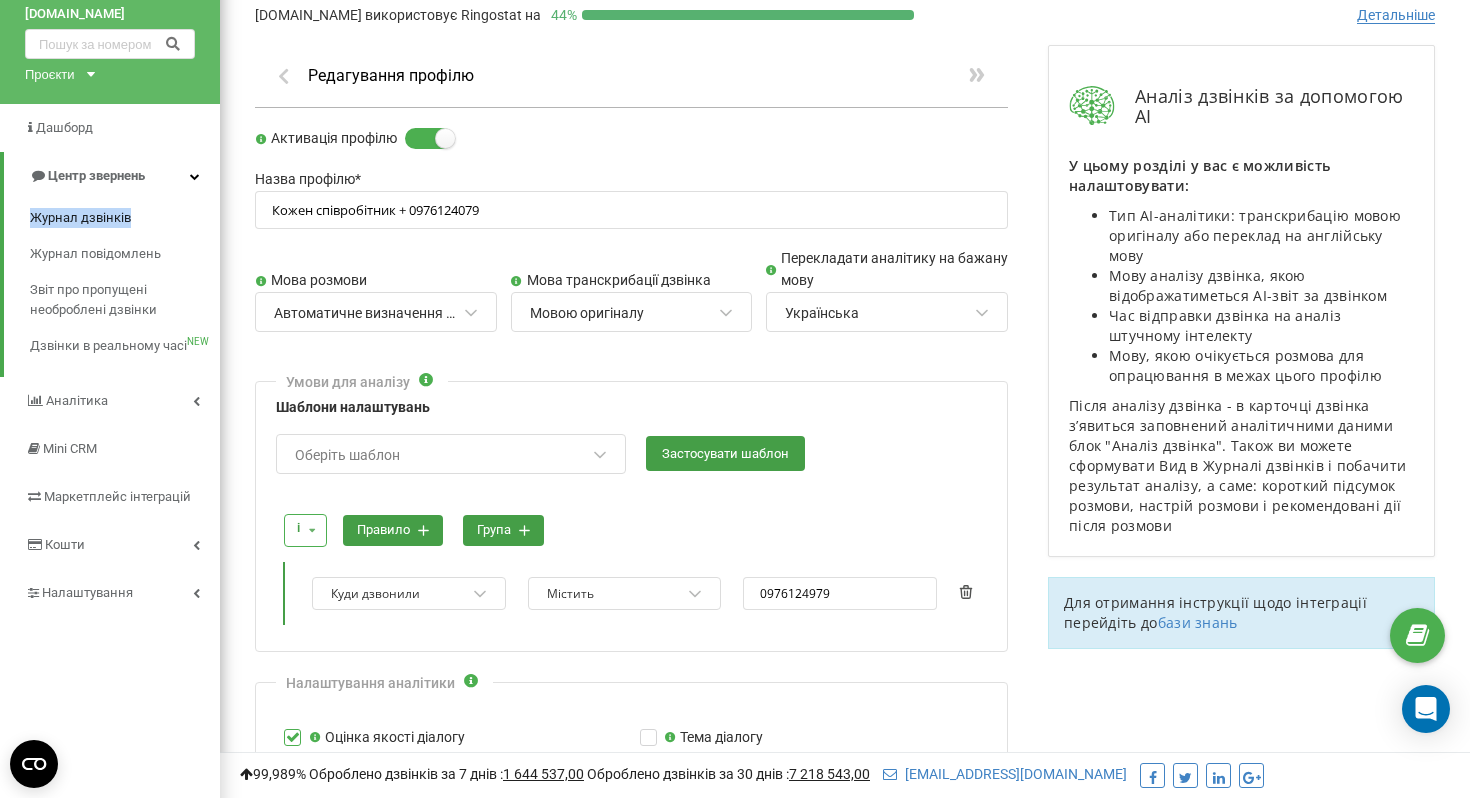 scroll, scrollTop: 0, scrollLeft: 0, axis: both 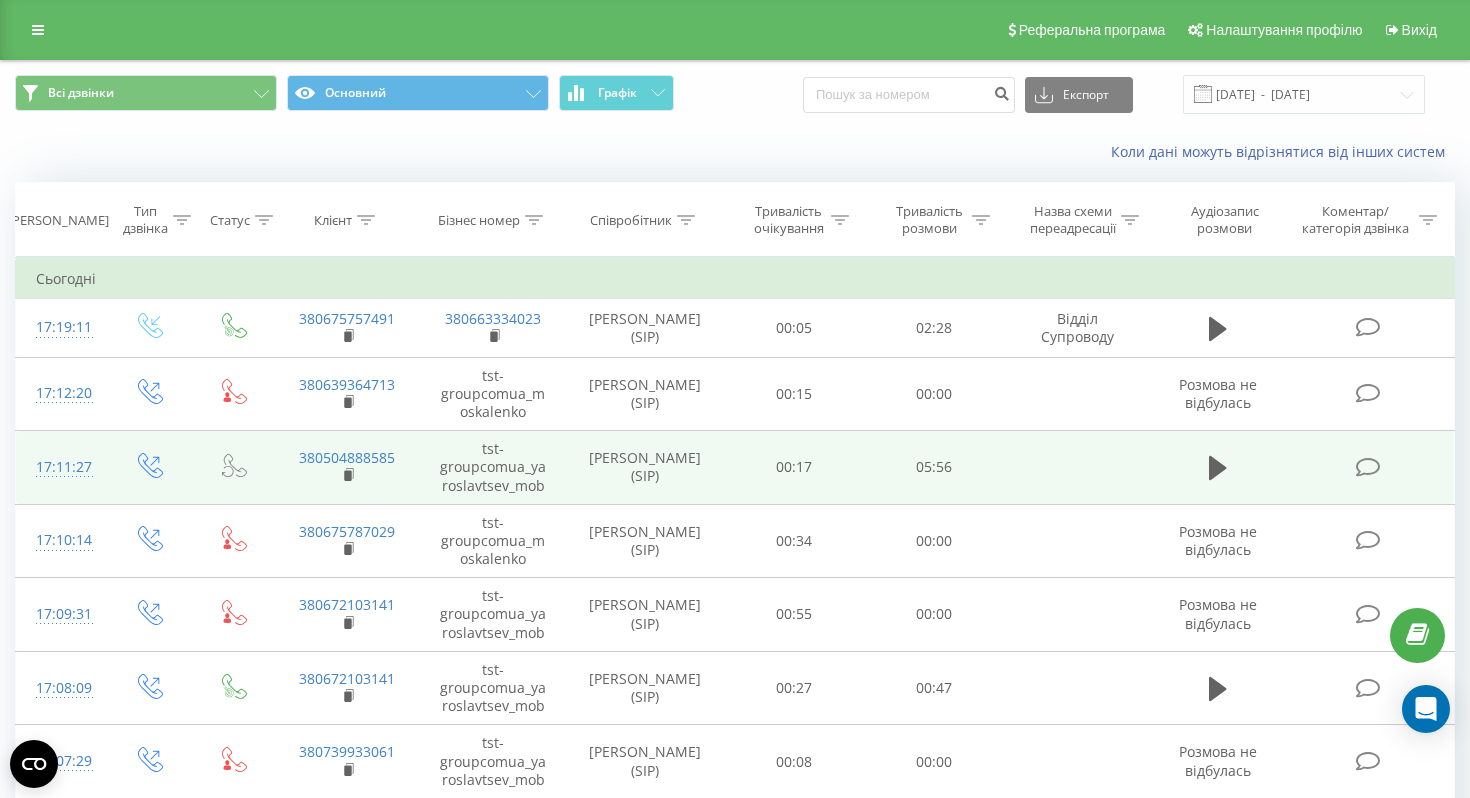 click at bounding box center [1367, 467] 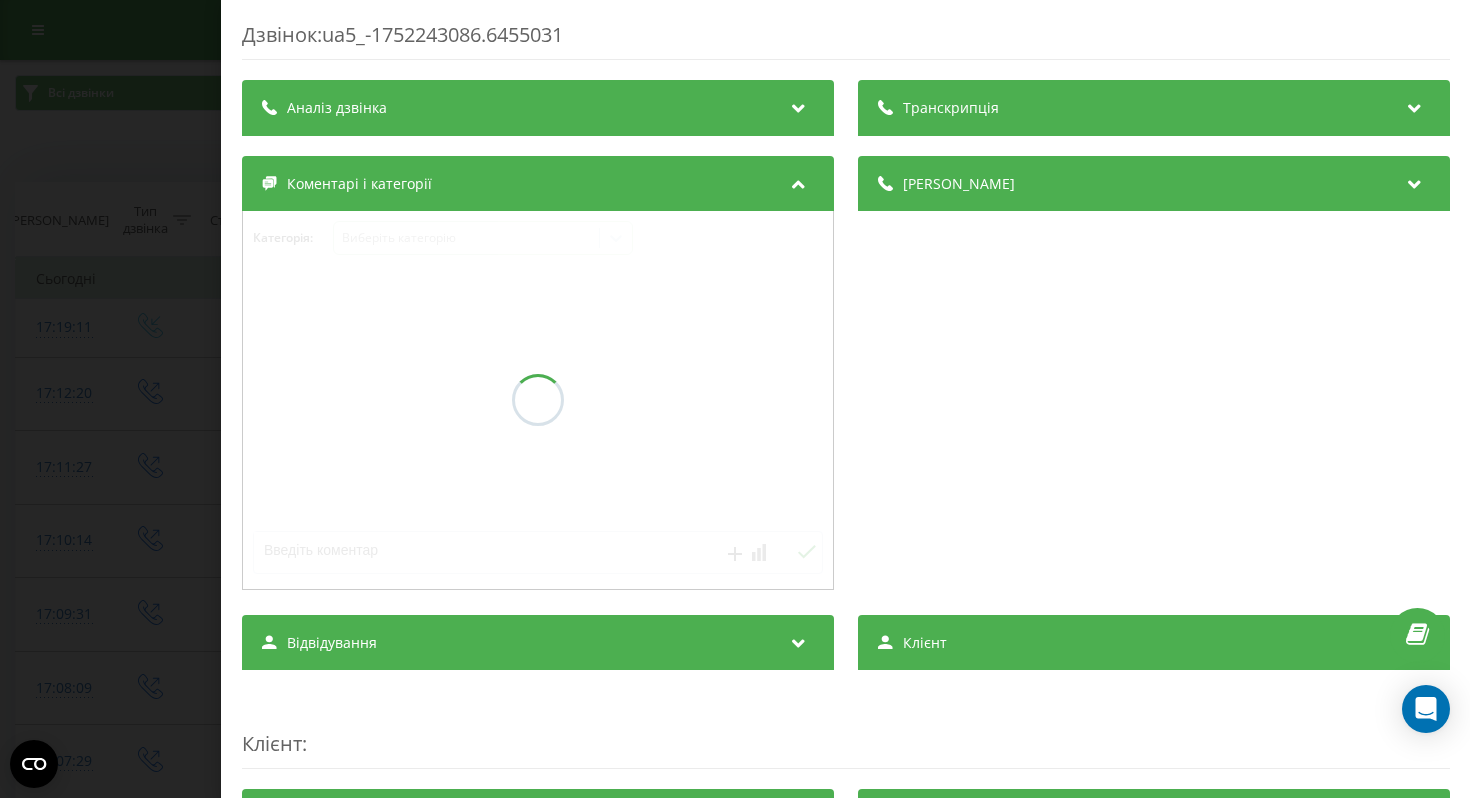 click on "Дзвінок :  ua5_-1752243086.6455031 Транскрипція Аналіз дзвінка Деталі дзвінка Коментарі і категорії Категорія : Виберіть категорію Відвідування Клієнт Клієнт :  Статистика Всього Днів з першого візиту 0 Днів з останнього візиту 0 Всього дзвінків 0 За останні 30 днів Перегляди сторінок 0 Сеансів 0 Дзвінків за період 0 Останній сеанс Операційна система Тип пристрою Геопозиція Джерело Канал Кампанія Група оголошень Ключове слово Джерело переходу Топ 5 сторінок за останні 30 днів Дані відсутні Сеанси відвідувачів Дані відсутні" at bounding box center (846, 528) 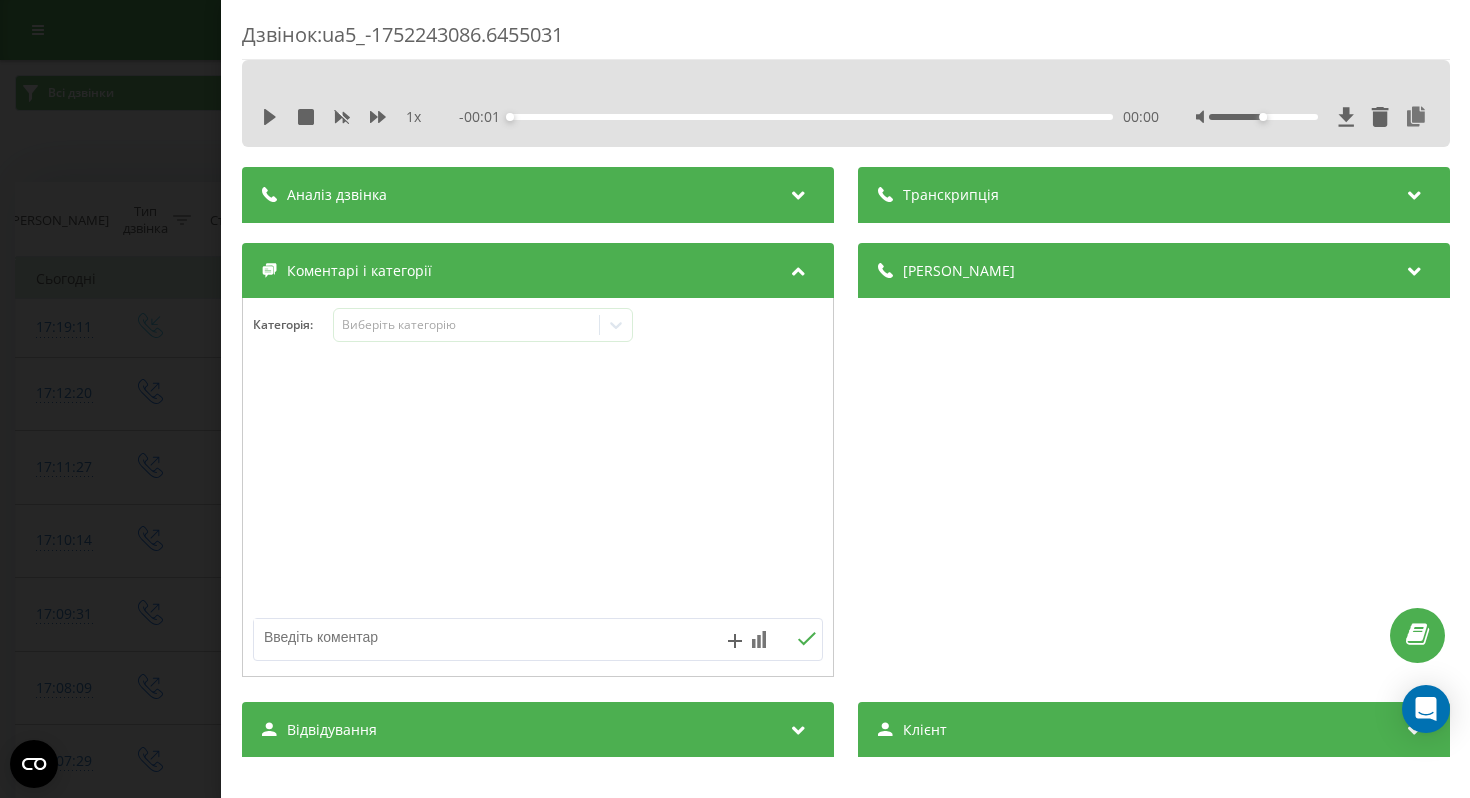 click on "Транскрипція Для AI-аналізу майбутніх дзвінків  налаштуйте та активуйте профіль на сторінці . Якщо профіль вже є і дзвінок відповідає його умовам, оновіть сторінку через 10 хвилин - AI аналізує поточний дзвінок. Аналіз дзвінка Для AI-аналізу майбутніх дзвінків  налаштуйте та активуйте профіль на сторінці . Якщо профіль вже є і дзвінок відповідає його умовам, оновіть сторінку через 10 хвилин - AI аналізує поточний дзвінок. Деталі дзвінка Загальне Дата дзвінка [DATE] 17:11:27 Тип дзвінка Вихідний Статус дзвінка Повторний Хто дзвонив tst-groupcomua_yaroslavtsev_mob Куди дзвонили n/a" at bounding box center [846, 625] 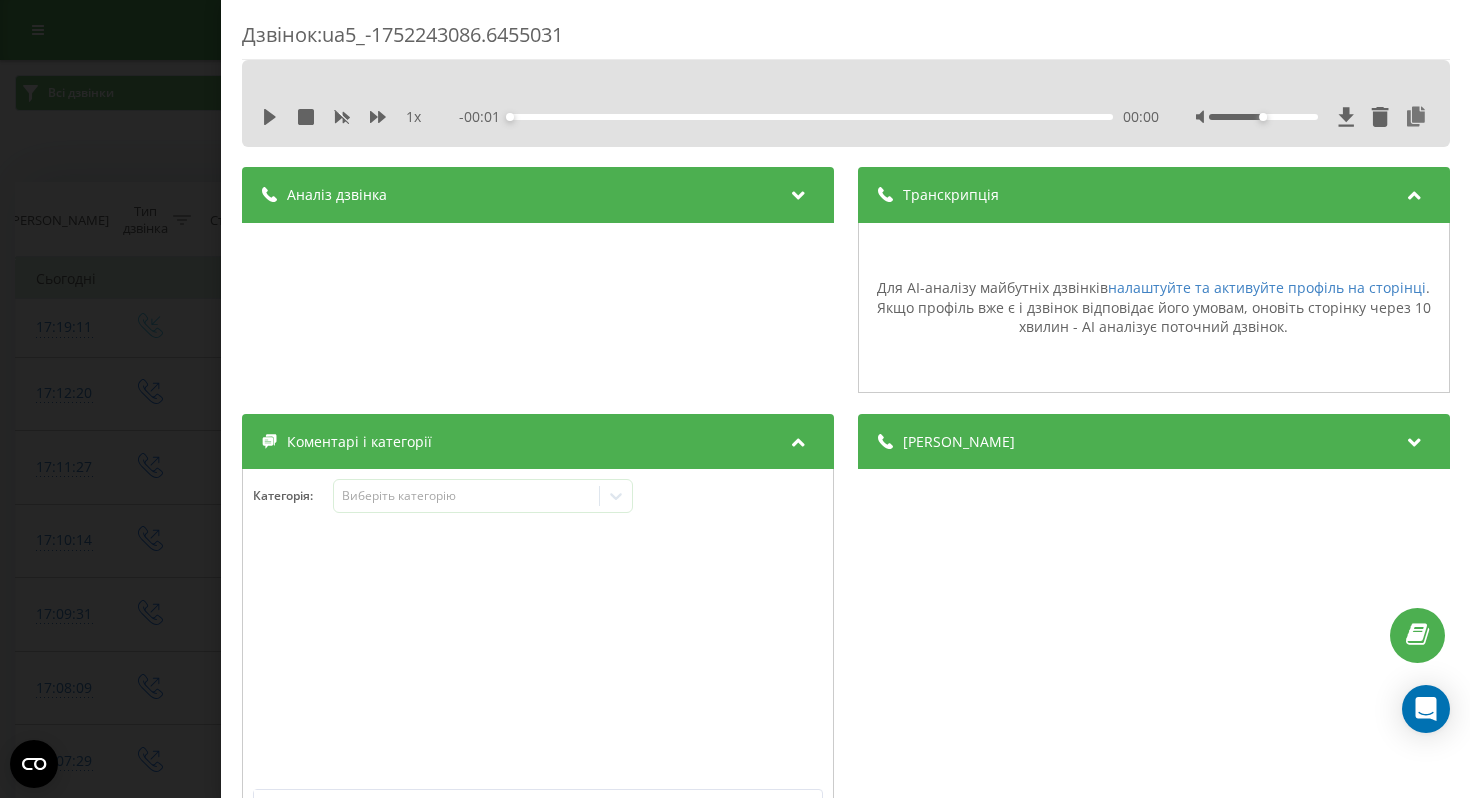 click on "Транскрипція" at bounding box center [1153, 195] 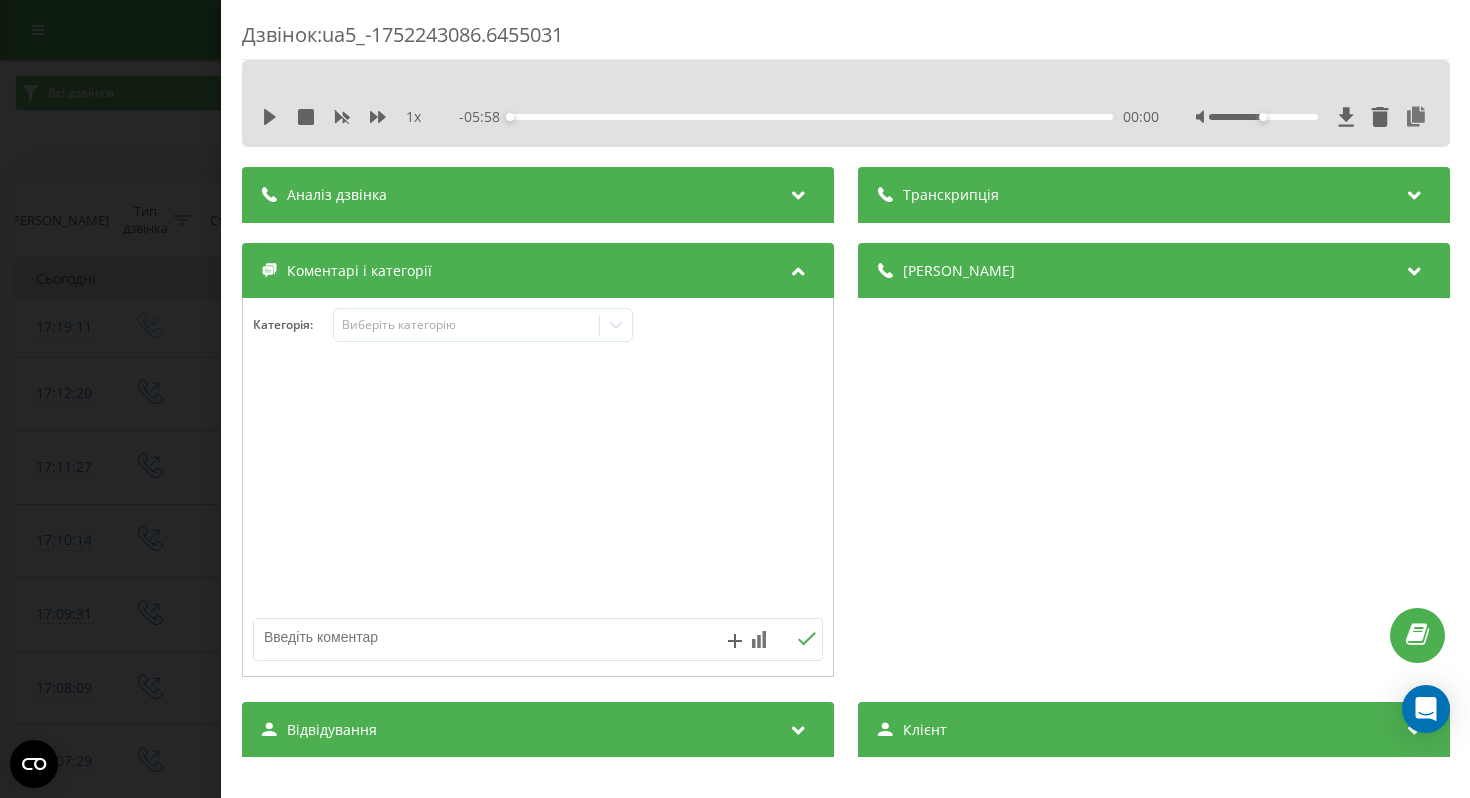 click on "Дзвінок :  ua5_-1752243086.6455031   1 x  - 05:58 00:00   00:00   Транскрипція Для AI-аналізу майбутніх дзвінків  налаштуйте та активуйте профіль на сторінці . Якщо профіль вже є і дзвінок відповідає його умовам, оновіть сторінку через 10 хвилин - AI аналізує поточний дзвінок. Аналіз дзвінка Для AI-аналізу майбутніх дзвінків  налаштуйте та активуйте профіль на сторінці . Якщо профіль вже є і дзвінок відповідає його умовам, оновіть сторінку через 10 хвилин - AI аналізує поточний дзвінок. Деталі дзвінка Загальне Дата дзвінка [DATE] 17:11:27 Тип дзвінка Вихідний Статус дзвінка Повторний n/a : n/a 0" at bounding box center [735, 399] 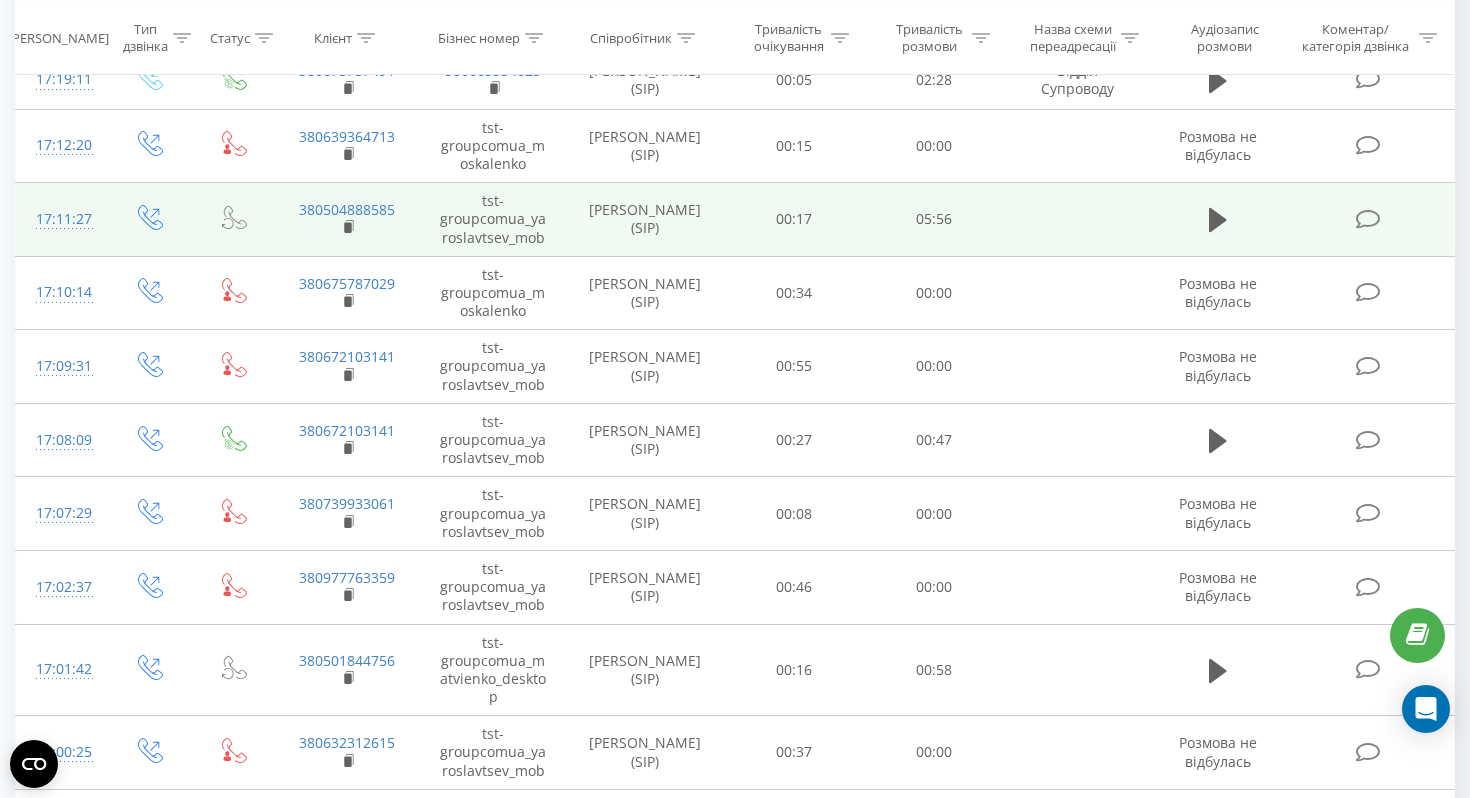 scroll, scrollTop: 277, scrollLeft: 0, axis: vertical 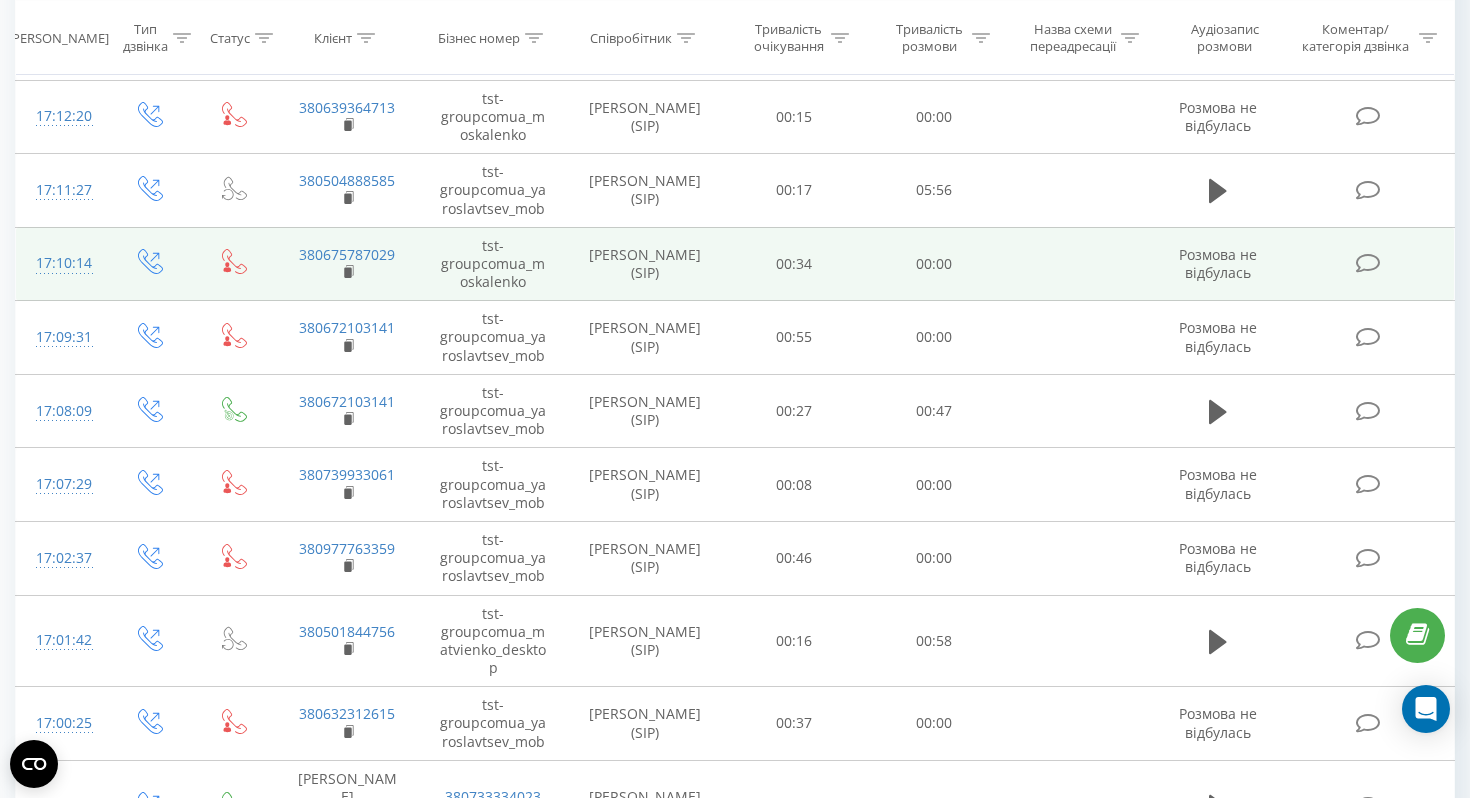 click at bounding box center (1369, 264) 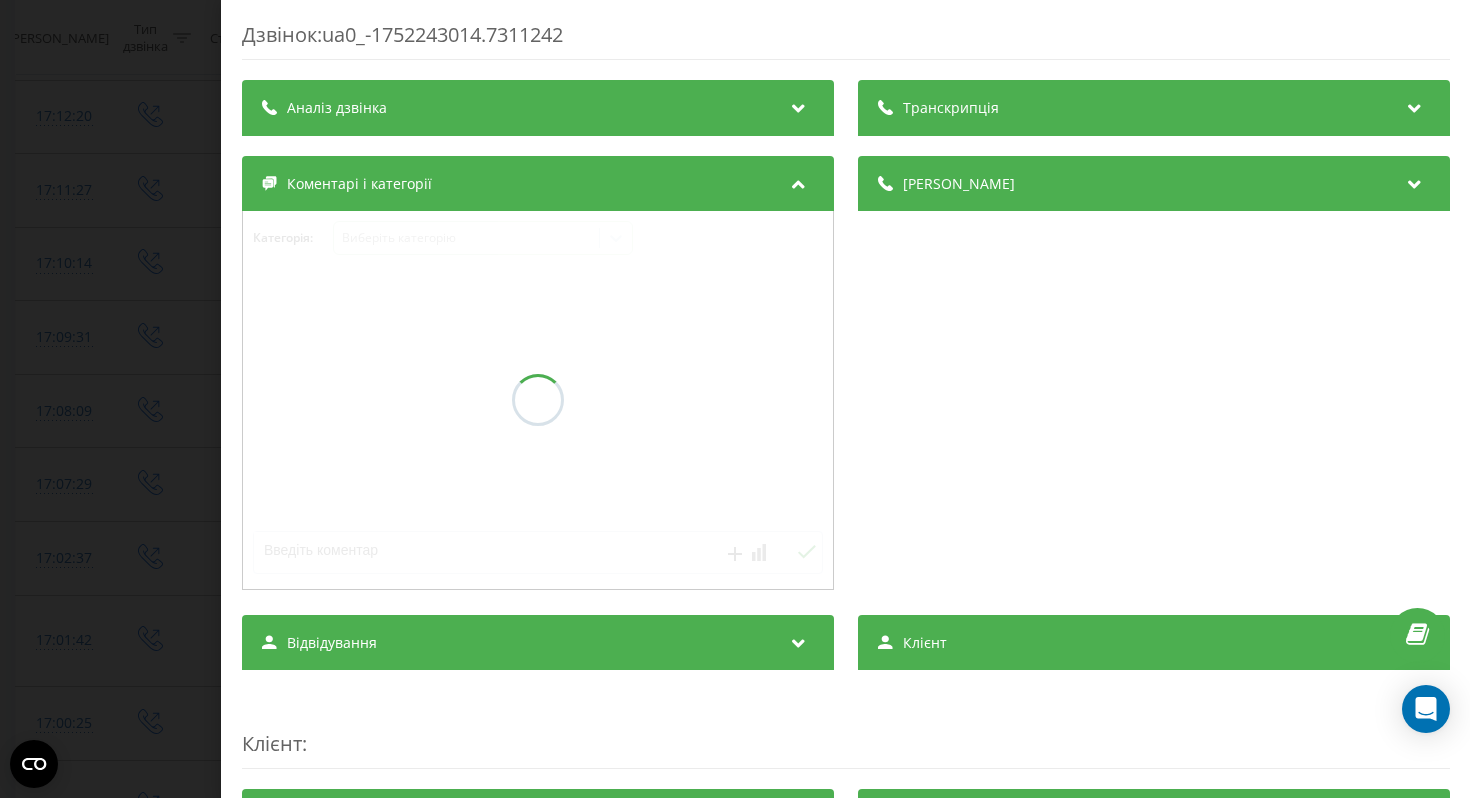 click on "Транскрипція" at bounding box center (1153, 108) 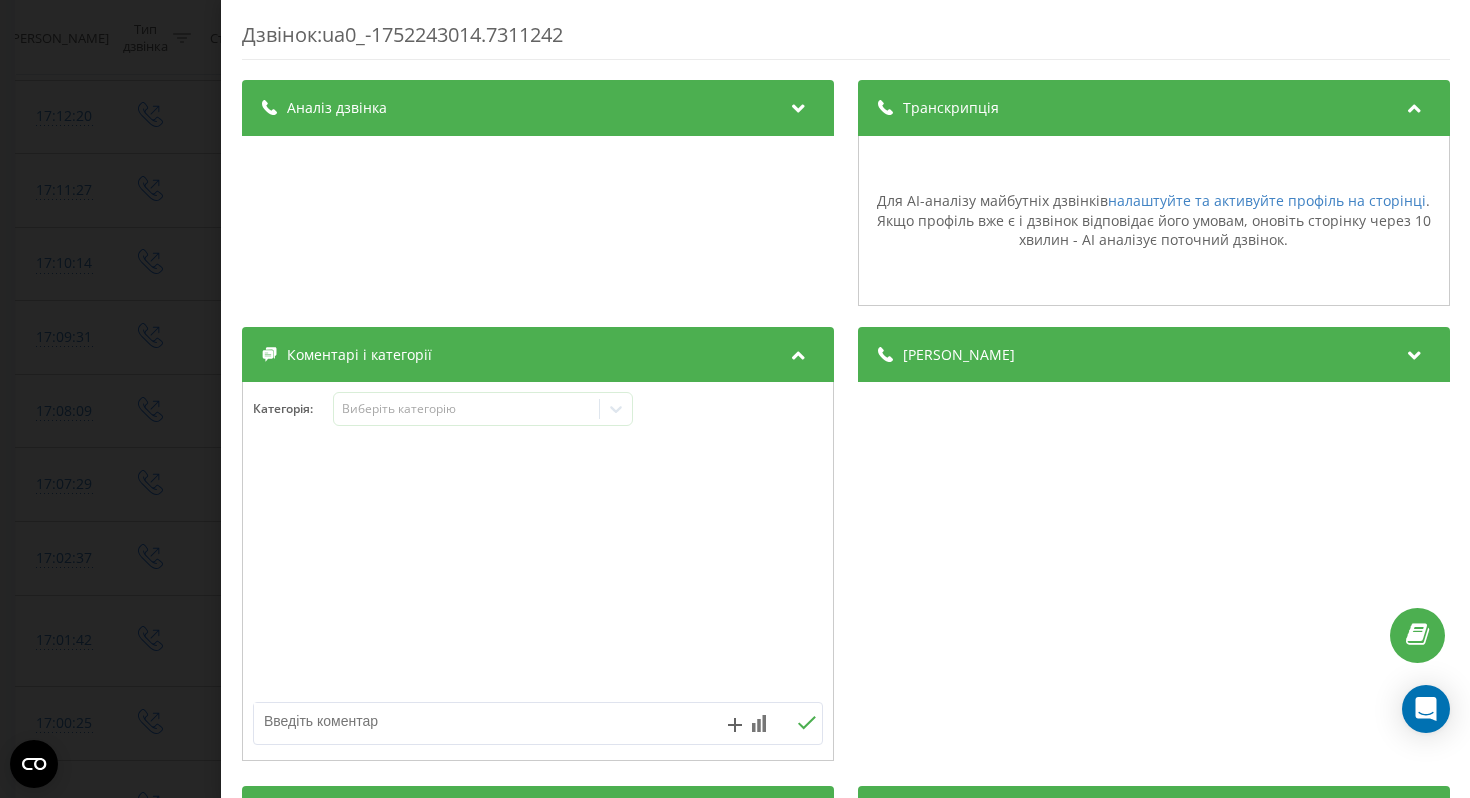 click on "Дзвінок :  ua0_-1752243014.7311242 Транскрипція Для AI-аналізу майбутніх дзвінків  налаштуйте та активуйте профіль на сторінці . Якщо профіль вже є і дзвінок відповідає його умовам, оновіть сторінку через 10 хвилин - AI аналізує поточний дзвінок. Аналіз дзвінка Для AI-аналізу майбутніх дзвінків  налаштуйте та активуйте профіль на сторінці . Якщо профіль вже є і дзвінок відповідає його умовам, оновіть сторінку через 10 хвилин - AI аналізує поточний дзвінок. Деталі дзвінка Загальне Дата дзвінка [DATE] 17:10:14 Тип дзвінка Вихідний Статус дзвінка Немає відповіді від клієнта n/a : n/a" at bounding box center (735, 399) 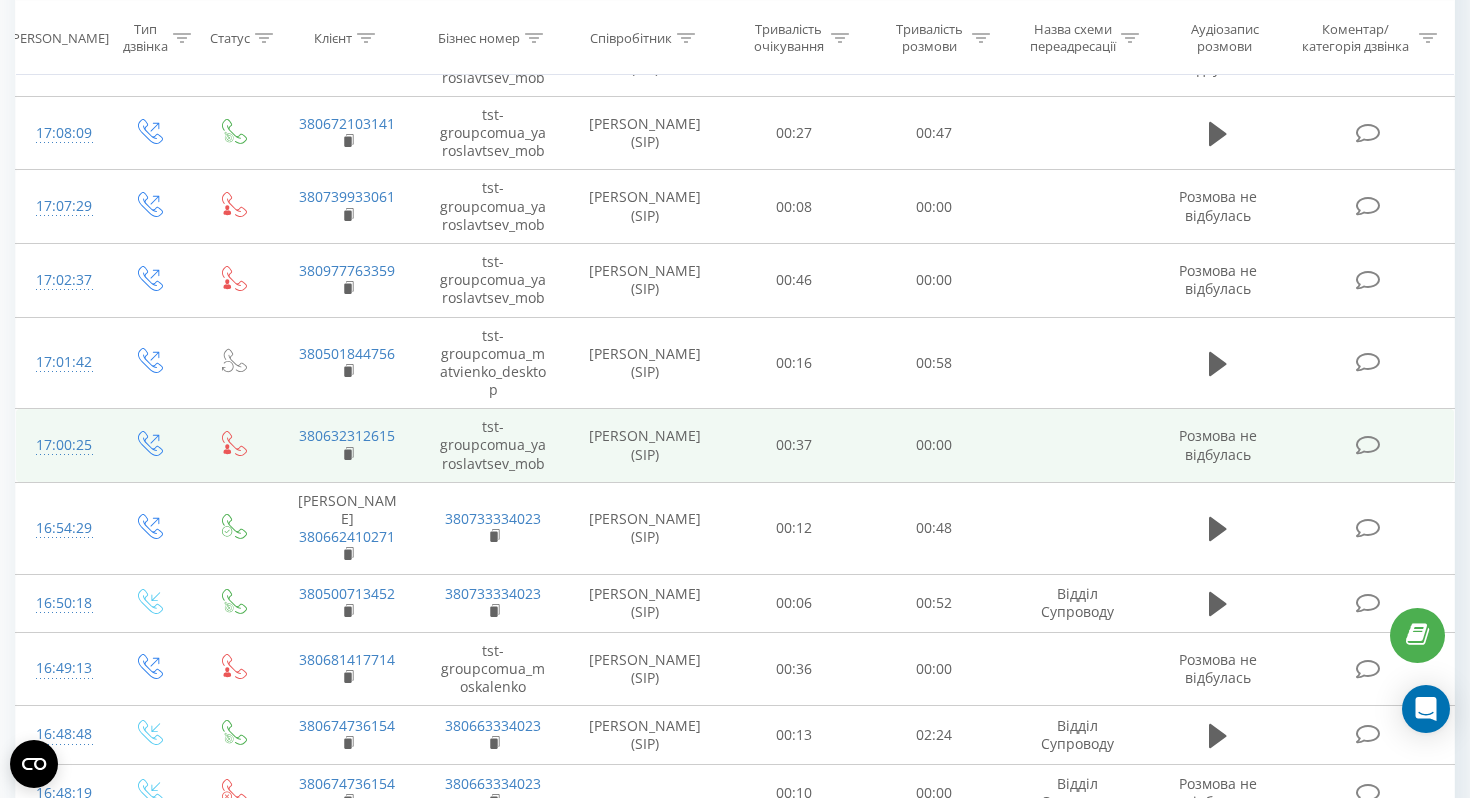 scroll, scrollTop: 558, scrollLeft: 0, axis: vertical 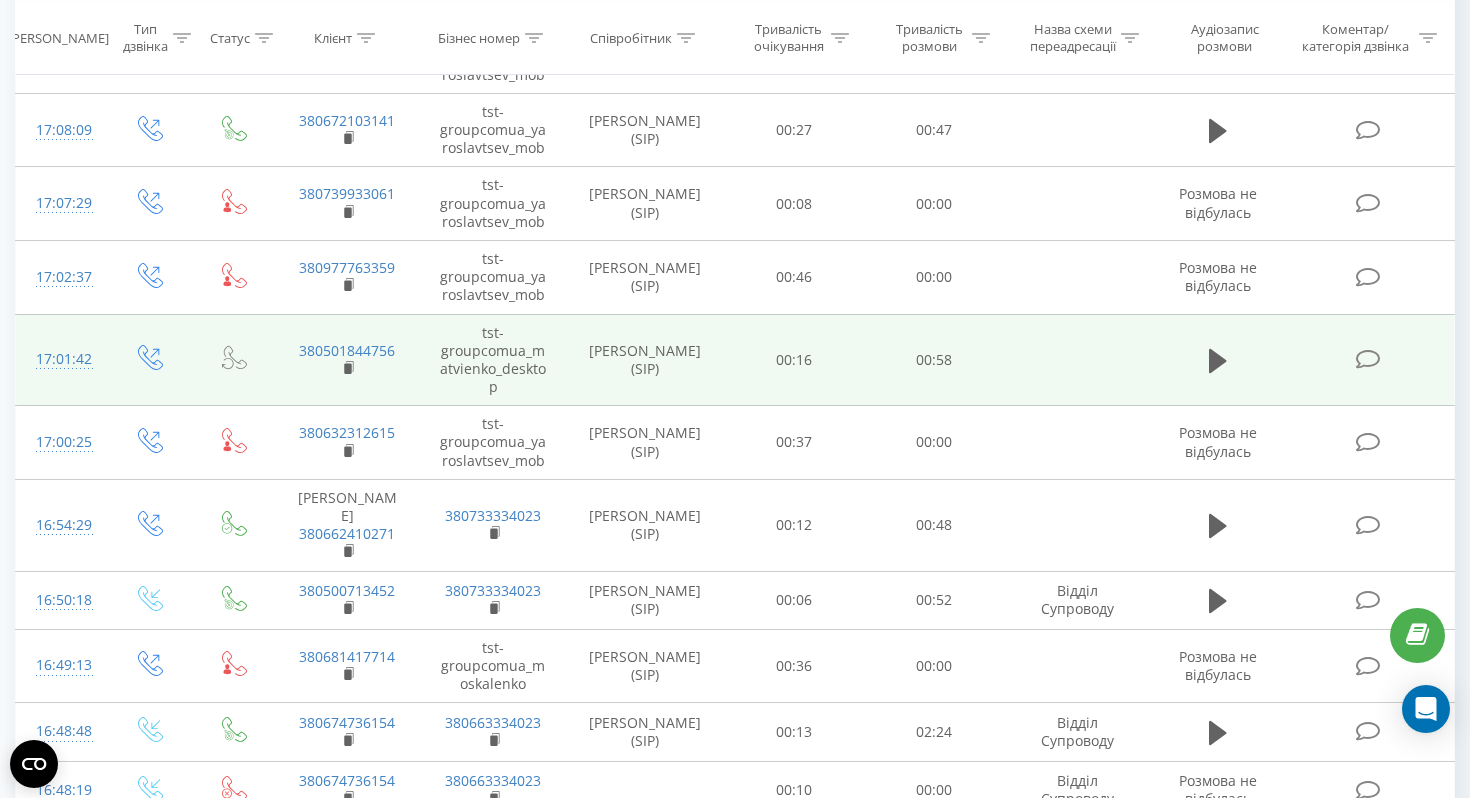 click at bounding box center [1367, 359] 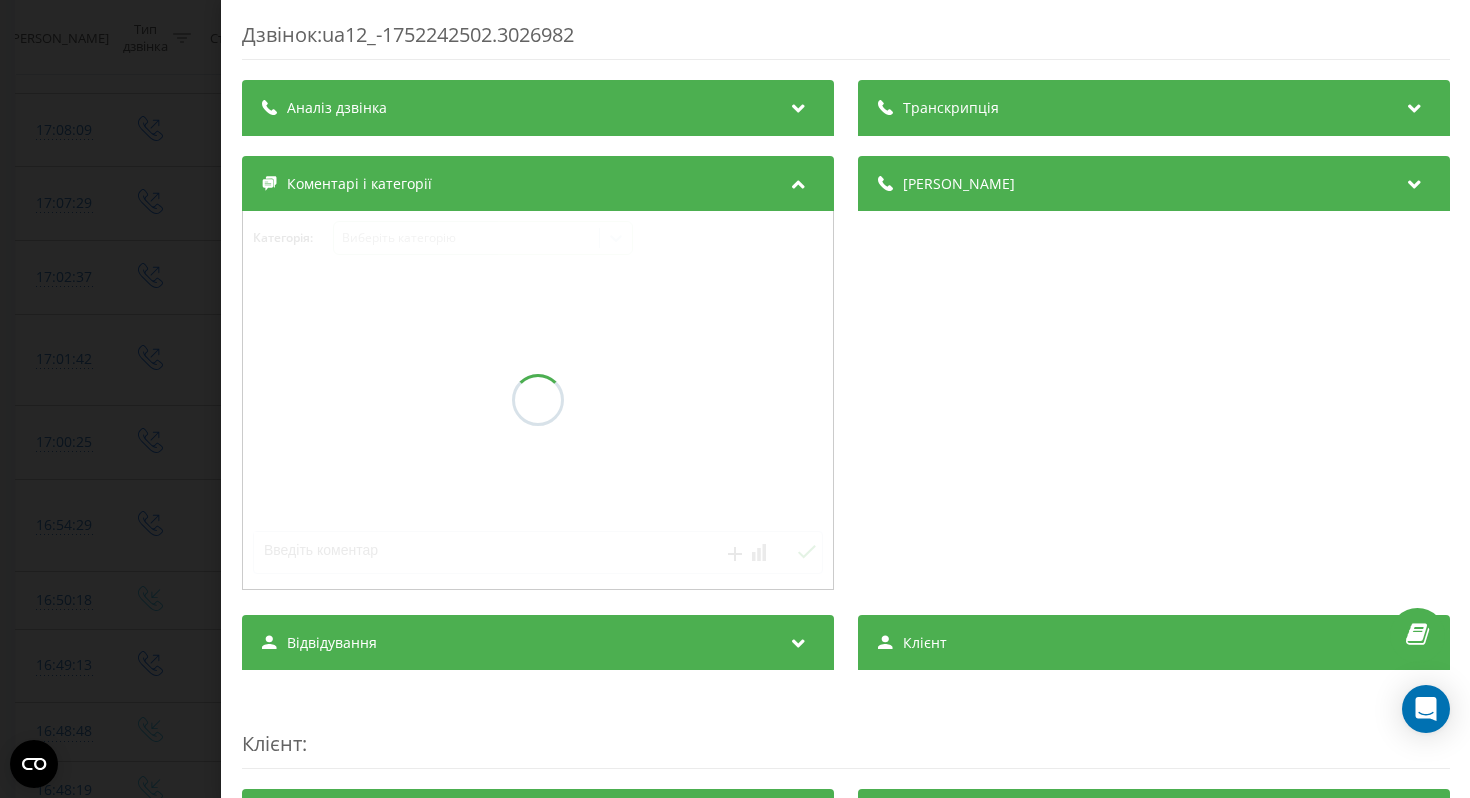 click on "Транскрипція" at bounding box center [1153, 108] 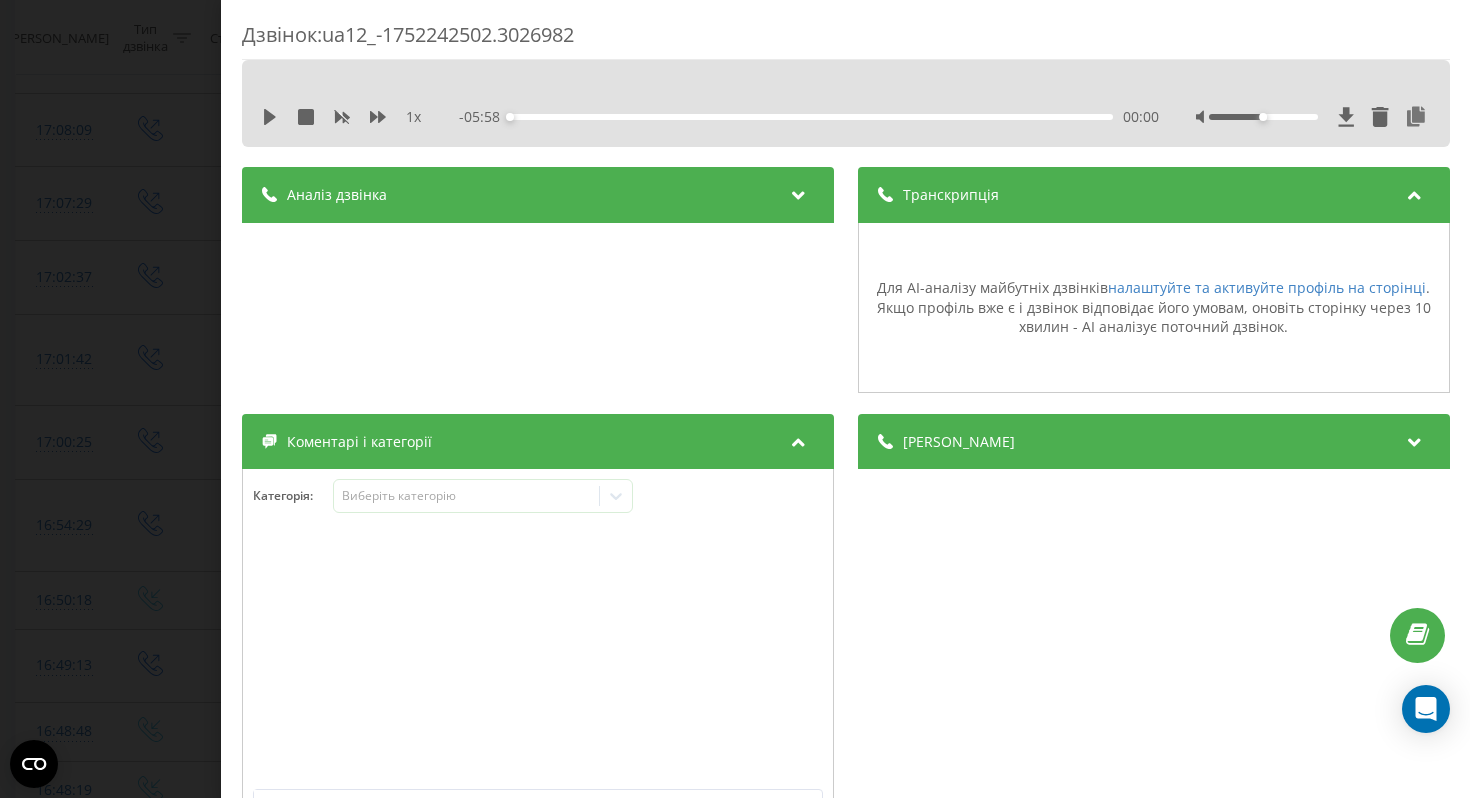 click on "Дзвінок :  ua12_-1752242502.3026982   1 x  - 05:58 00:00   00:00   Транскрипція Для AI-аналізу майбутніх дзвінків  налаштуйте та активуйте профіль на сторінці . Якщо профіль вже є і дзвінок відповідає його умовам, оновіть сторінку через 10 хвилин - AI аналізує поточний дзвінок. Аналіз дзвінка Для AI-аналізу майбутніх дзвінків  налаштуйте та активуйте профіль на сторінці . Якщо профіль вже є і дзвінок відповідає його умовам, оновіть сторінку через 10 хвилин - AI аналізує поточний дзвінок. Деталі дзвінка Загальне Дата дзвінка [DATE] 17:01:42 Тип дзвінка Вихідний Статус дзвінка Повторний n/a : n/a" at bounding box center (735, 399) 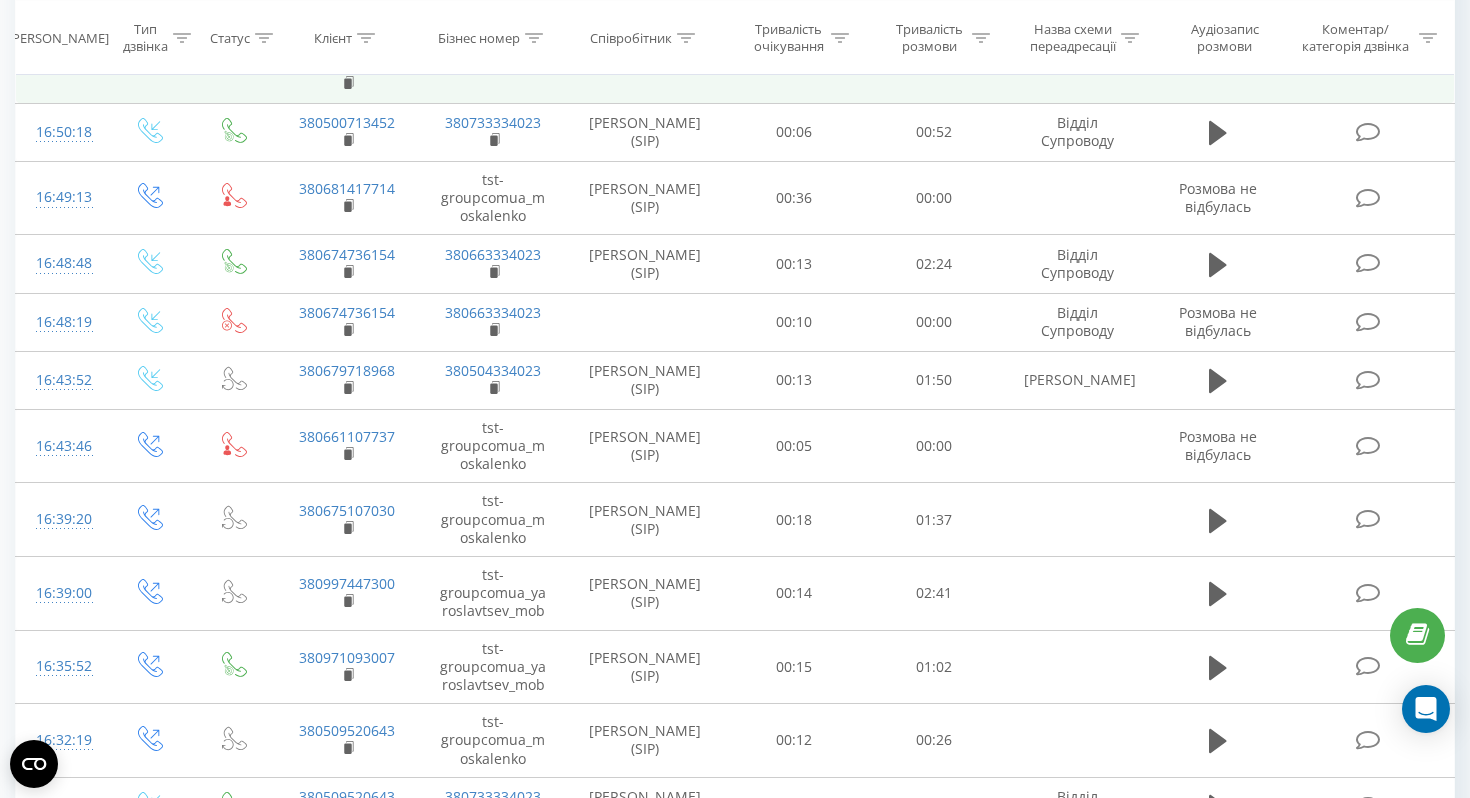 scroll, scrollTop: 1388, scrollLeft: 0, axis: vertical 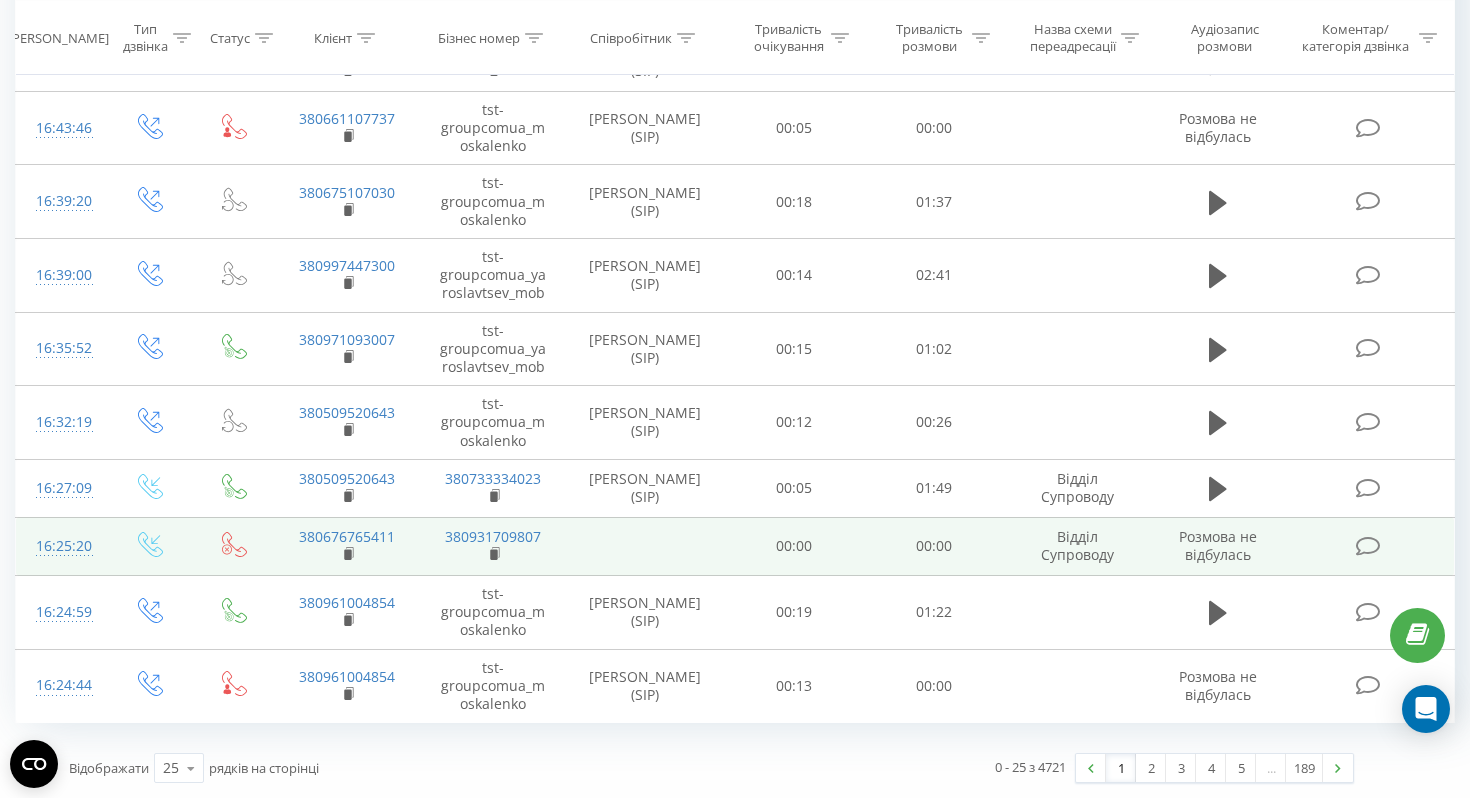 click at bounding box center [1369, 546] 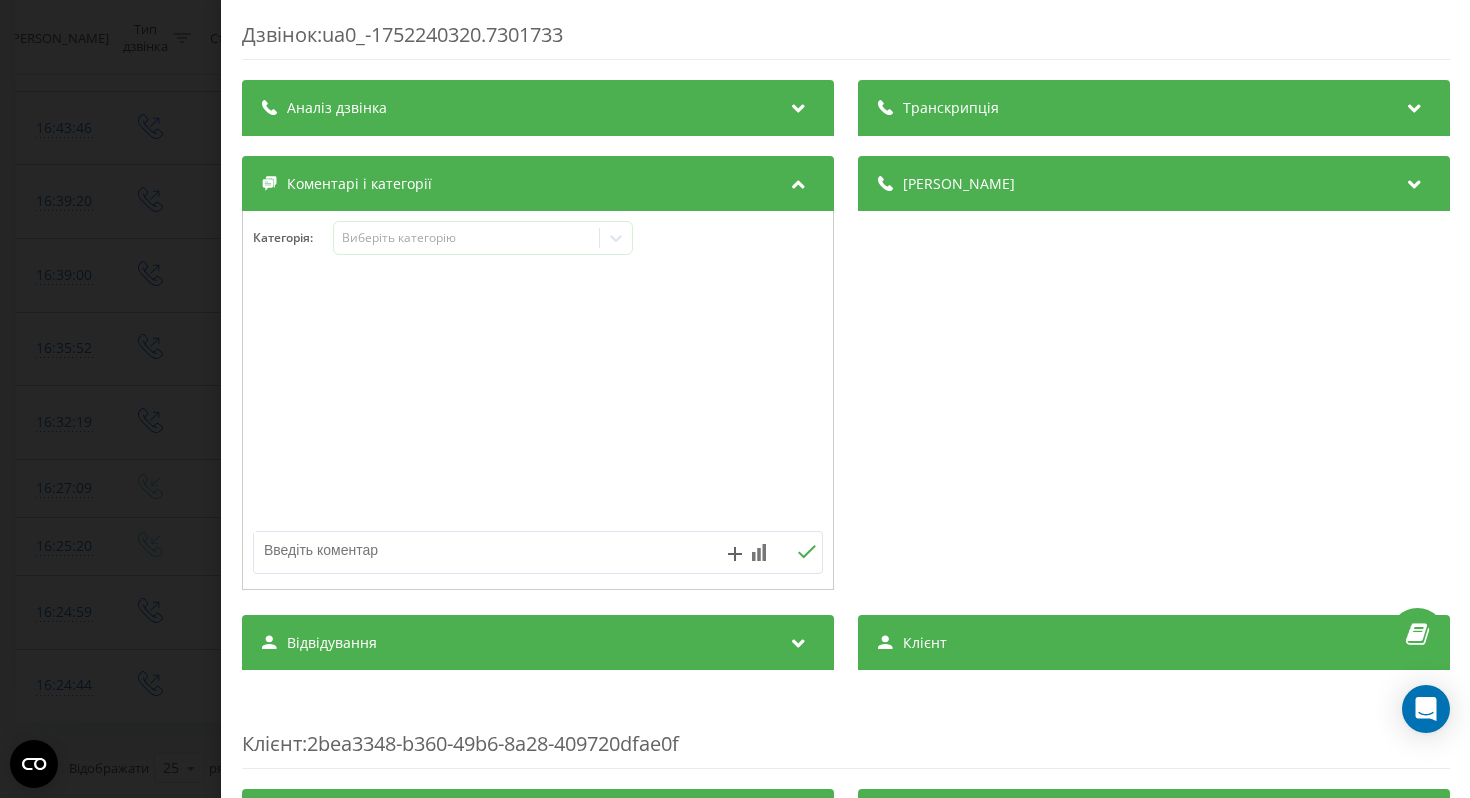 click on "Транскрипція" at bounding box center (1153, 108) 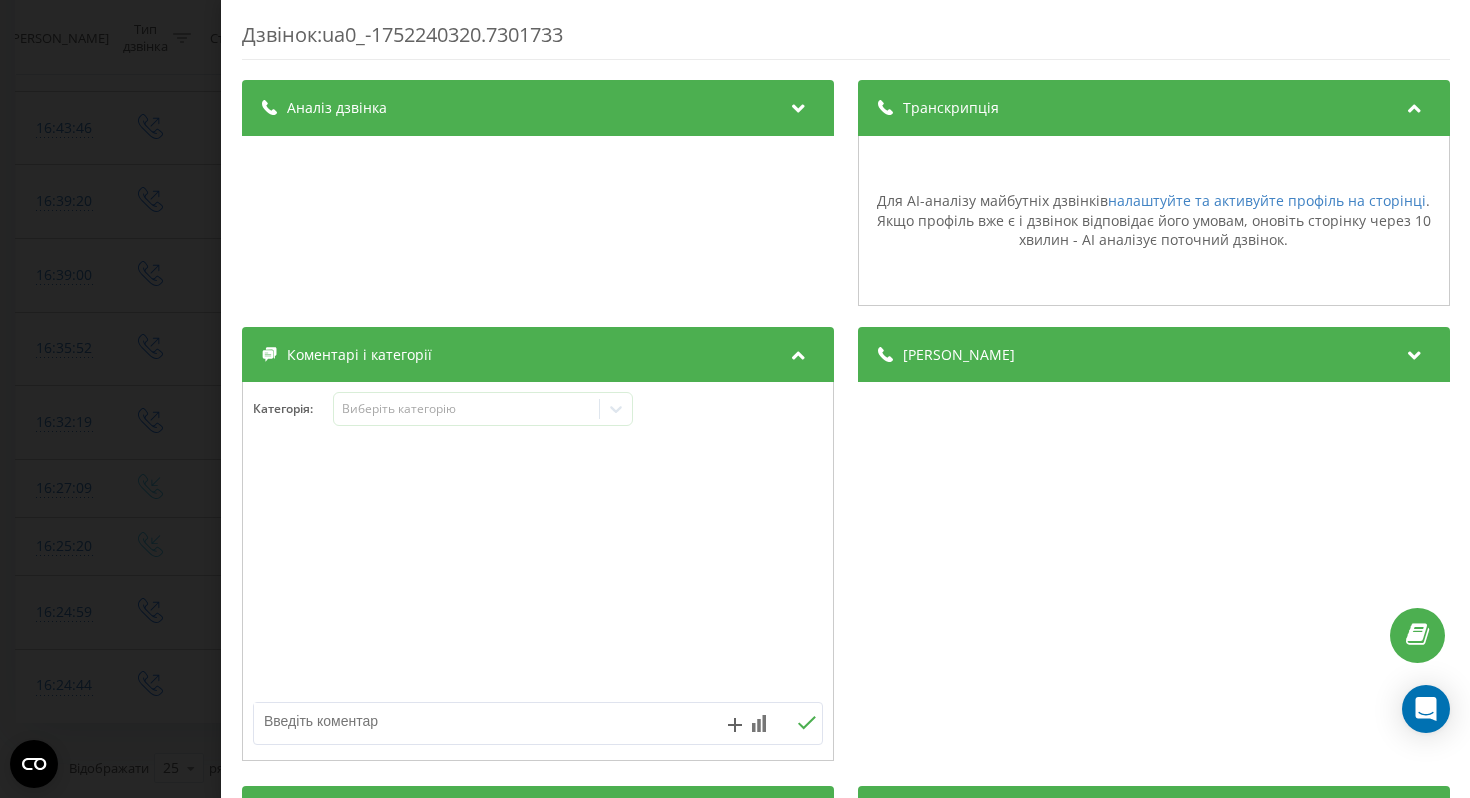 click on "Транскрипція" at bounding box center (1153, 108) 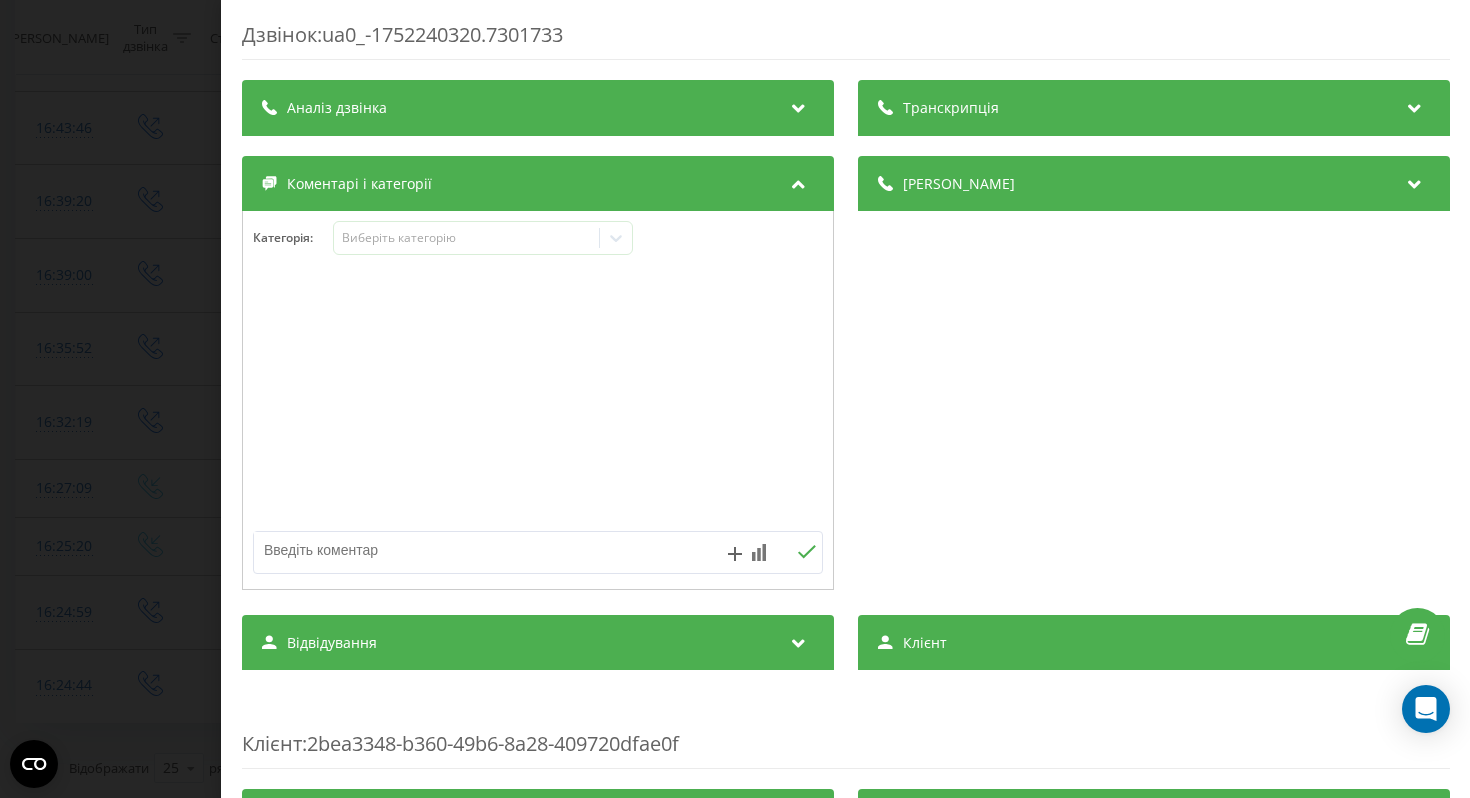 click on "Дзвінок :  ua0_-1752240320.7301733 Транскрипція Для AI-аналізу майбутніх дзвінків  налаштуйте та активуйте профіль на сторінці . Якщо профіль вже є і дзвінок відповідає його умовам, оновіть сторінку через 10 хвилин - AI аналізує поточний дзвінок. Аналіз дзвінка Для AI-аналізу майбутніх дзвінків  налаштуйте та активуйте профіль на сторінці . Якщо профіль вже є і дзвінок відповідає його умовам, оновіть сторінку через 10 хвилин - AI аналізує поточний дзвінок. Деталі дзвінка Загальне Дата дзвінка [DATE] 16:25:20 Тип дзвінка Вхідний Статус дзвінка Немає відповіді Хто дзвонив - n/a : n/a" at bounding box center [735, 399] 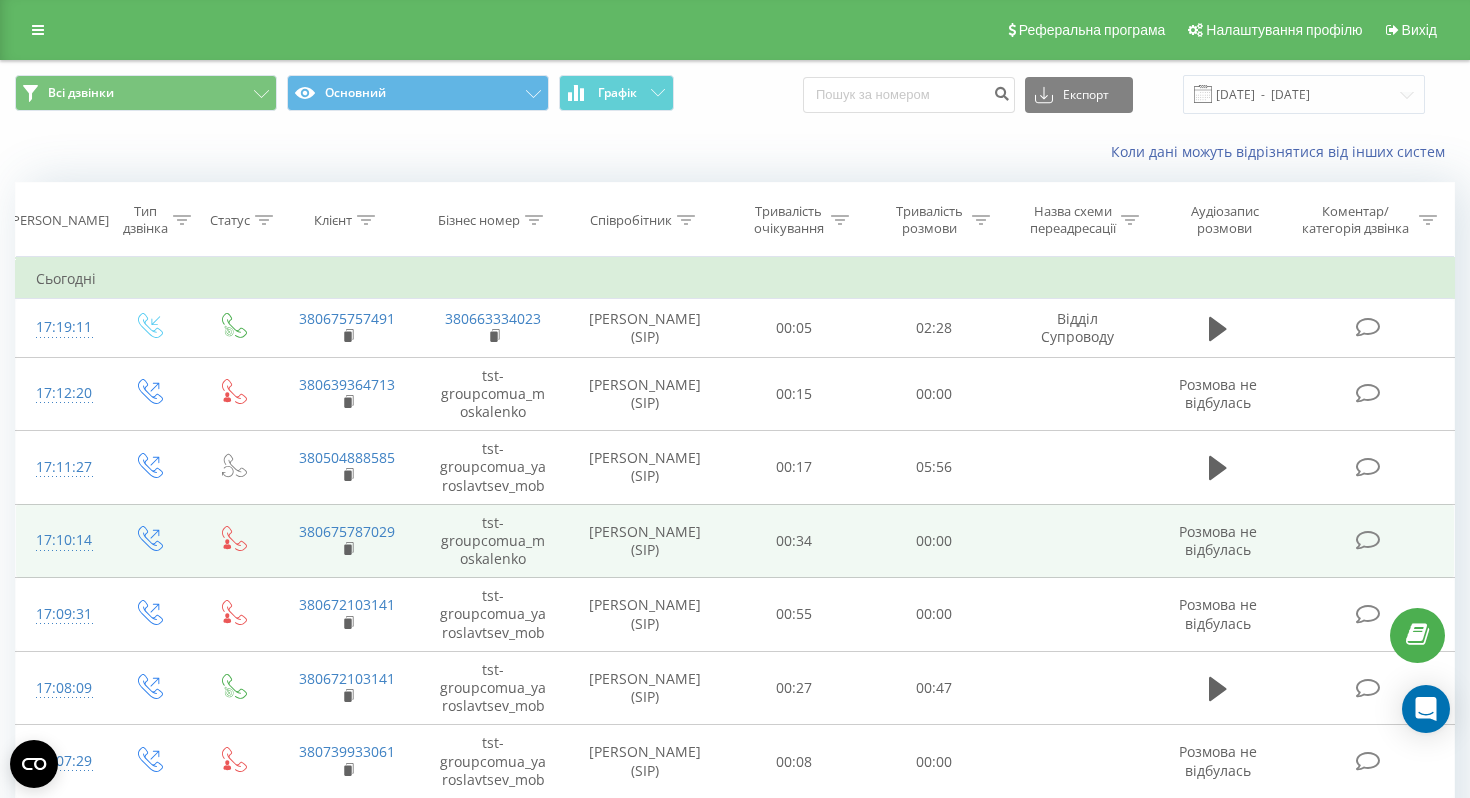 scroll, scrollTop: 1388, scrollLeft: 0, axis: vertical 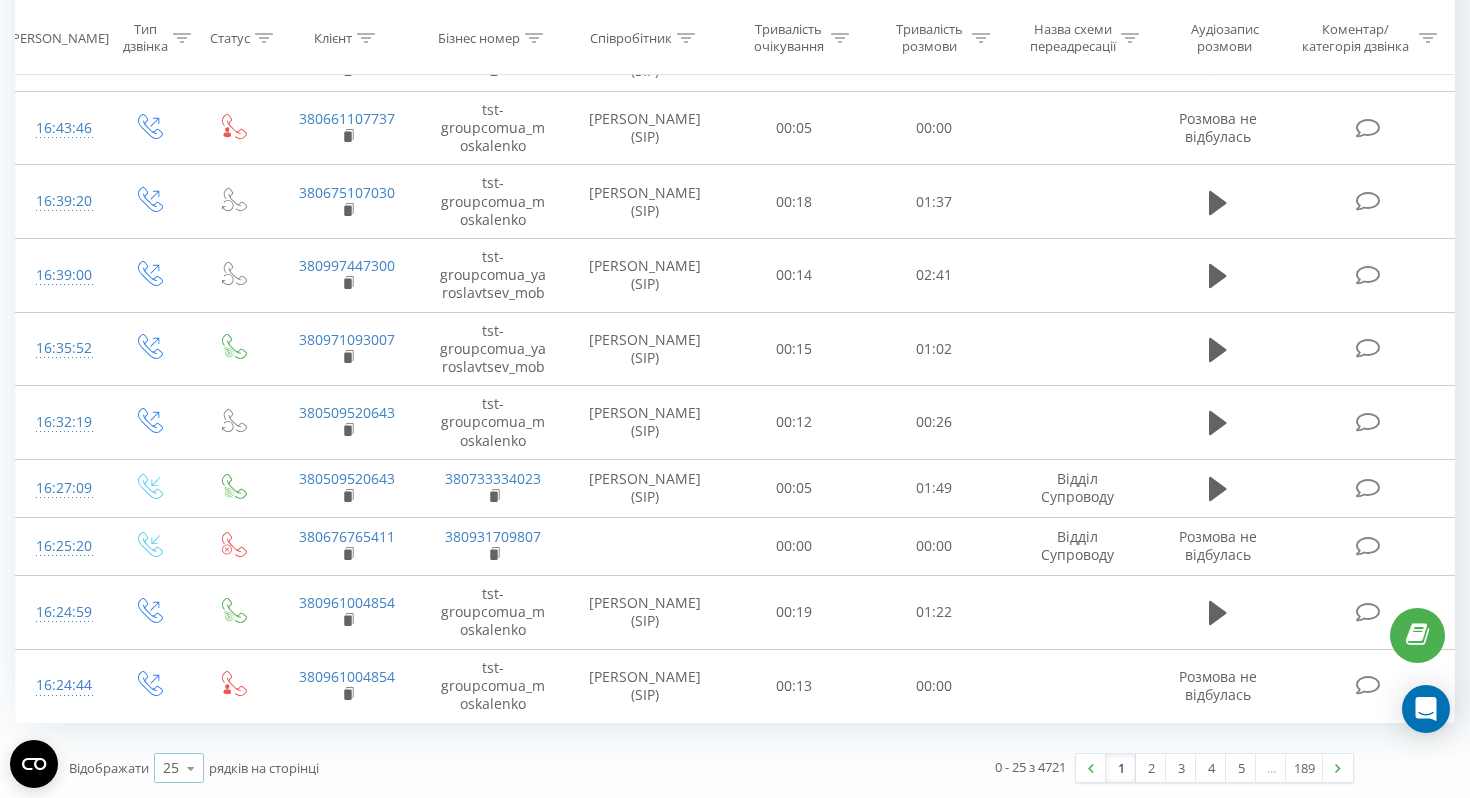 click at bounding box center [191, 768] 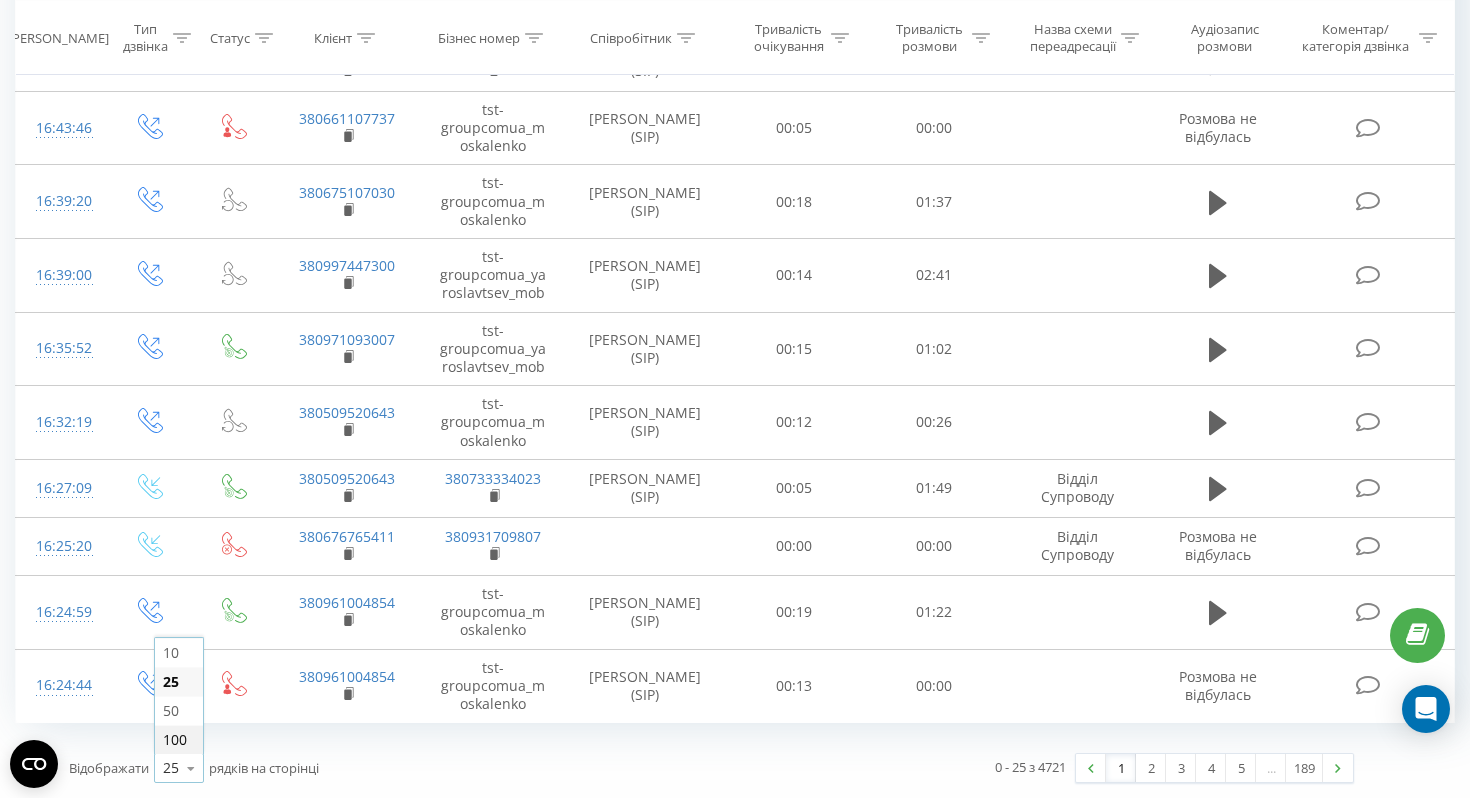 click on "100" at bounding box center [179, 739] 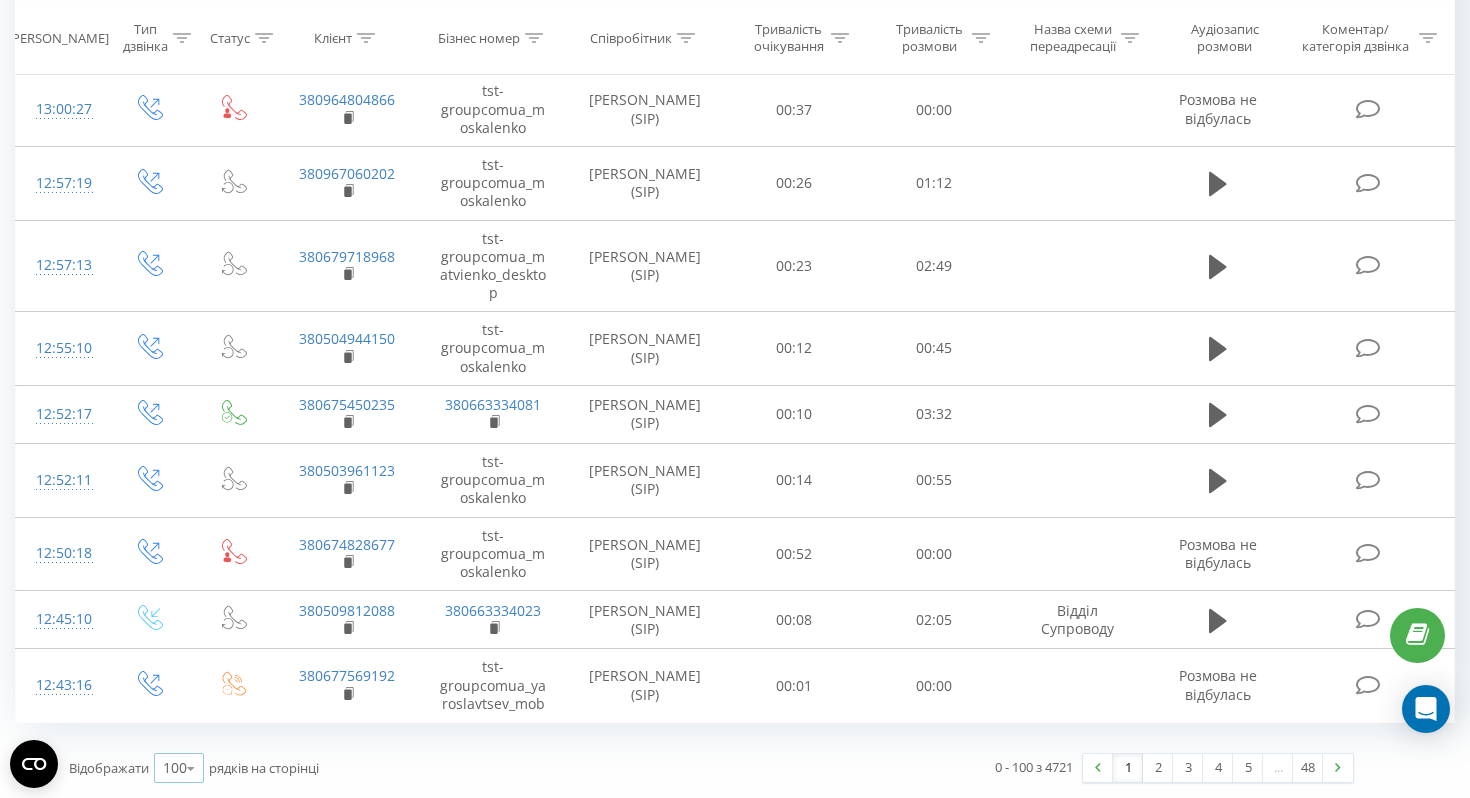 scroll, scrollTop: 7135, scrollLeft: 0, axis: vertical 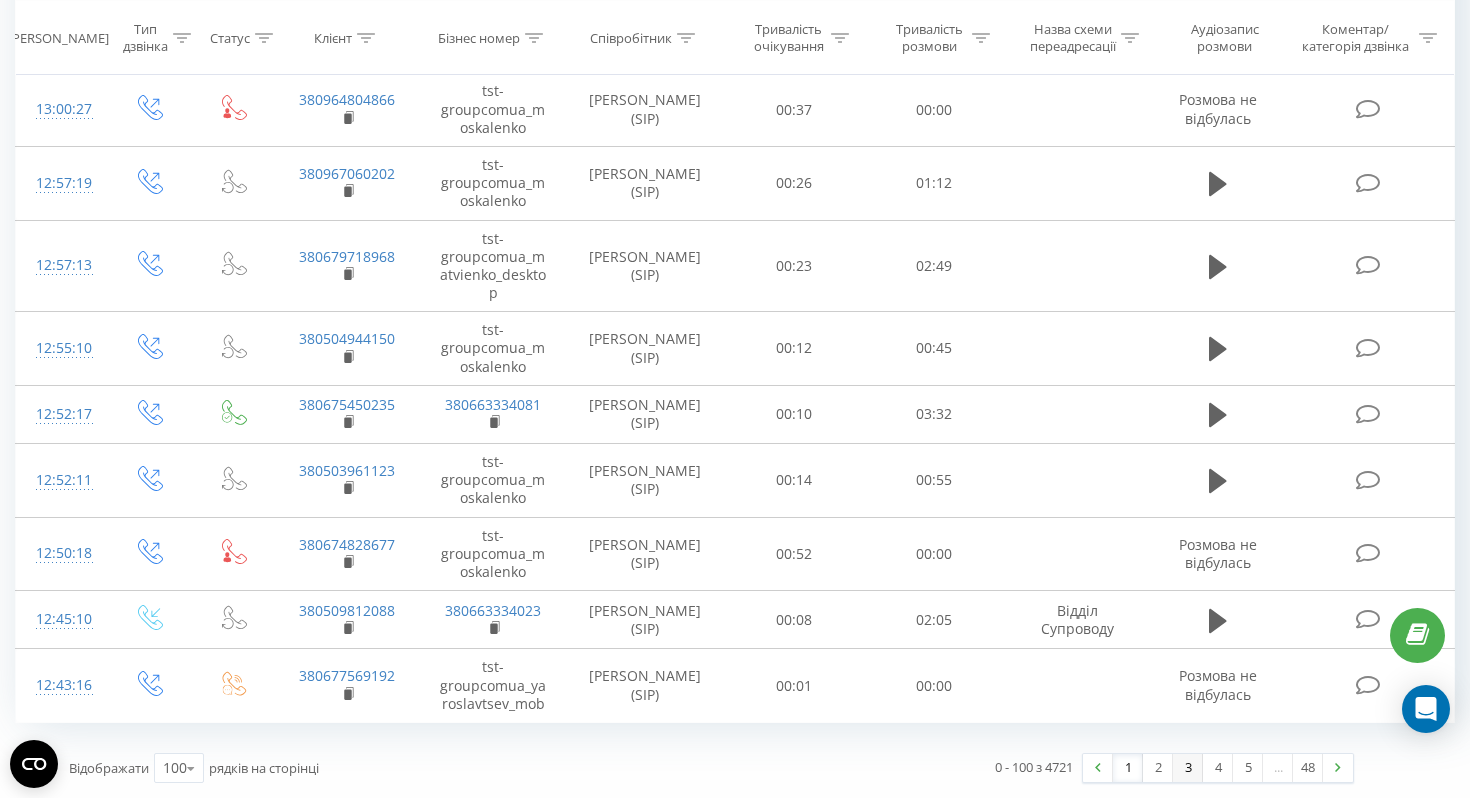 click on "3" at bounding box center [1188, 768] 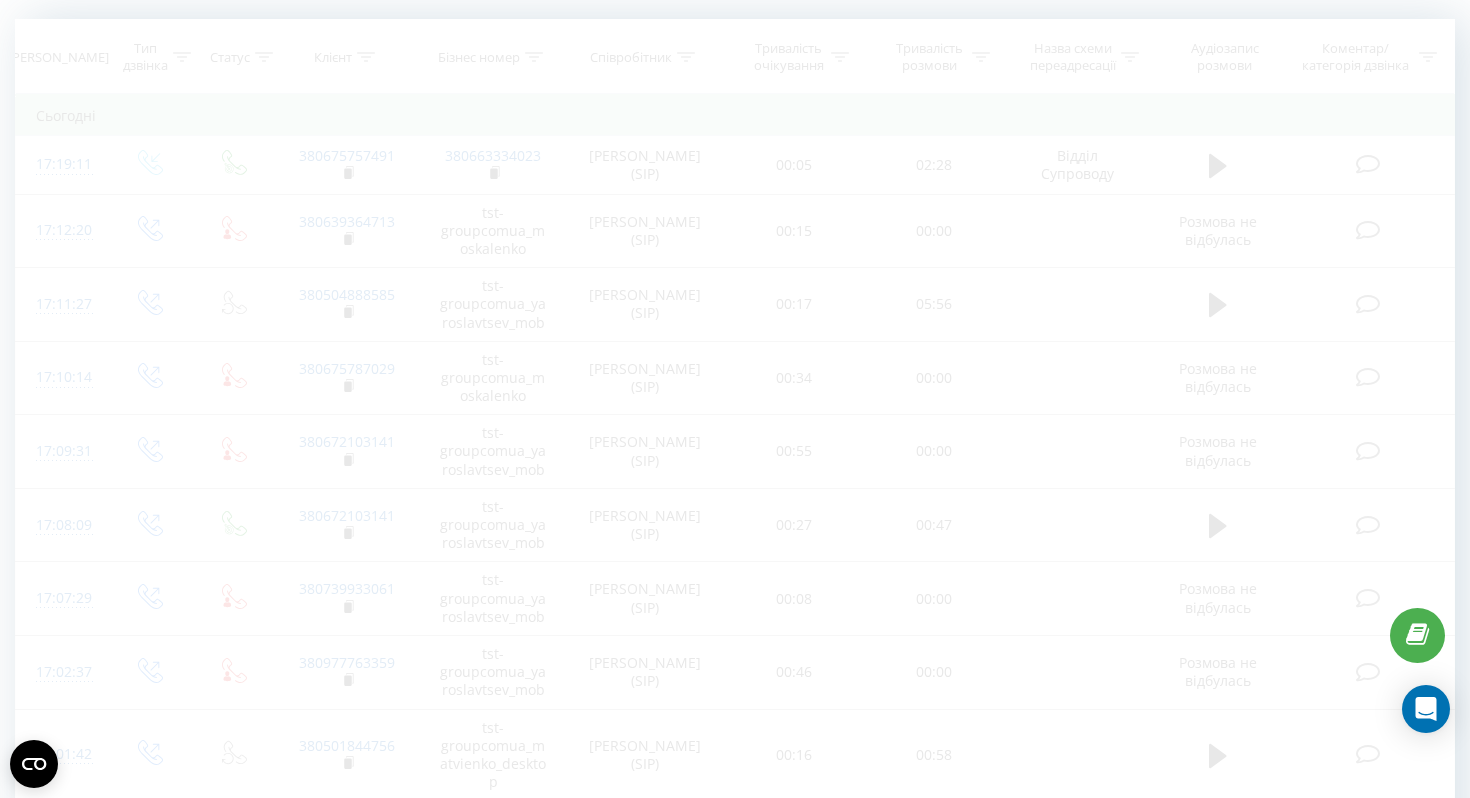 scroll, scrollTop: 132, scrollLeft: 0, axis: vertical 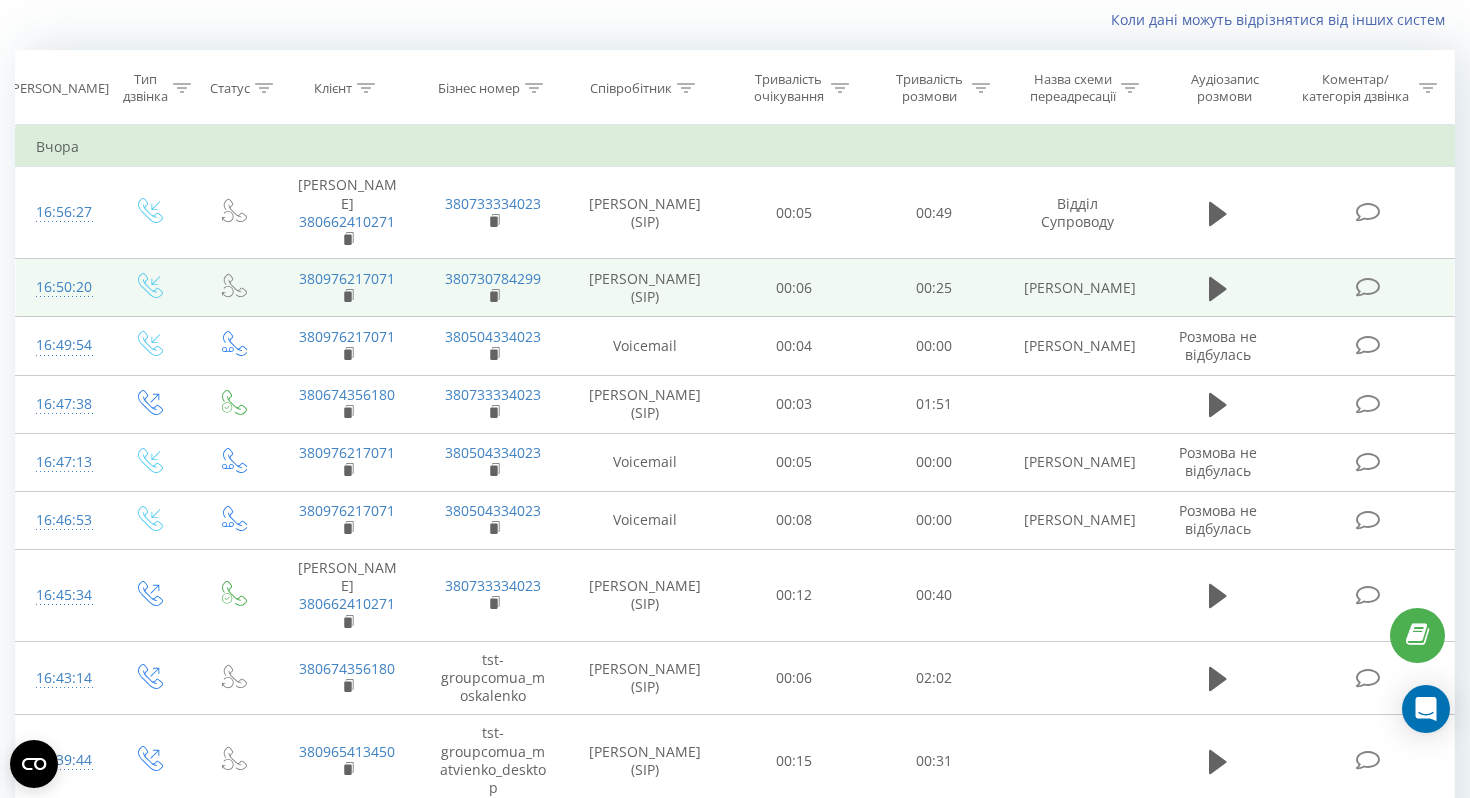 click at bounding box center [1367, 287] 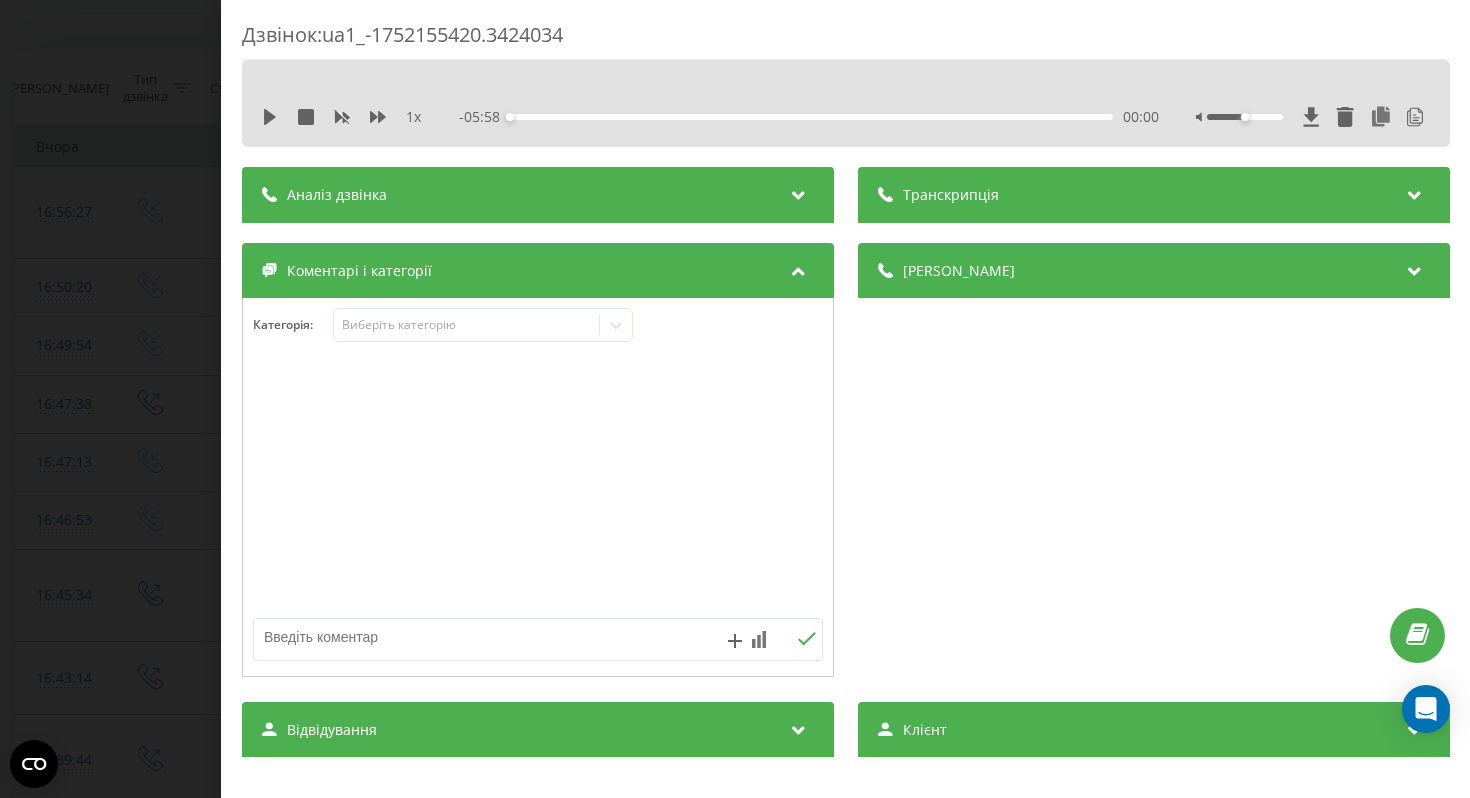click at bounding box center (1365, 117) 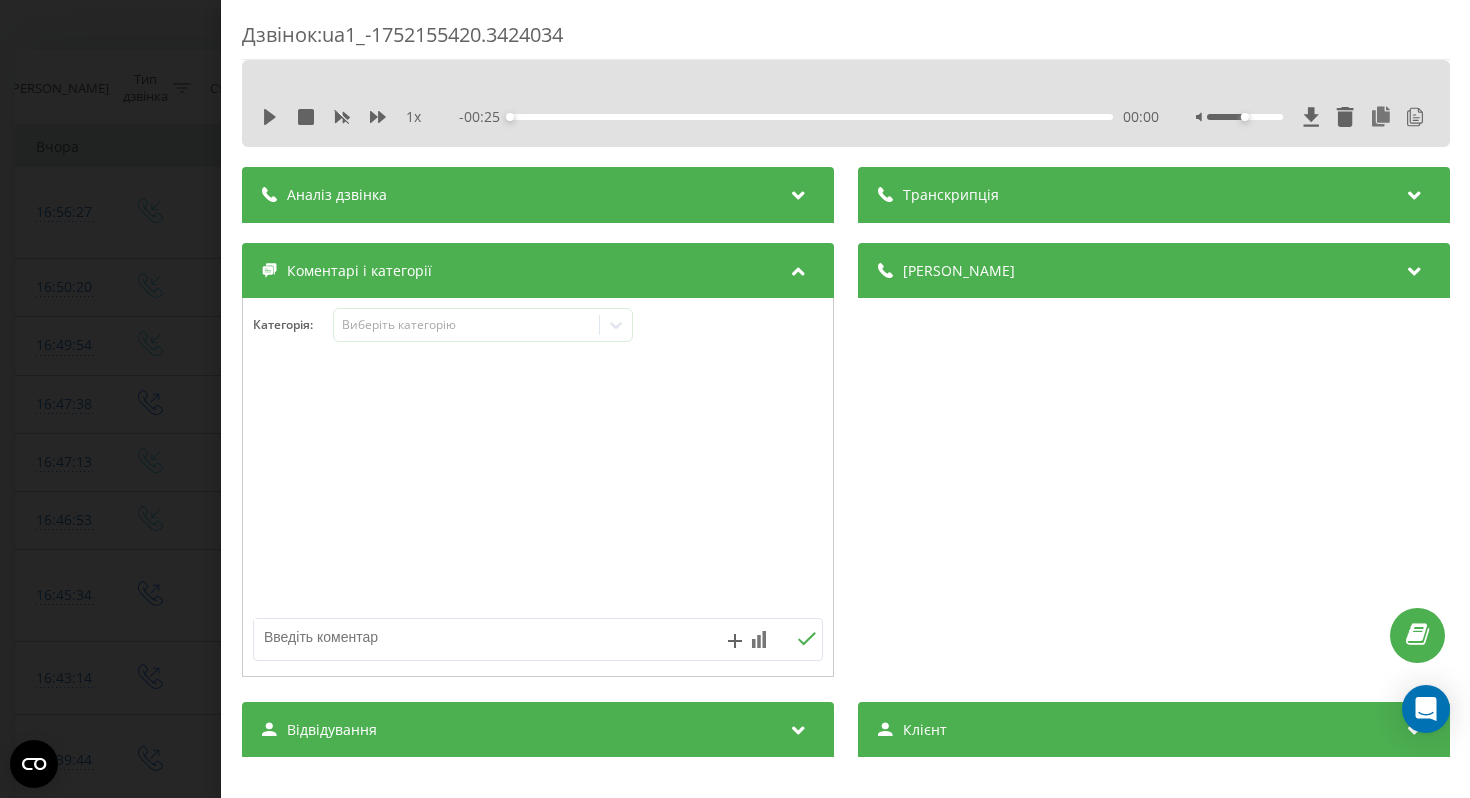 click on "Транскрипція" at bounding box center [1153, 195] 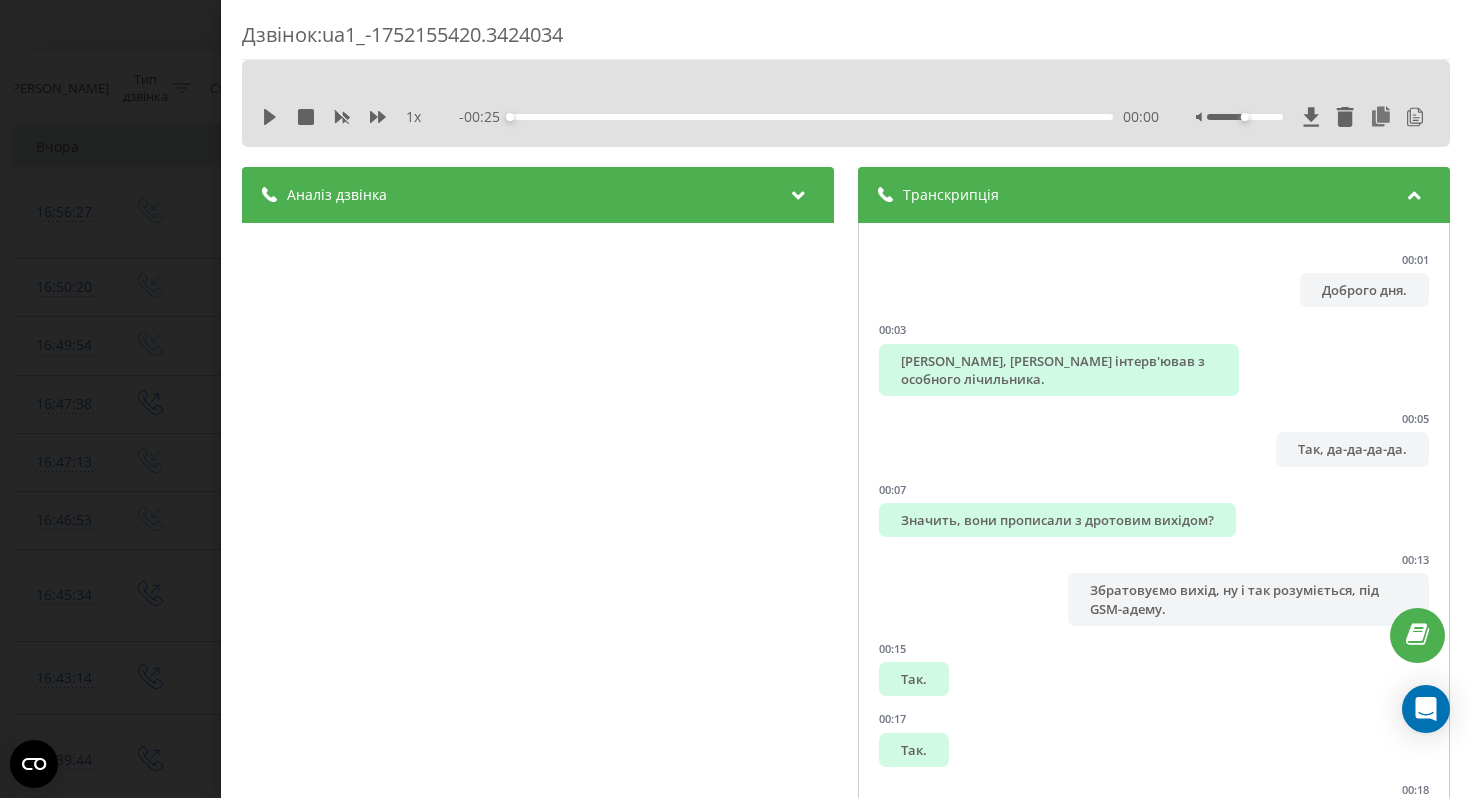 click on "Транскрипція" at bounding box center [1153, 195] 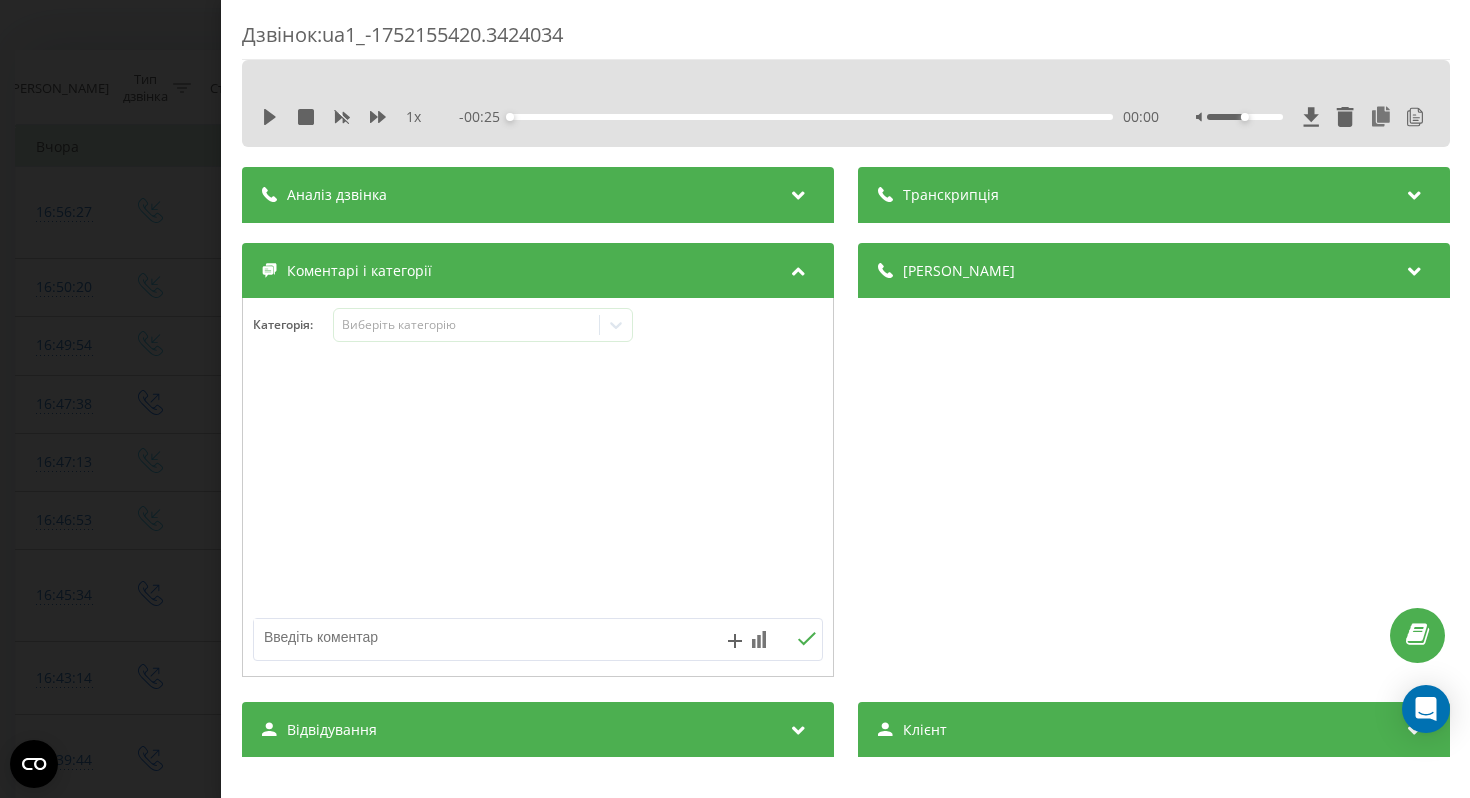 click on "Транскрипція" at bounding box center (1153, 195) 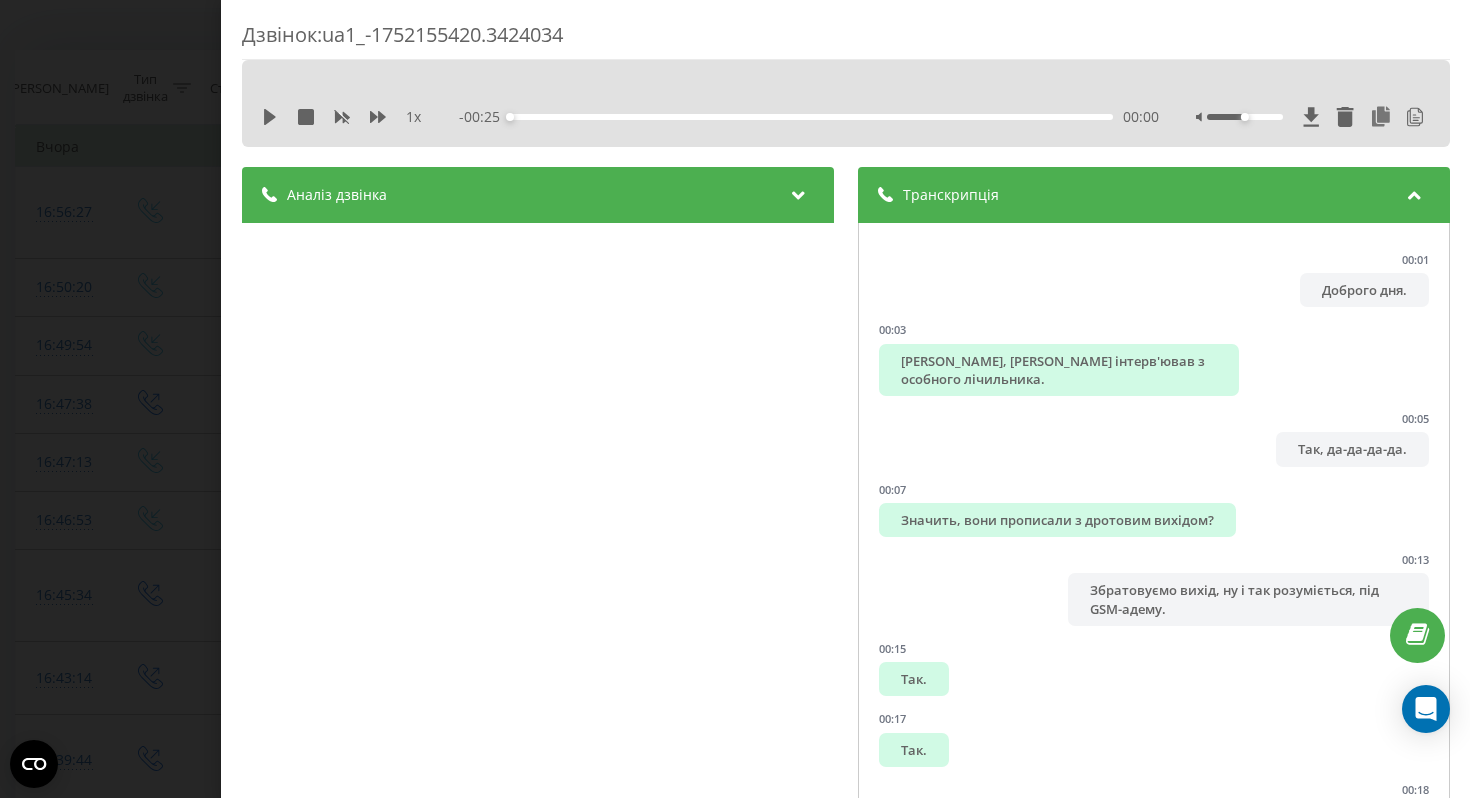 click on "Дзвінок :  ua1_-1752155420.3424034   1 x  - 00:25 00:00   00:00   Транскрипція 00:01 Доброго дня. 00:03 Добре, [PERSON_NAME] інтерв'ював з особного лічильника. 00:05 Так, да-да-да-да. 00:07 Значить, вони прописали з дротовим вихідом? 00:13 Збратовуємо вихід, ну і так розуміється, під GSM-адему. 00:15 Так. 00:17 Так. 00:18 Добре, зараз я ще раз подаю запит. 00:21 Добре, дякую, чекаю. 00:23 Добре. Аналіз дзвінка Назва профілю Відділ супроподу клієнтів Підсумок дзвінка Представник не представився та не надав достатньої інформації про компанію, що знизило якість розмови. Оцінка діалогу Відкриття 2 Презентація 1 Оцінка 2 3 2 5 : 1" at bounding box center [735, 399] 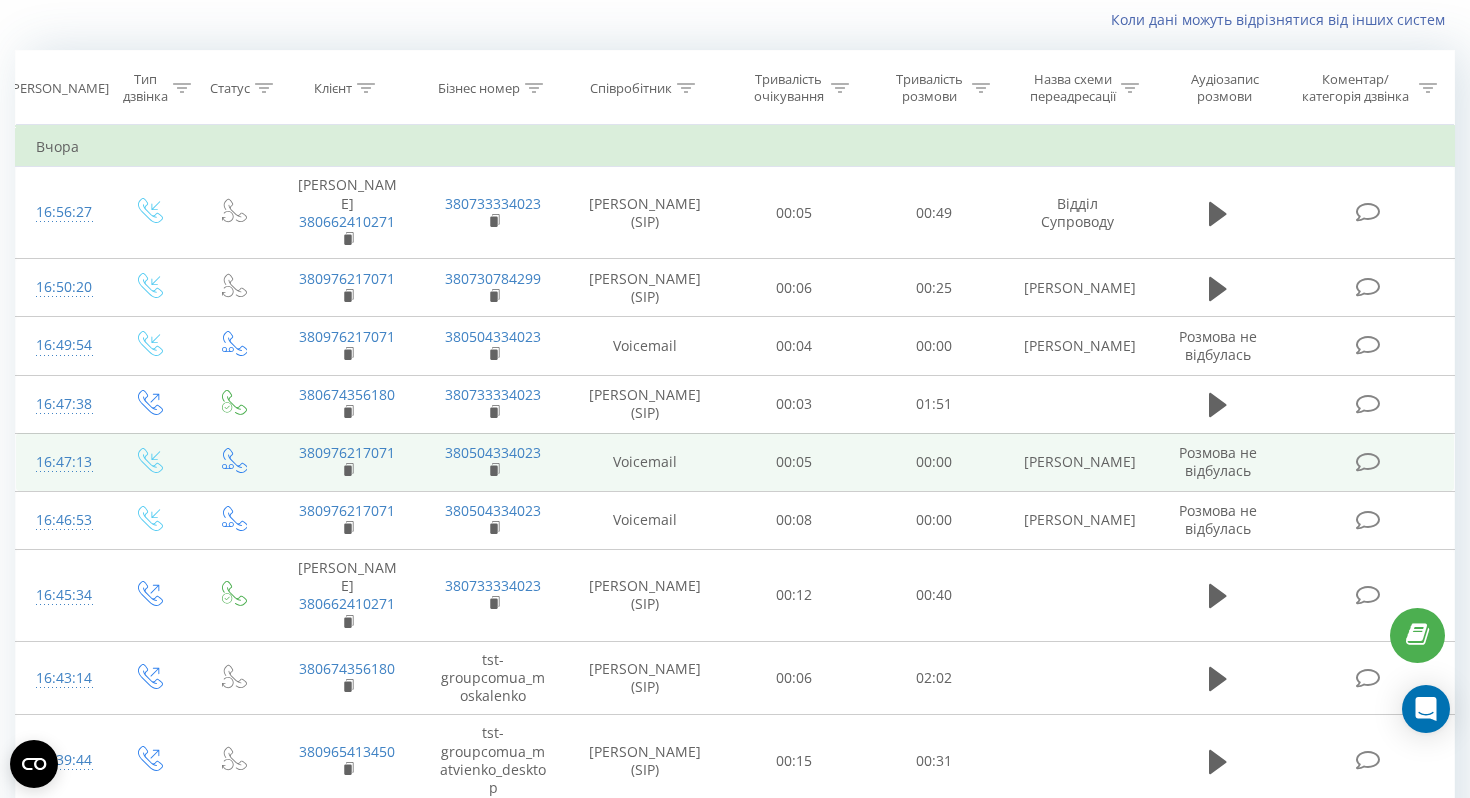 click at bounding box center [1367, 462] 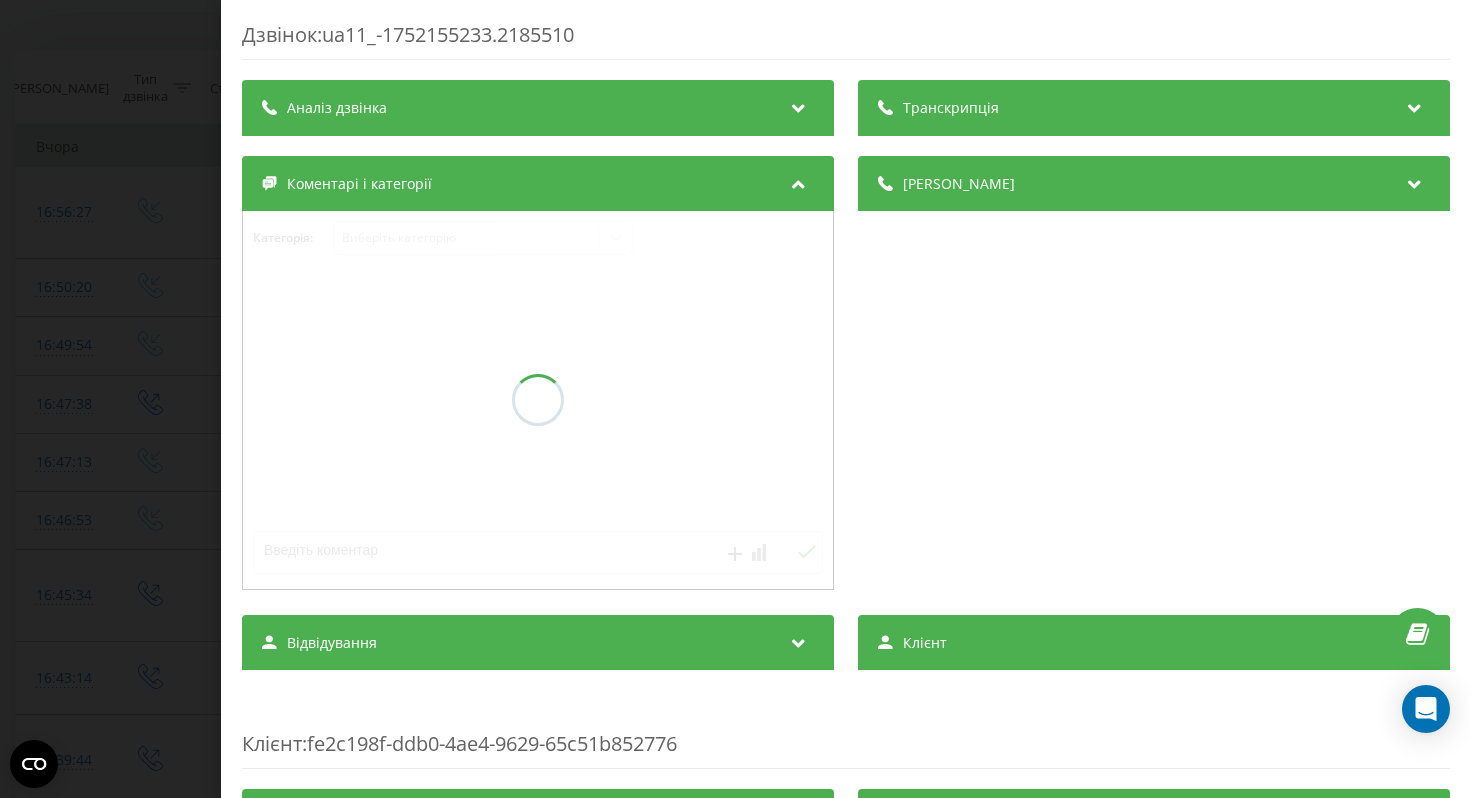 click on "Транскрипція" at bounding box center (1153, 108) 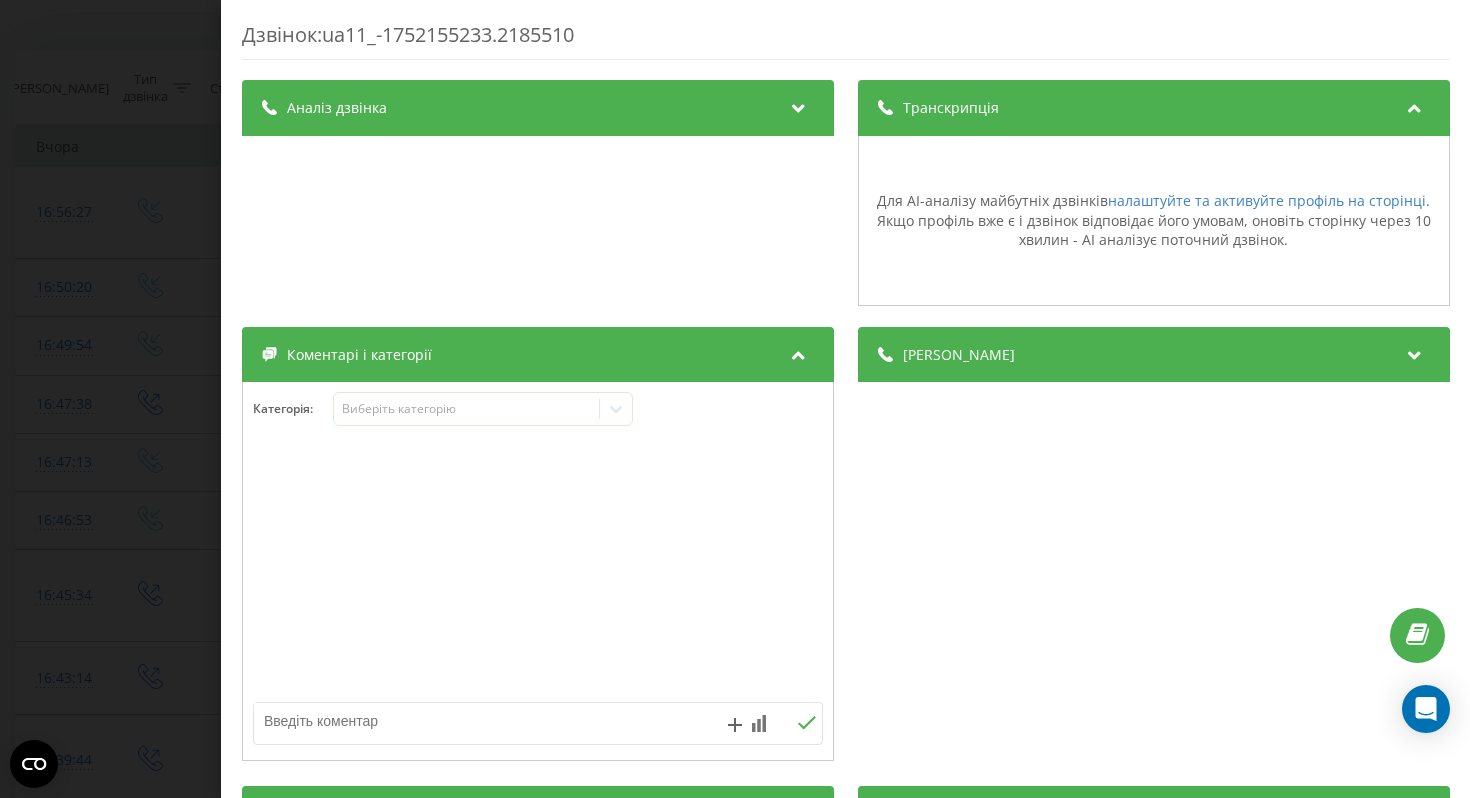 click on "Дзвінок :  ua11_-1752155233.2185510 Транскрипція Для AI-аналізу майбутніх дзвінків  налаштуйте та активуйте профіль на сторінці . Якщо профіль вже є і дзвінок відповідає його умовам, оновіть сторінку через 10 хвилин - AI аналізує поточний дзвінок. Аналіз дзвінка Для AI-аналізу майбутніх дзвінків  налаштуйте та активуйте профіль на сторінці . Якщо профіль вже є і дзвінок відповідає його умовам, оновіть сторінку через 10 хвилин - AI аналізує поточний дзвінок. Деталі дзвінка Загальне Дата дзвінка [DATE] 16:47:13 Тип дзвінка Вхідний Статус дзвінка Голосова пошта Хто дзвонив 380976217071" at bounding box center (735, 399) 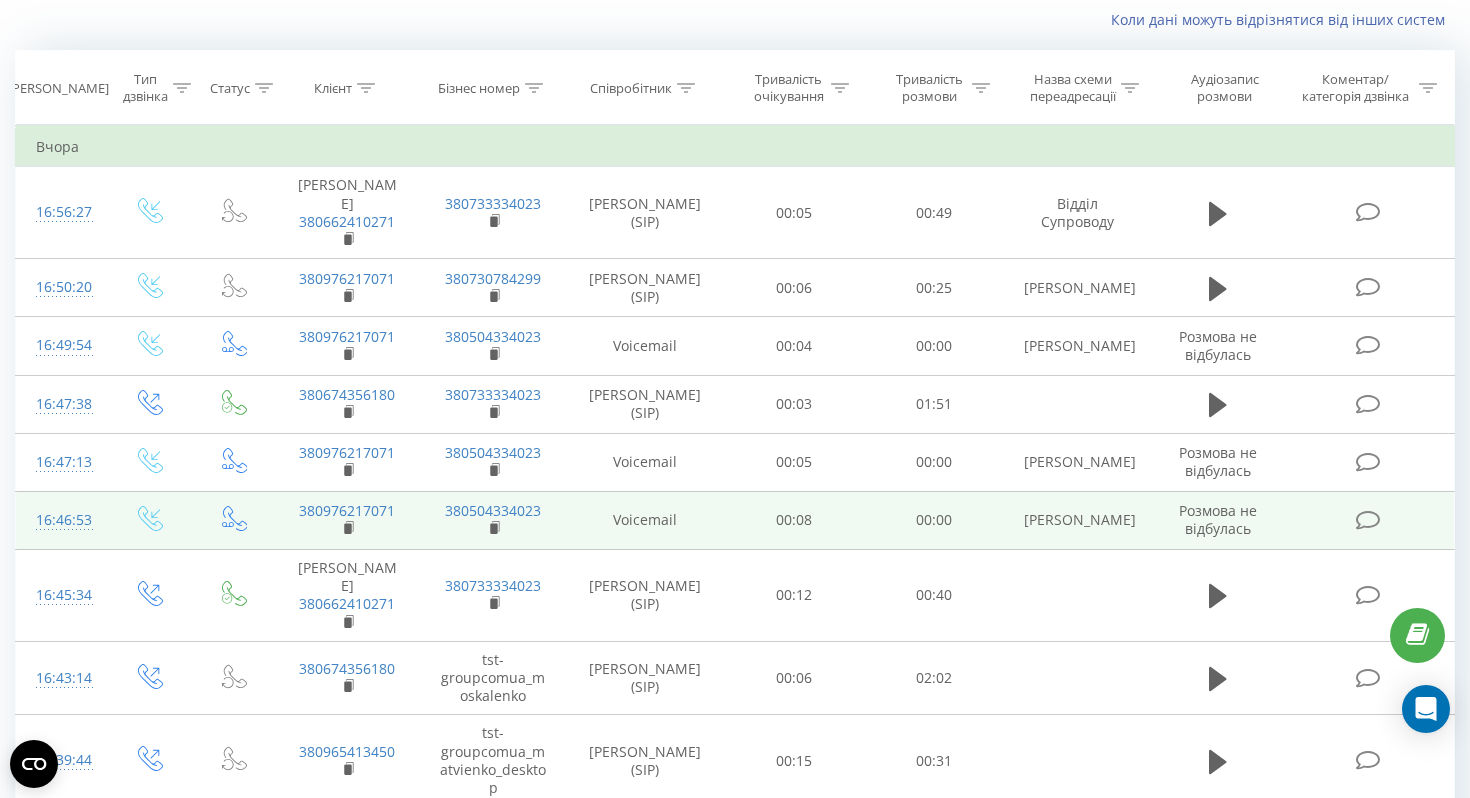 click at bounding box center [1367, 520] 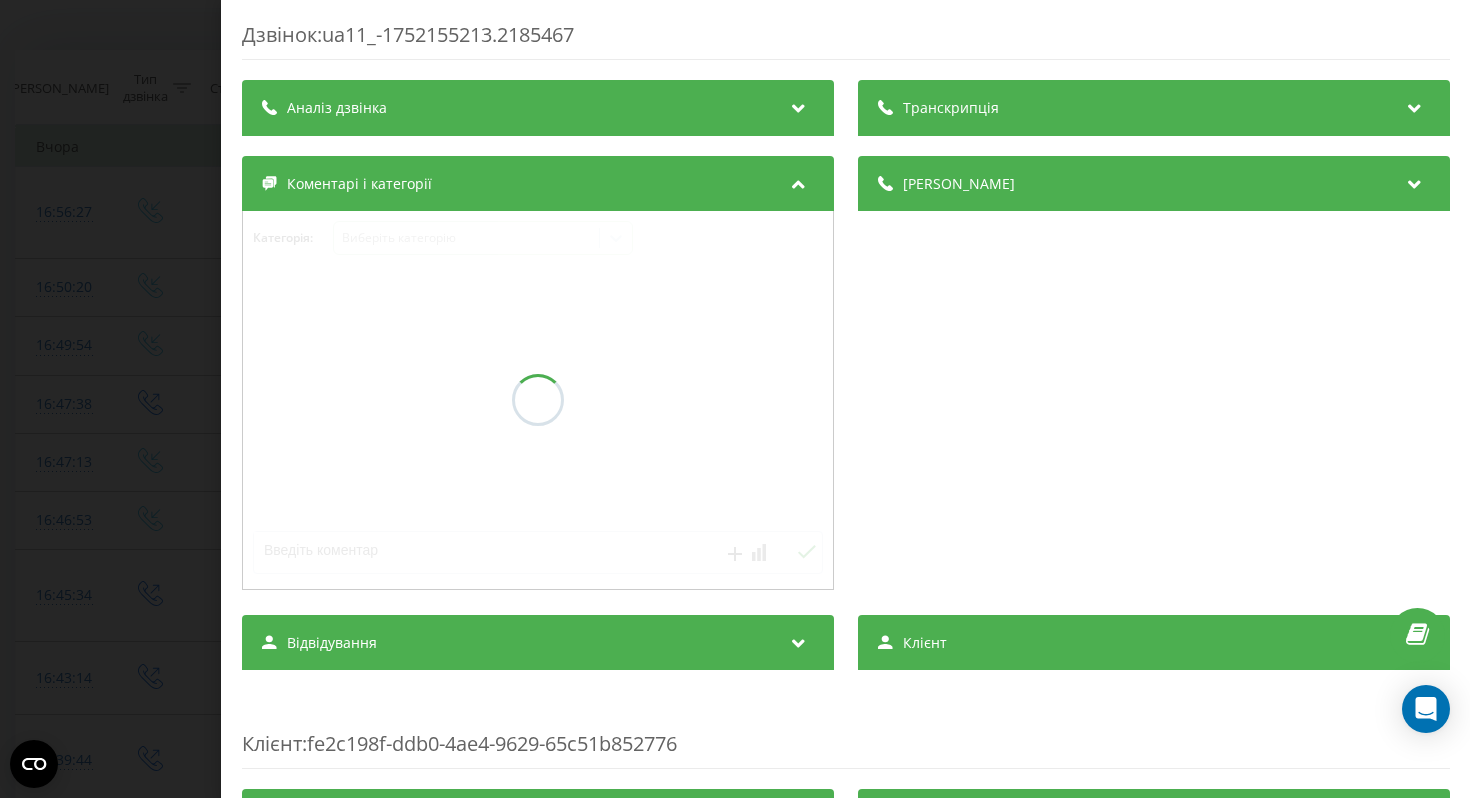 click on "Транскрипція" at bounding box center (1153, 108) 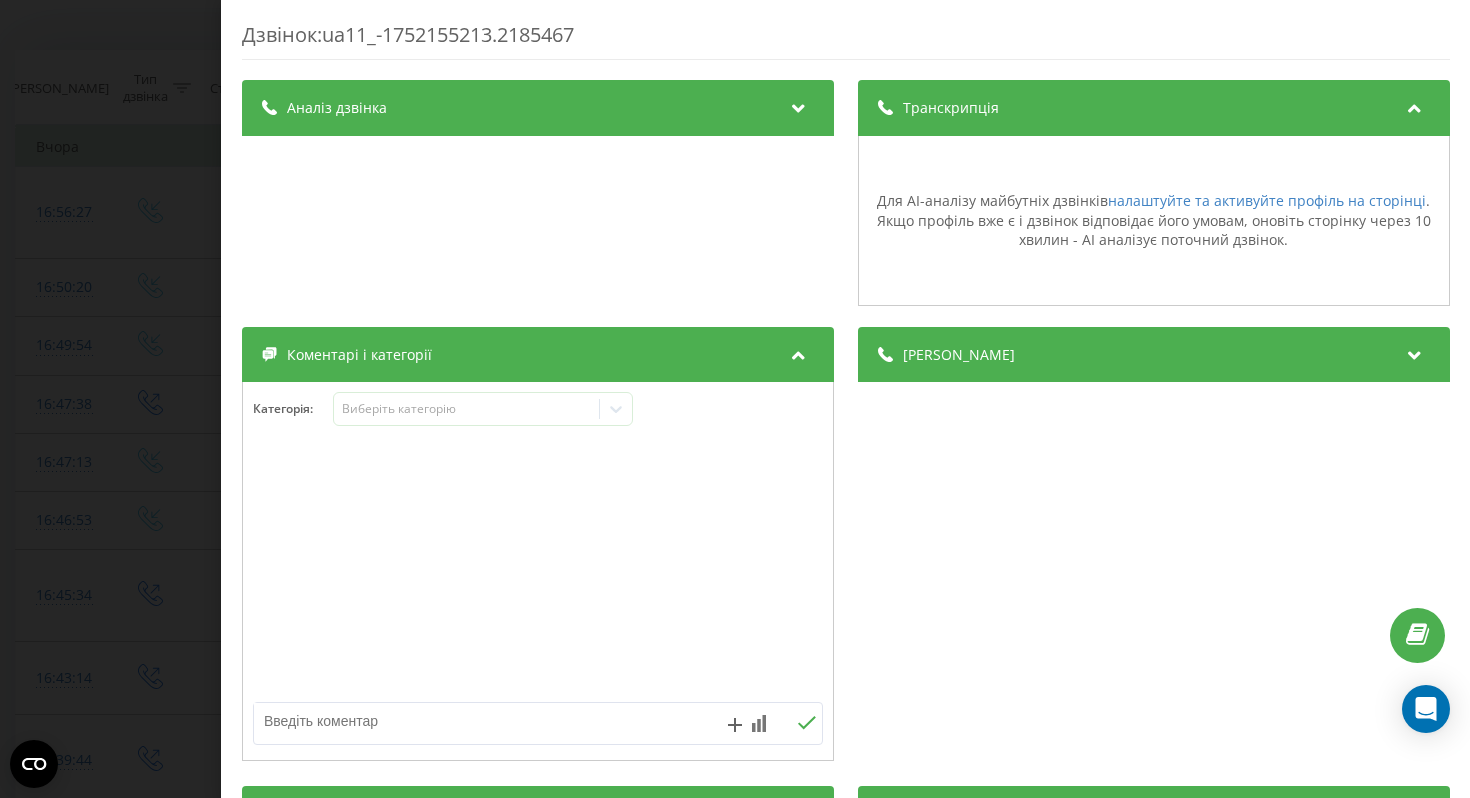 click on "Аналіз дзвінка Для AI-аналізу майбутніх дзвінків  налаштуйте та активуйте профіль на сторінці . Якщо профіль вже є і дзвінок відповідає його умовам, оновіть сторінку через 10 хвилин - AI аналізує поточний дзвінок." at bounding box center (538, 193) 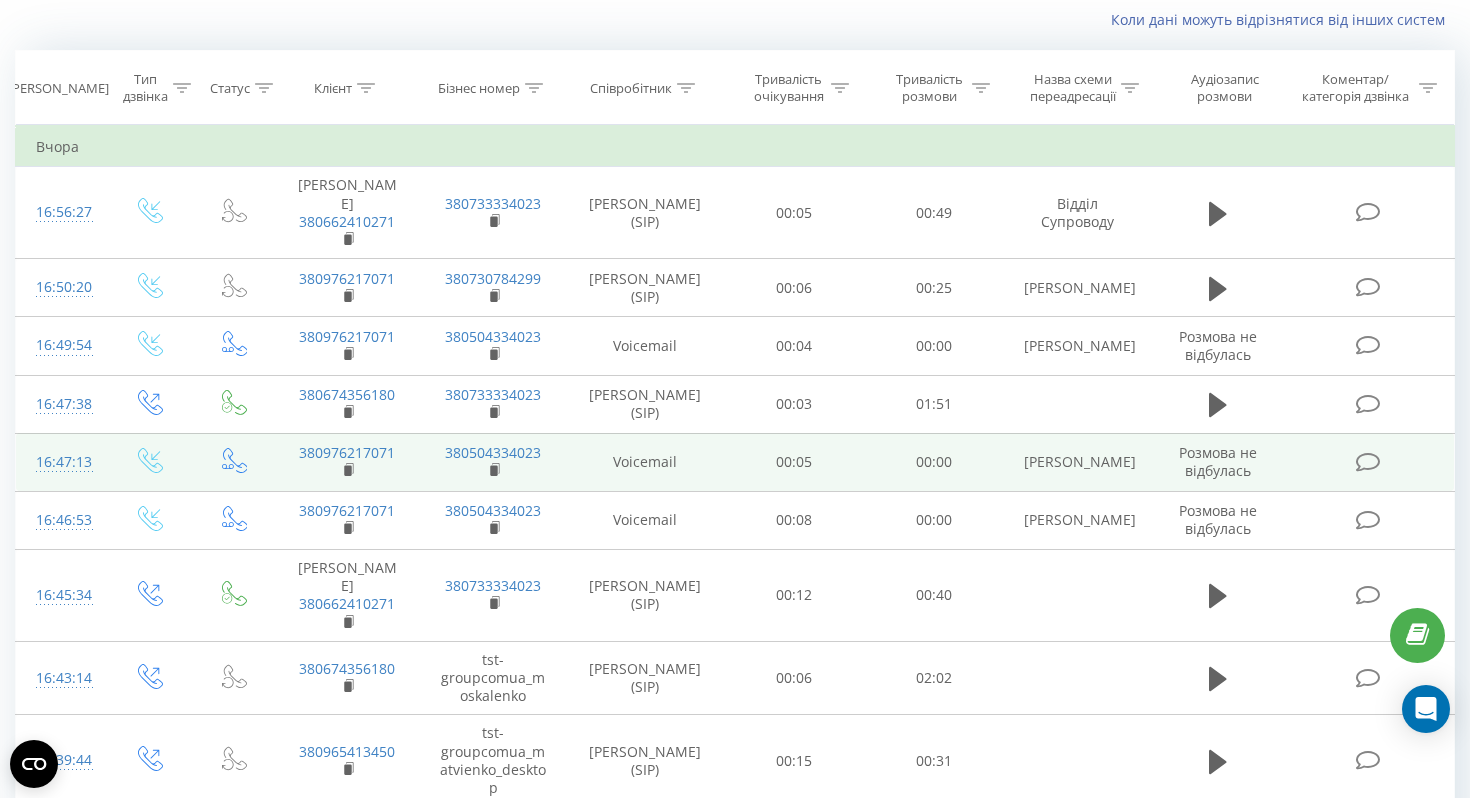 click at bounding box center [1367, 462] 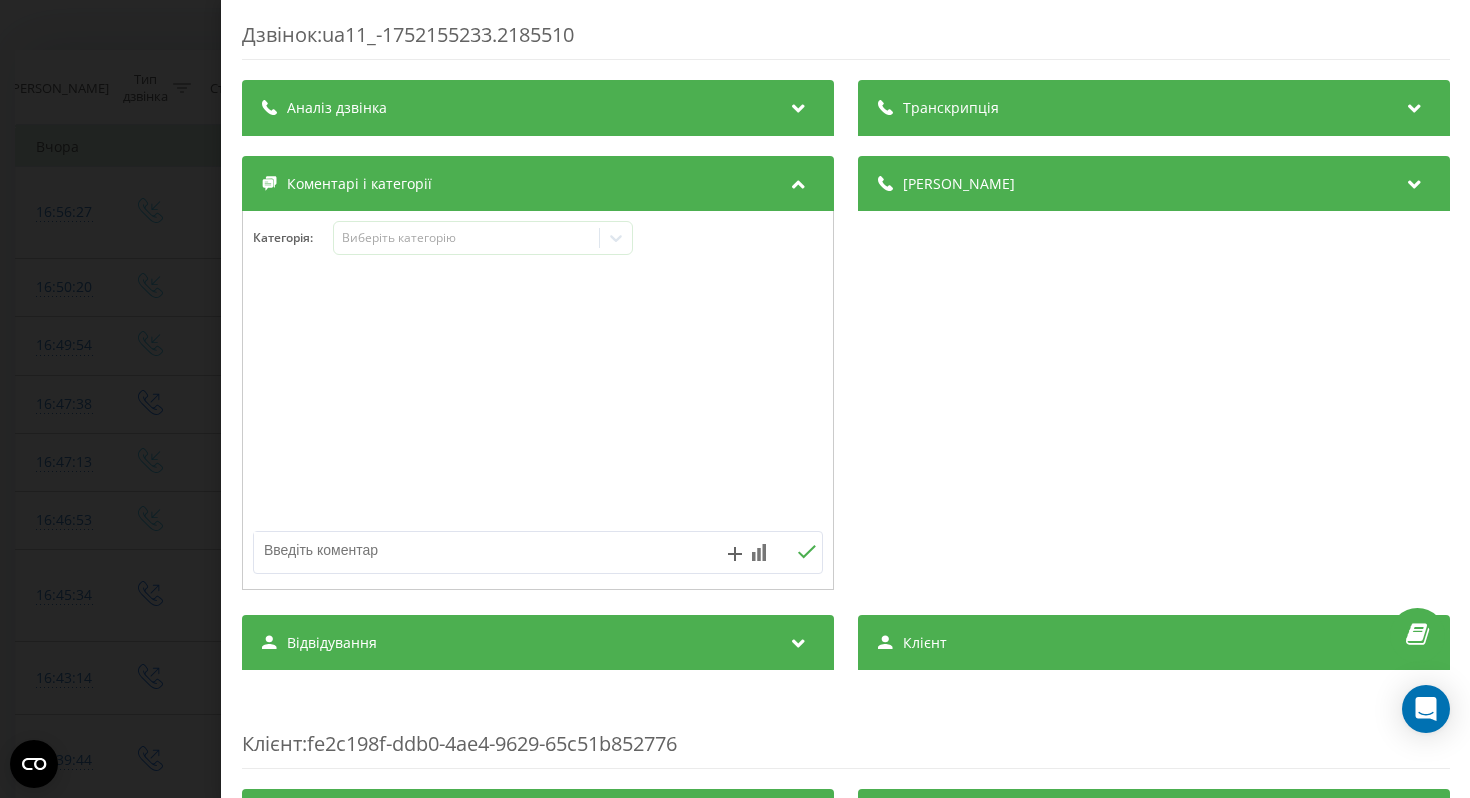 click on "Транскрипція" at bounding box center (1153, 108) 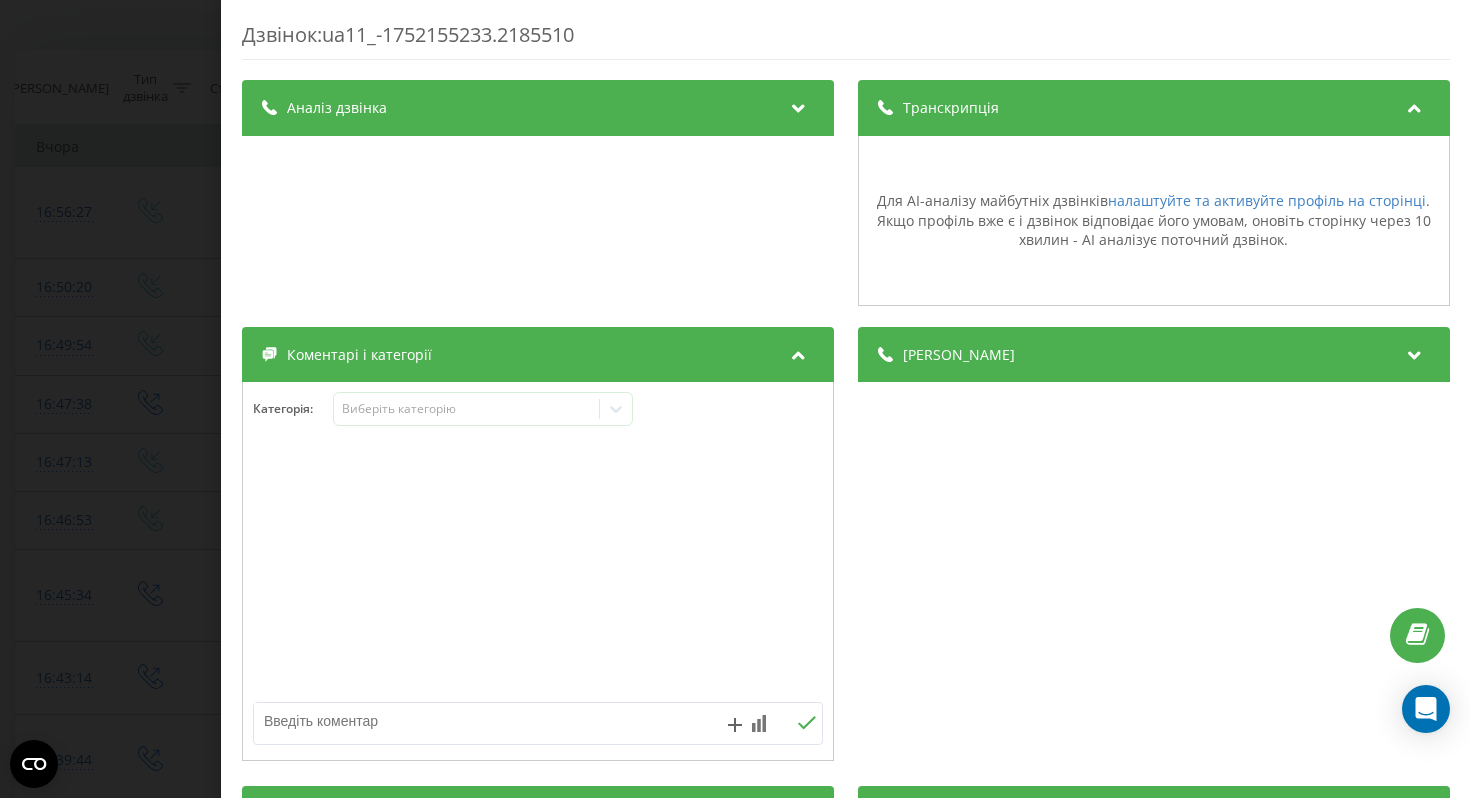 click on "Дзвінок :  ua11_-1752155233.2185510 Транскрипція Для AI-аналізу майбутніх дзвінків  налаштуйте та активуйте профіль на сторінці . Якщо профіль вже є і дзвінок відповідає його умовам, оновіть сторінку через 10 хвилин - AI аналізує поточний дзвінок. Аналіз дзвінка Для AI-аналізу майбутніх дзвінків  налаштуйте та активуйте профіль на сторінці . Якщо профіль вже є і дзвінок відповідає його умовам, оновіть сторінку через 10 хвилин - AI аналізує поточний дзвінок. Деталі дзвінка Загальне Дата дзвінка [DATE] 16:47:13 Тип дзвінка Вхідний Статус дзвінка Голосова пошта Хто дзвонив 380976217071" at bounding box center [735, 399] 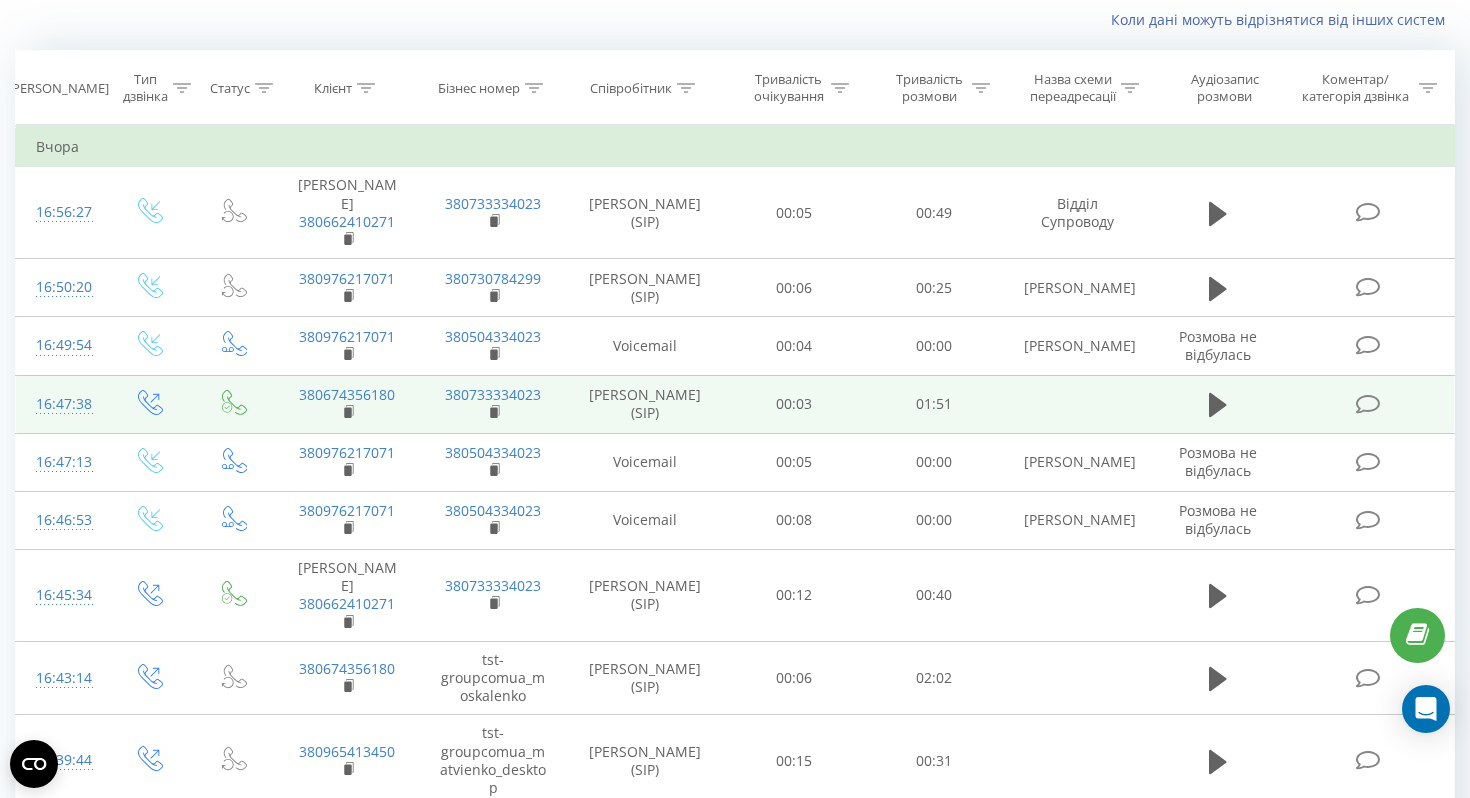 click at bounding box center [1367, 404] 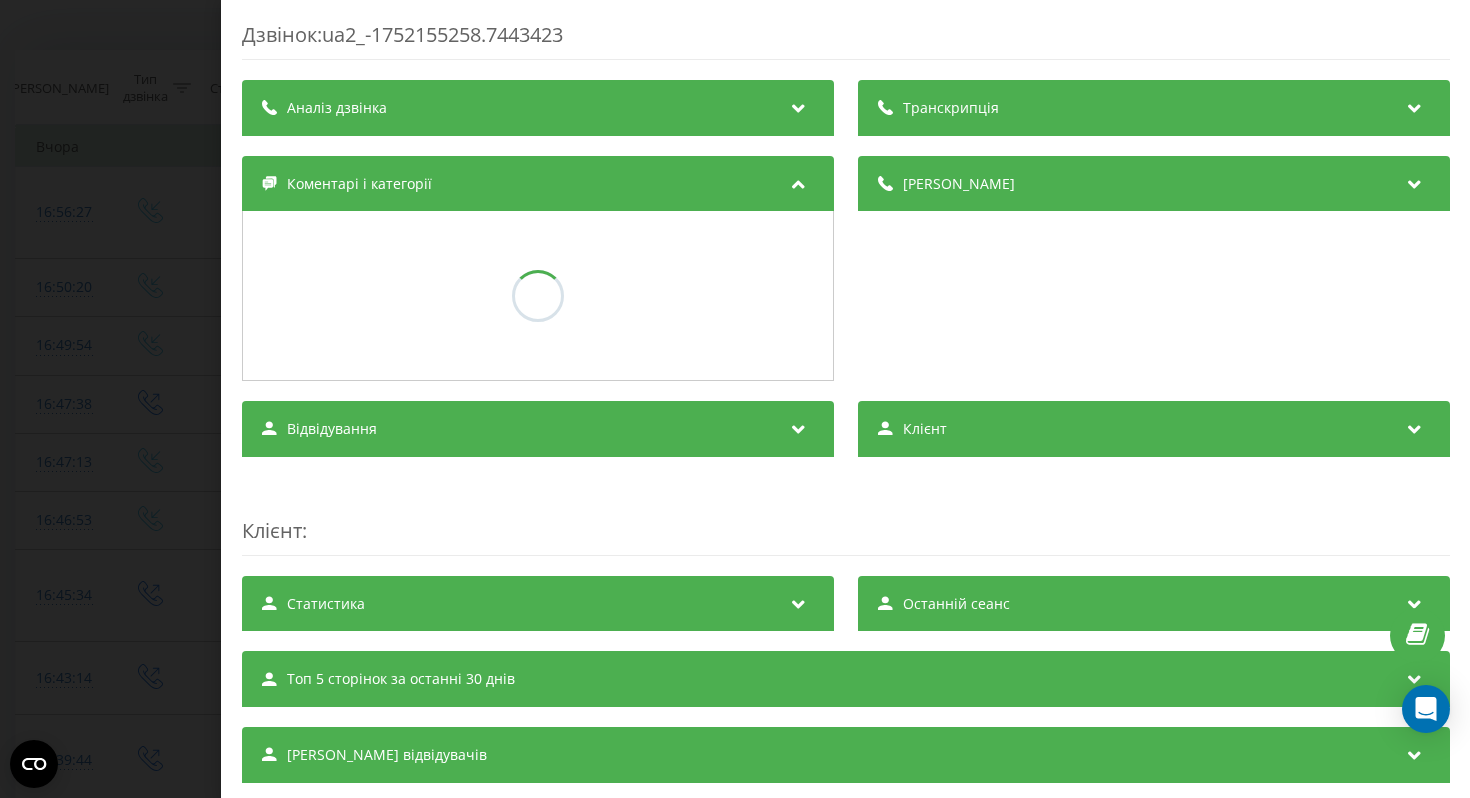 click on "Транскрипція" at bounding box center [1153, 108] 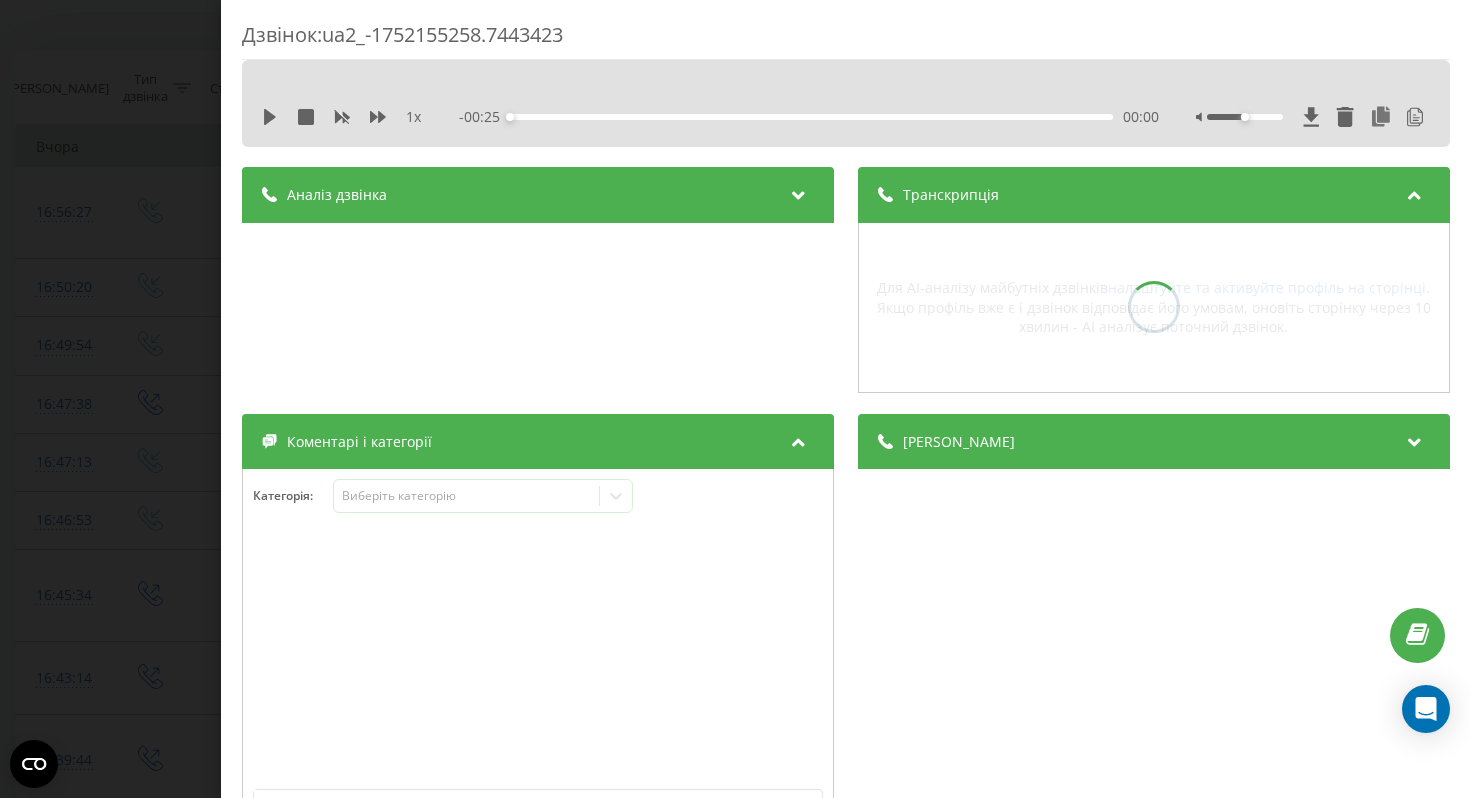 click on "Транскрипція" at bounding box center [1153, 195] 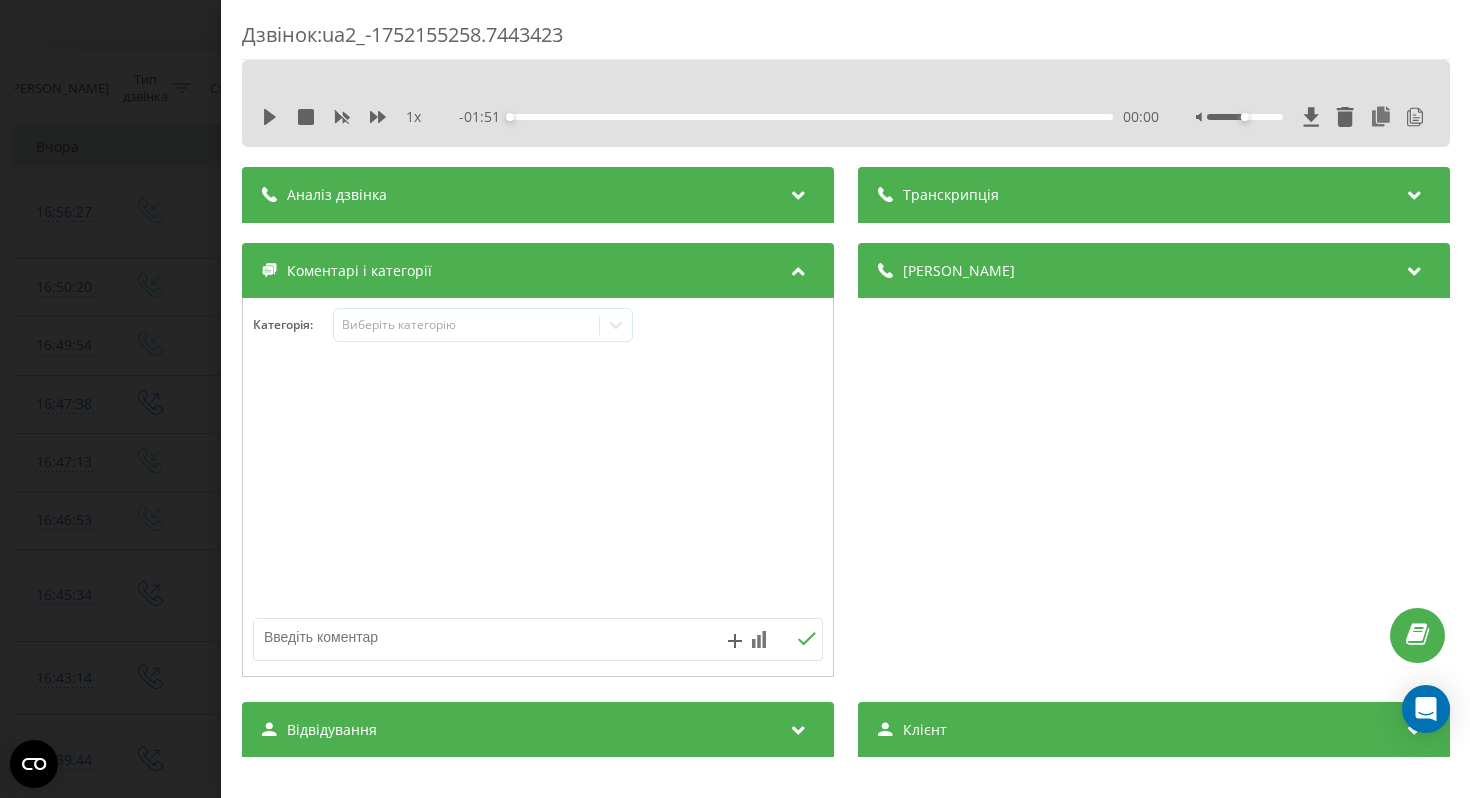 click on "Транскрипція" at bounding box center (1153, 195) 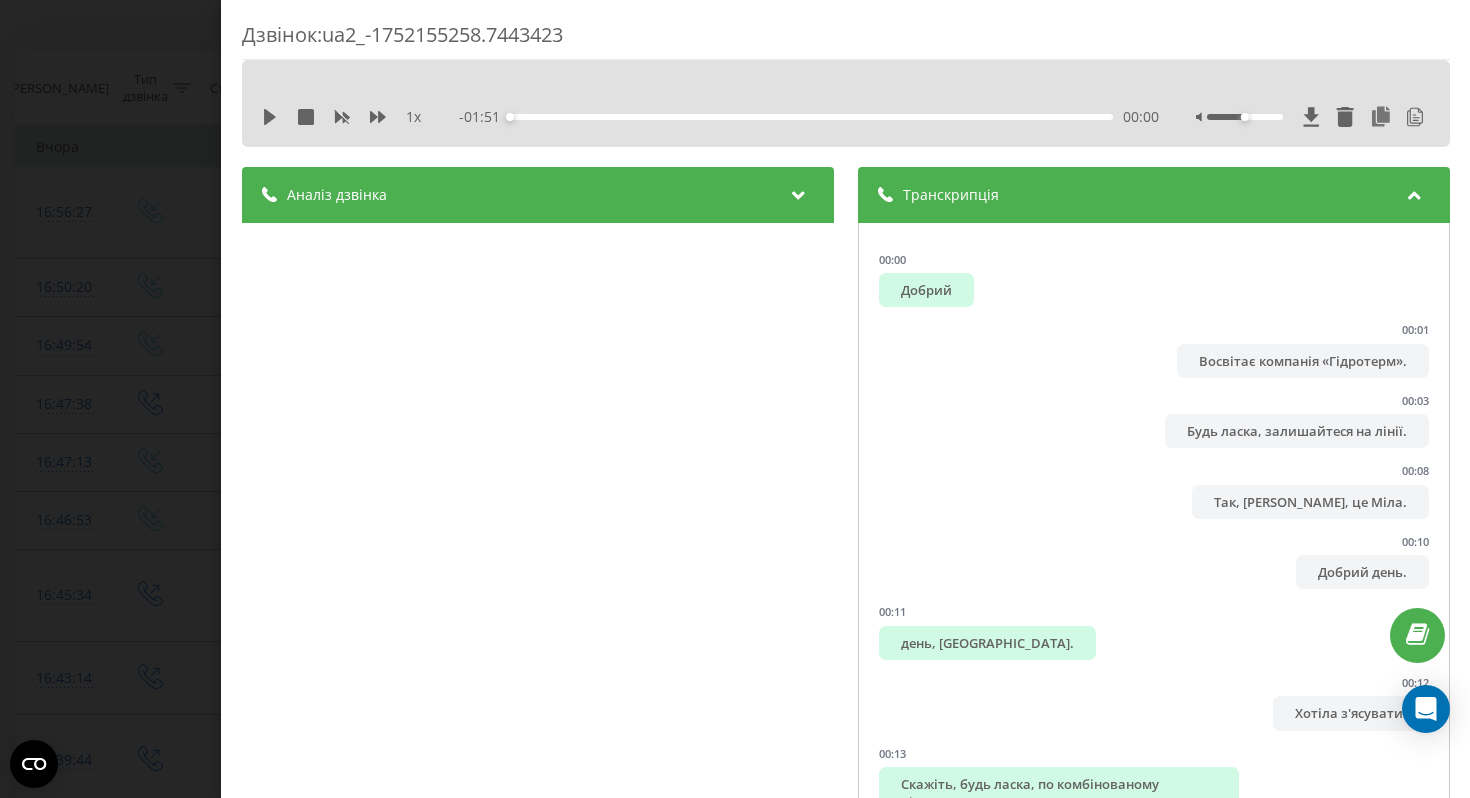 click on "Транскрипція" at bounding box center [1153, 195] 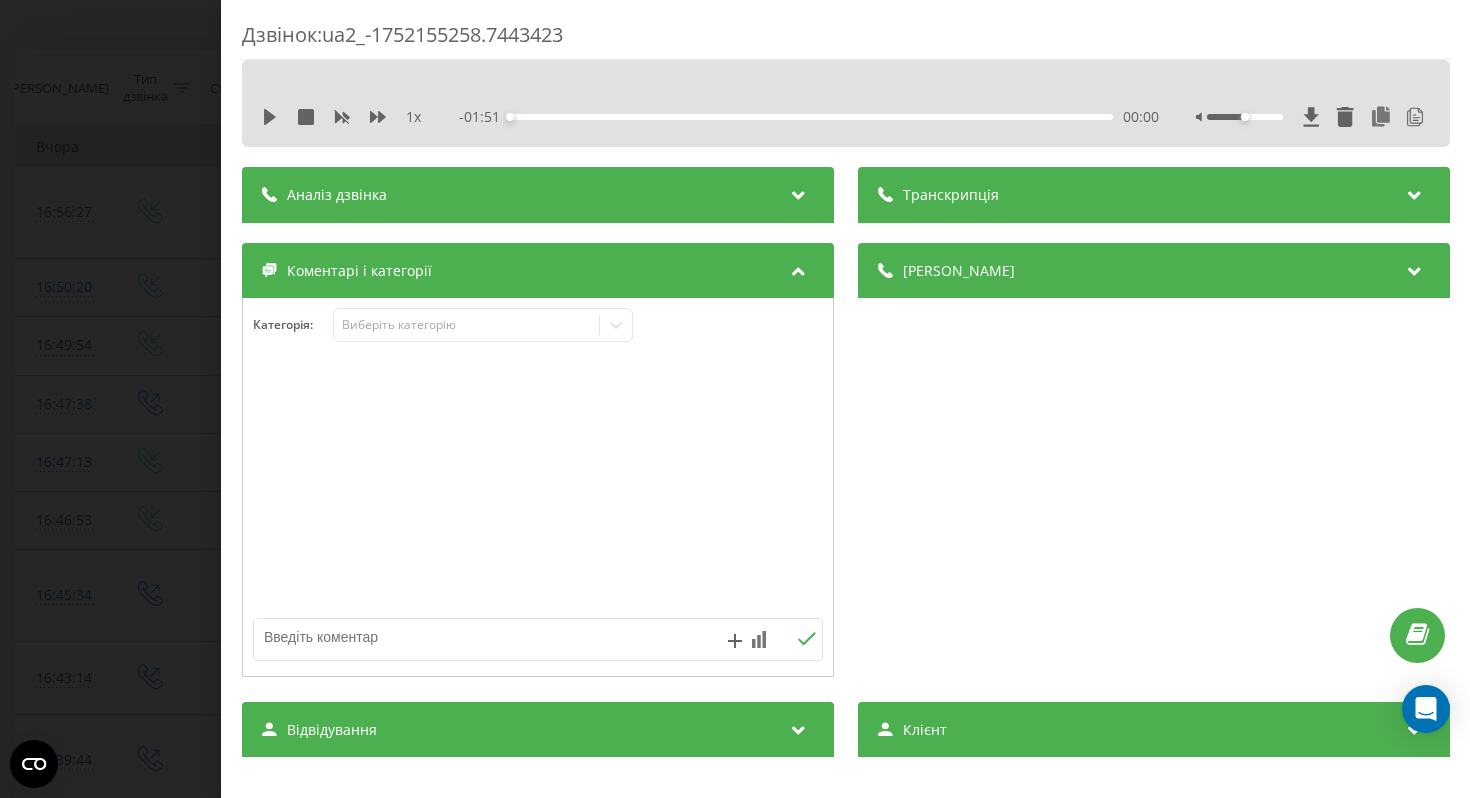 click on "Аналіз дзвінка" at bounding box center (538, 195) 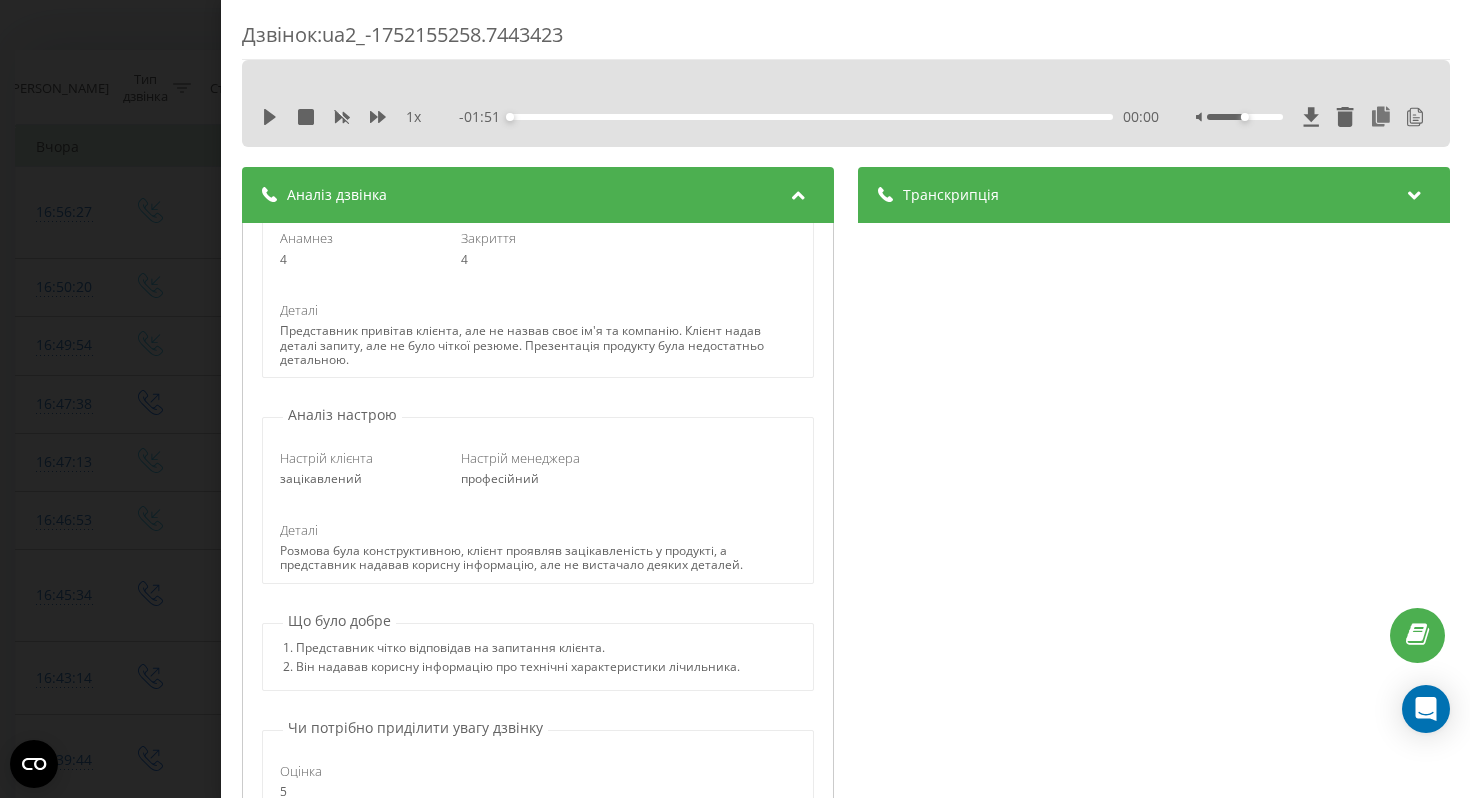 scroll, scrollTop: 313, scrollLeft: 0, axis: vertical 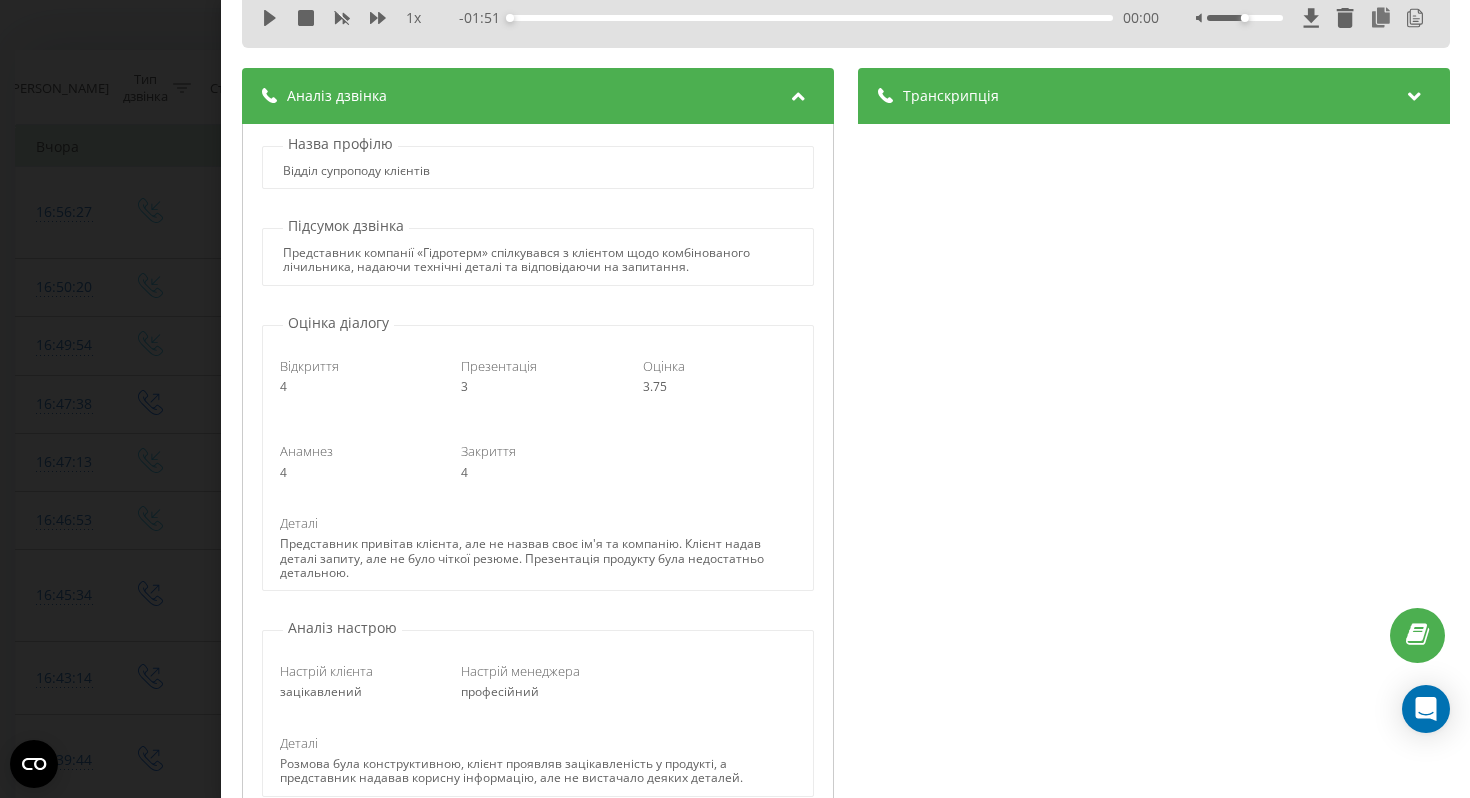 click on "Дзвінок :  ua2_-1752155258.7443423   1 x  - 01:51 00:00   00:00   Транскрипція 00:00 Добрий 00:01 Восвітає компанія «Гідротерм». 00:03 Будь ласка, залишайтеся на лінії. 00:08 Так, [PERSON_NAME], це Міла. 00:10 Добрий день. 00:11 день, [GEOGRAPHIC_DATA]. 00:12 Хотіла з'ясувати. 00:13 Скажіть, будь ласка, по комбінованому лічильнику ви нещодавно питали. 00:15 А 00:18 Я про всяк випадок аналог погроз обронювала. 00:23 Чи потримати його, чи там не пройшла і стояться? 00:23 він вже є, так? 00:30 По ГРОСу, так, ГРОС в наявності, але ж там саме АПАТР питали, тому, власне, і перепитую, чи треба тримати резерв. 00:39 Так, я зараз тоді зв'яжусь з замовником. 4" at bounding box center (735, 399) 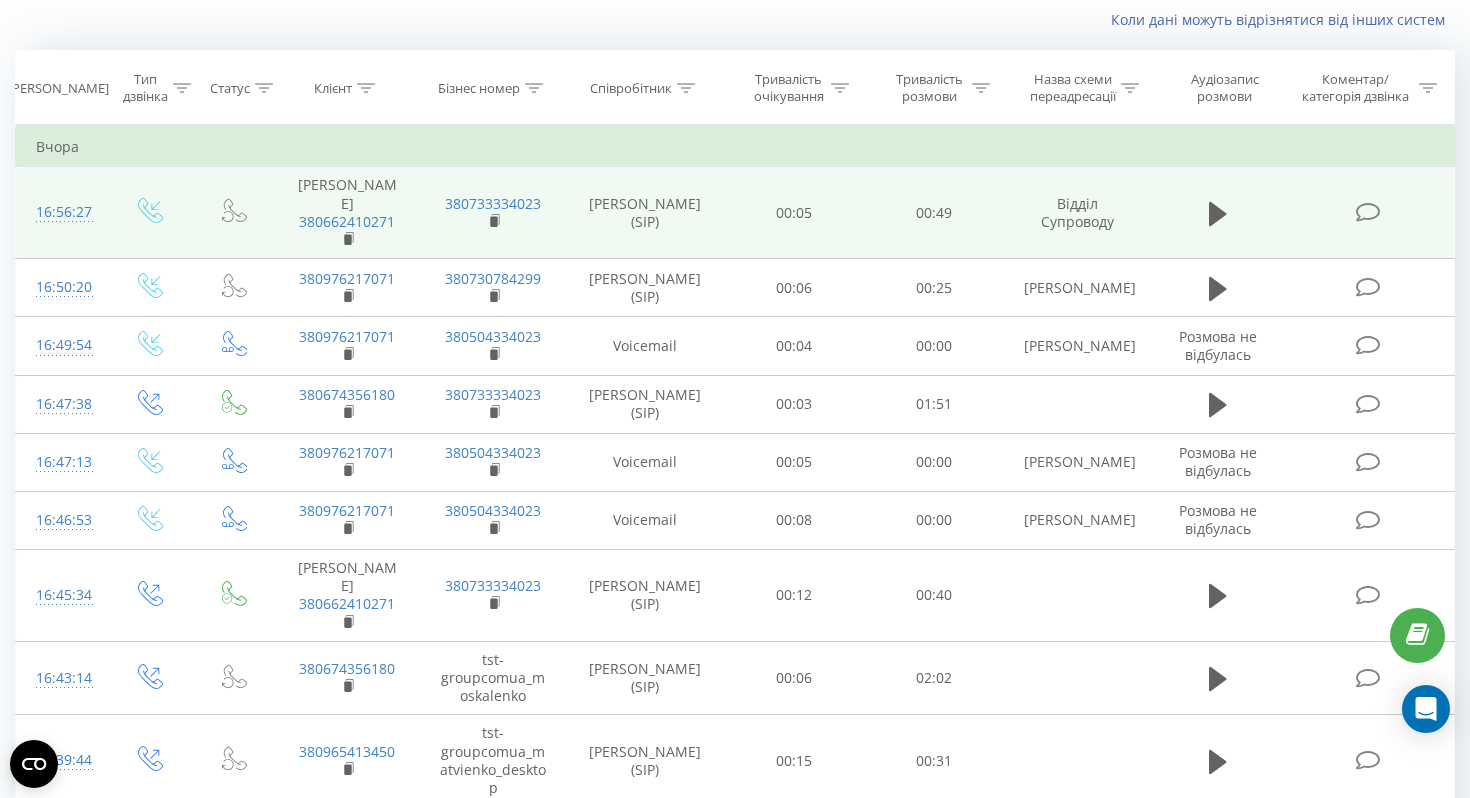 click at bounding box center [1367, 212] 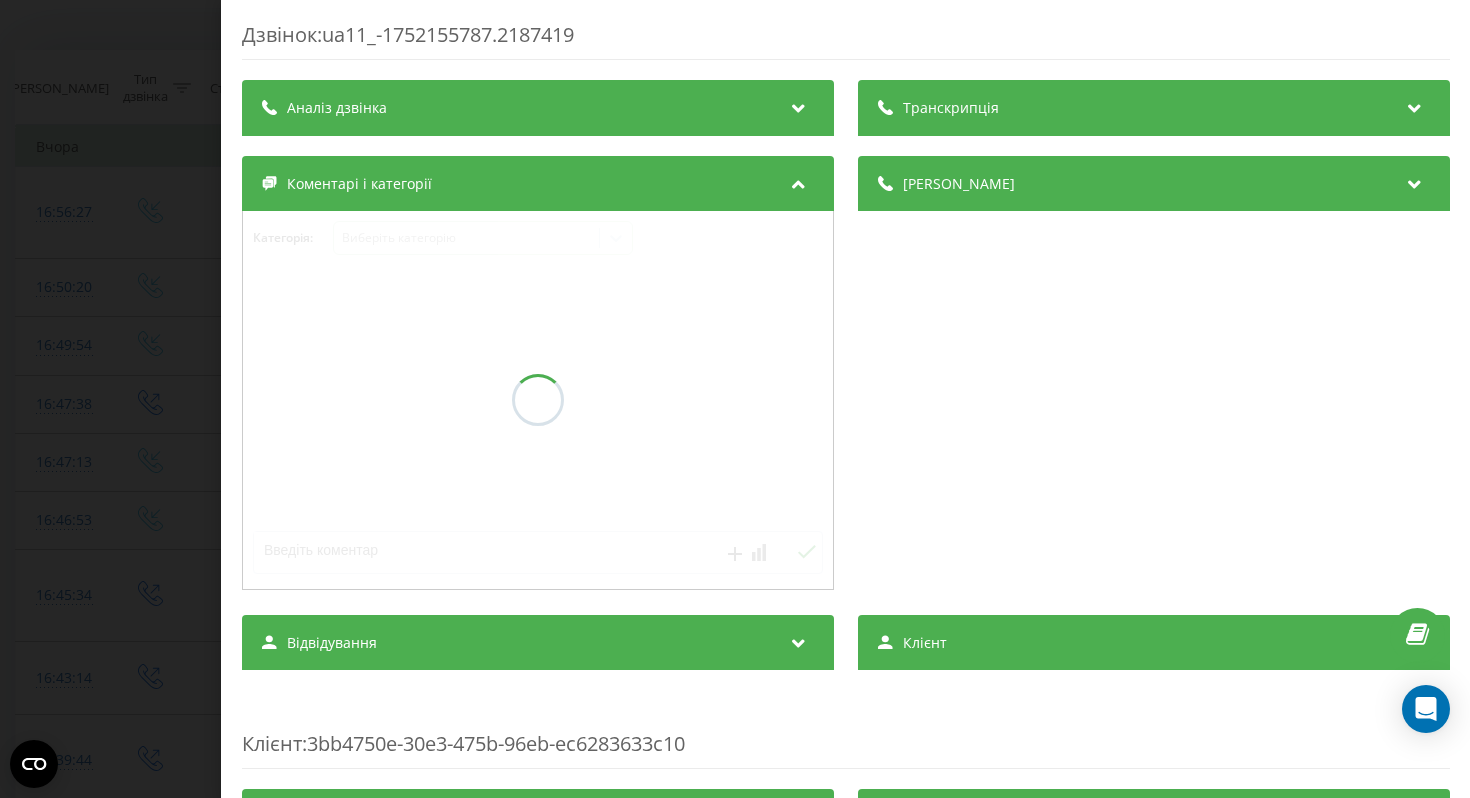 click on "Транскрипція" at bounding box center [1153, 108] 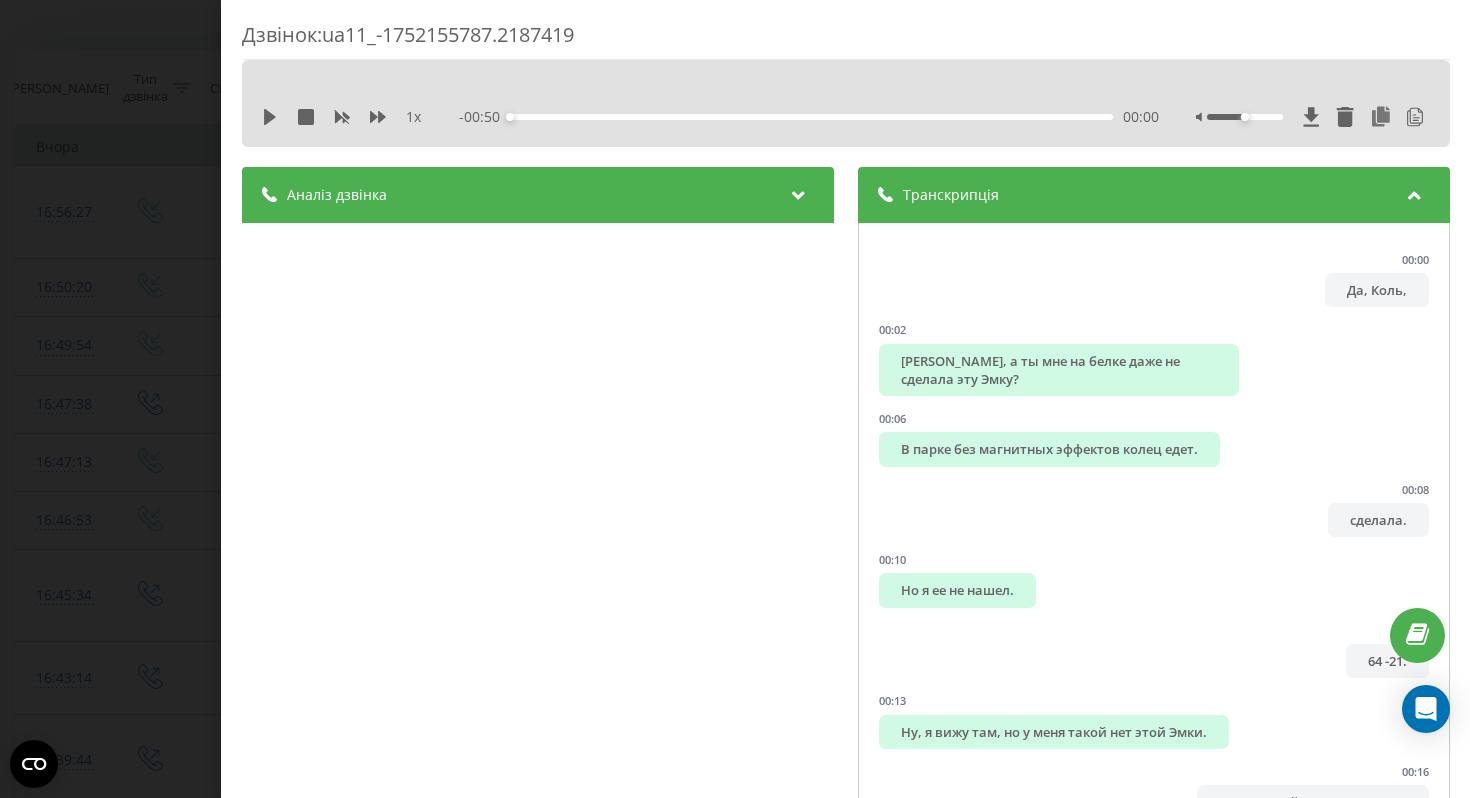 click on "Дзвінок :  ua11_-1752155787.2187419   1 x  - 00:50 00:00   00:00   Транскрипція 00:00 Да, Коль, 00:02 [PERSON_NAME], а ты мне на белке даже не сделала эту Эмку? 00:06 В парке без магнитных эффектов колец едет. 00:08 сделала. 00:10 Но я ее не нашел. 00:10 64 -21. 00:13 Ну, я вижу там, но у меня такой нет этой Эмки. 00:16 Ладно, я сейчас распечатаю. 00:18 Странно, я печатала, отвечаю на пацана. 00:19 А, ну, сейчас пойду, может, где -то она там валяется. 00:22 Я ее не привезем. 00:24 Я распечатаю, у меня не впадла. 00:25 65. 00:27 64 -21. 00:27 Ну, и ее нету. 00:29 Ну, сейчас прорублирую. 00:31 Может, что -то не по плану пошло. 00:33 Странно. 00:33 Доброе, печатаю. 00:33" at bounding box center [735, 399] 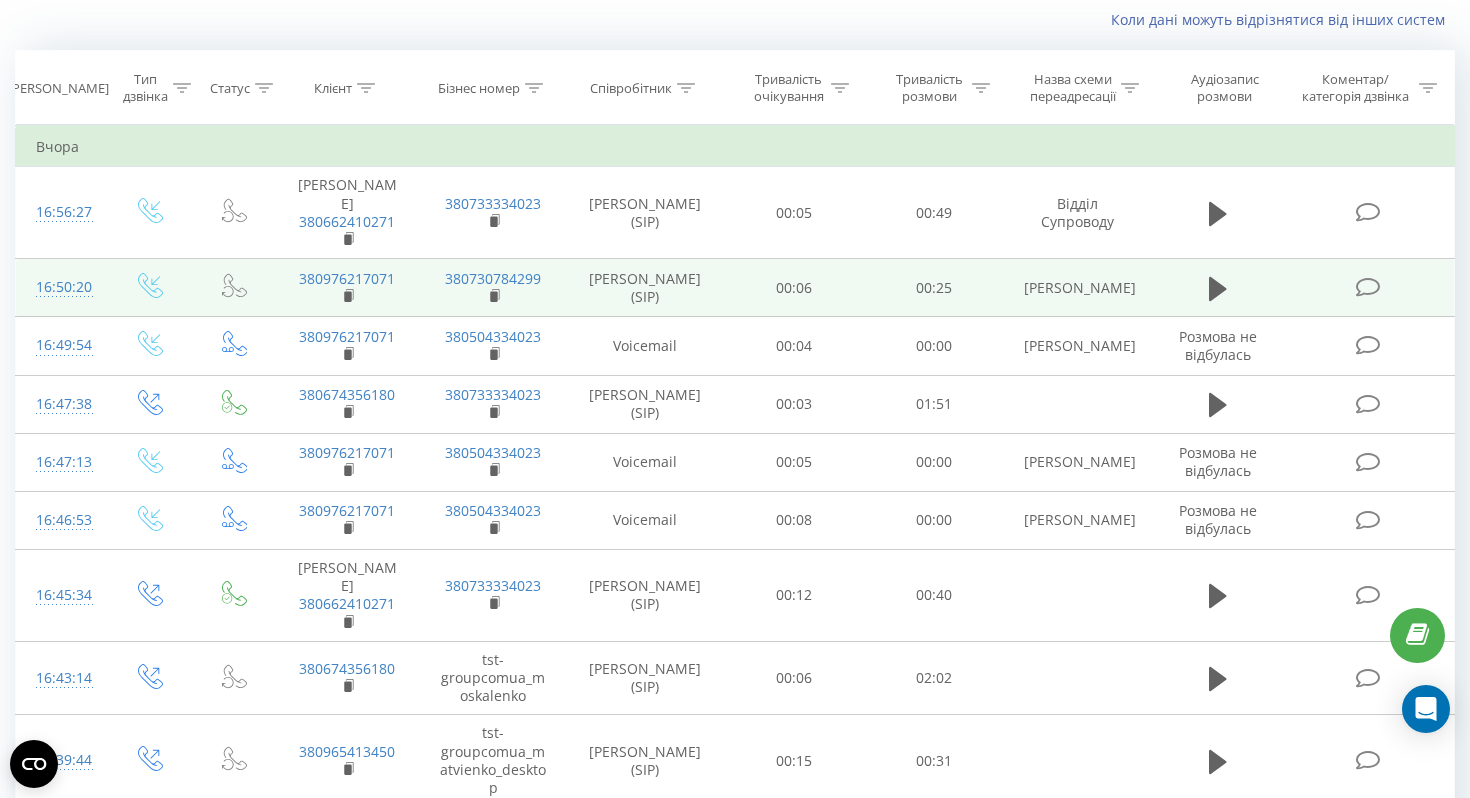 click at bounding box center (1367, 287) 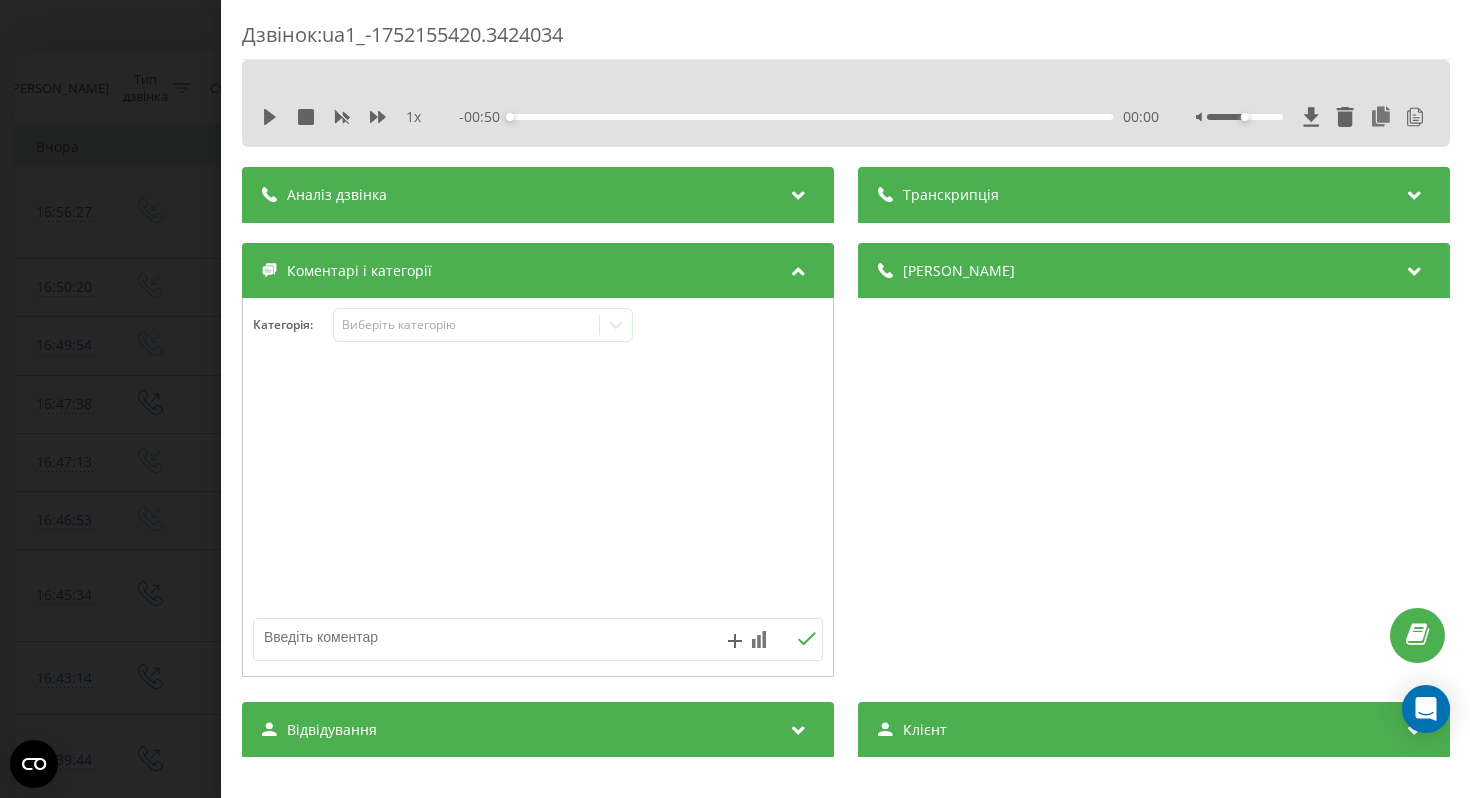 click on "Транскрипція" at bounding box center [1153, 195] 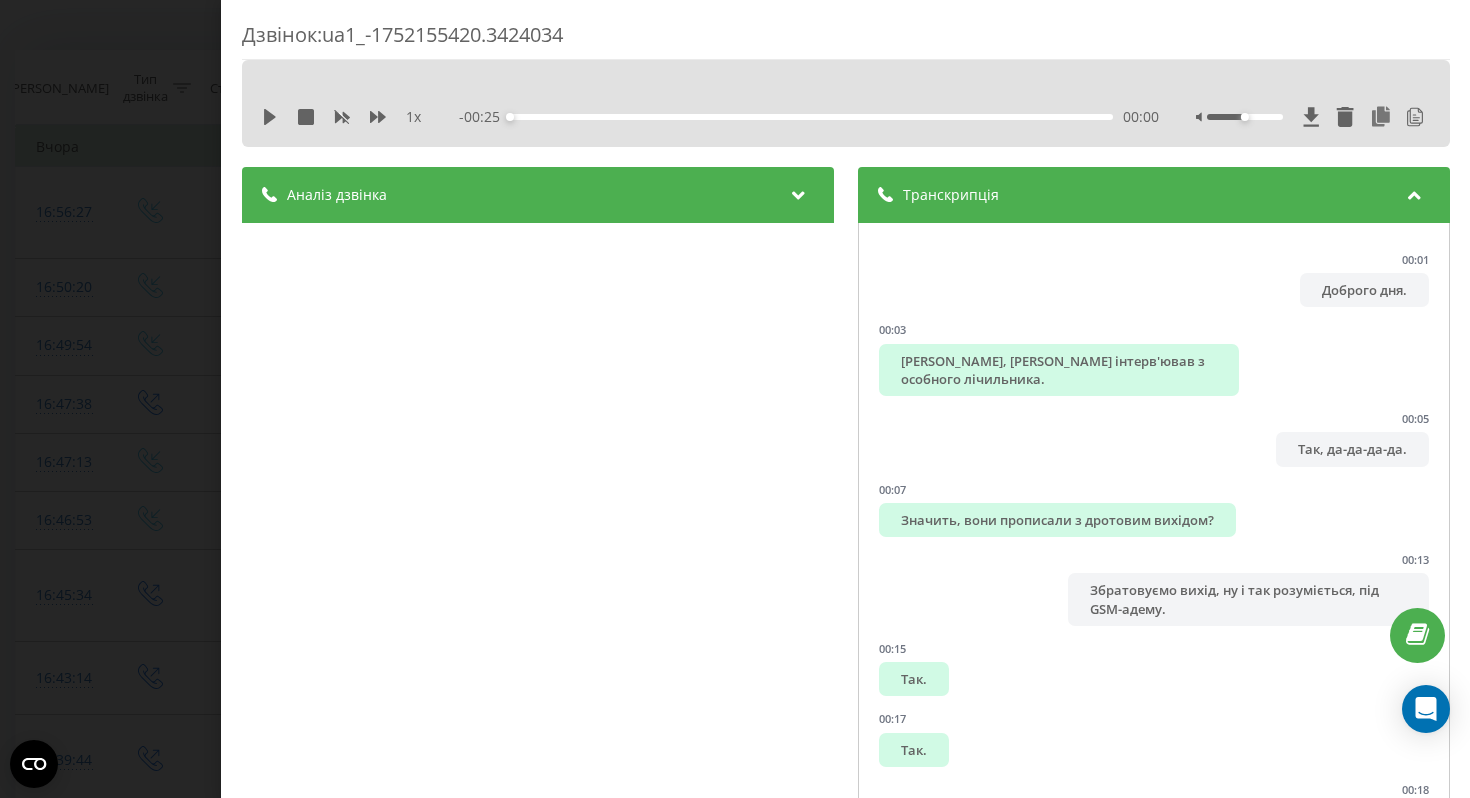 click on "Дзвінок :  ua1_-1752155420.3424034   1 x  - 00:25 00:00   00:00   Транскрипція 00:01 Доброго дня. 00:03 Добре, [PERSON_NAME] інтерв'ював з особного лічильника. 00:05 Так, да-да-да-да. 00:07 Значить, вони прописали з дротовим вихідом? 00:13 Збратовуємо вихід, ну і так розуміється, під GSM-адему. 00:15 Так. 00:17 Так. 00:18 Добре, зараз я ще раз подаю запит. 00:21 Добре, дякую, чекаю. 00:23 Добре. Аналіз дзвінка Назва профілю Відділ супроподу клієнтів Підсумок дзвінка Представник не представився та не надав достатньої інформації про компанію, що знизило якість розмови. Оцінка діалогу Відкриття 2 Презентація 1 Оцінка 2 3 2 5 : 1" at bounding box center (735, 399) 